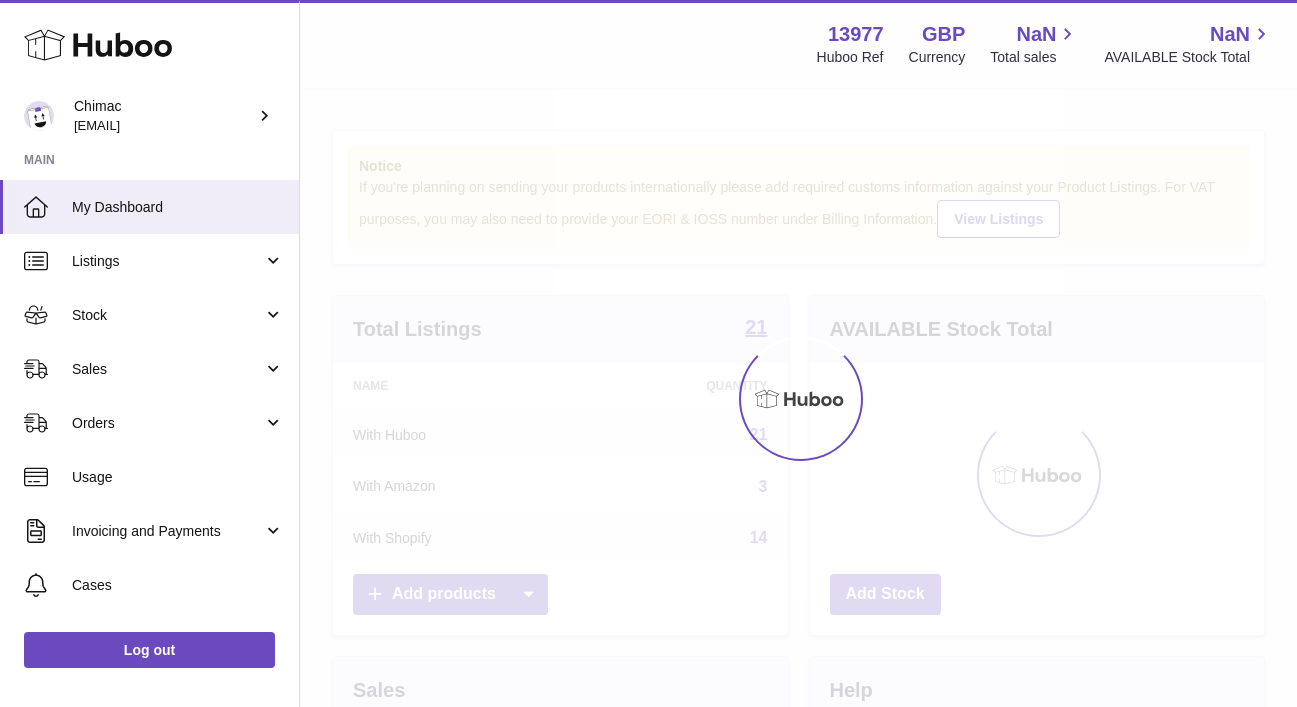 scroll, scrollTop: 0, scrollLeft: 0, axis: both 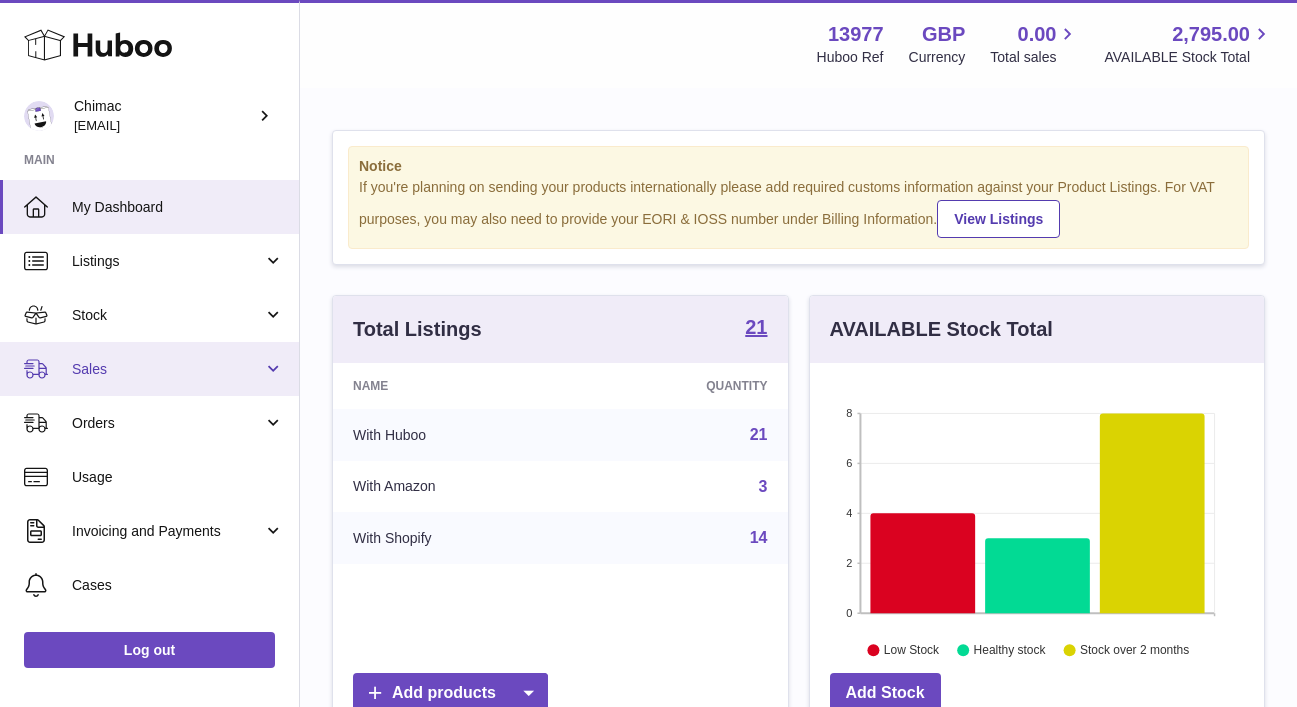 click on "Sales" at bounding box center [149, 369] 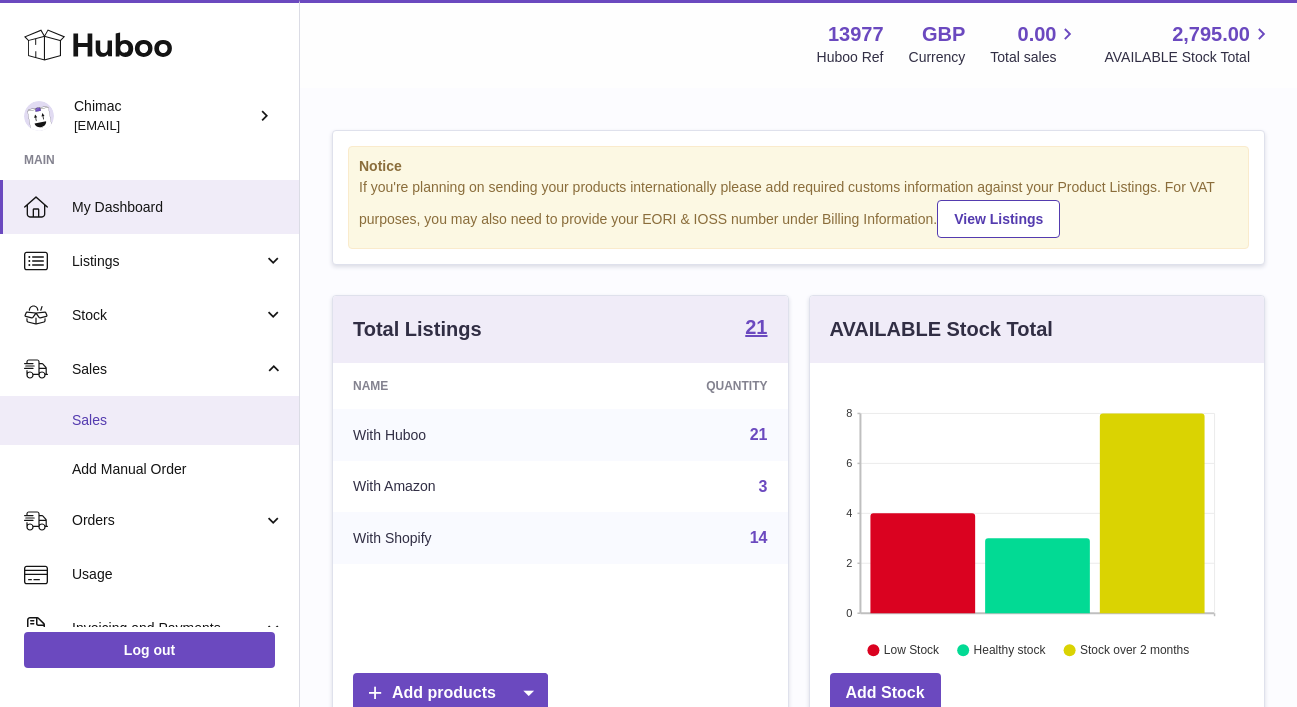 click on "Sales" at bounding box center (178, 420) 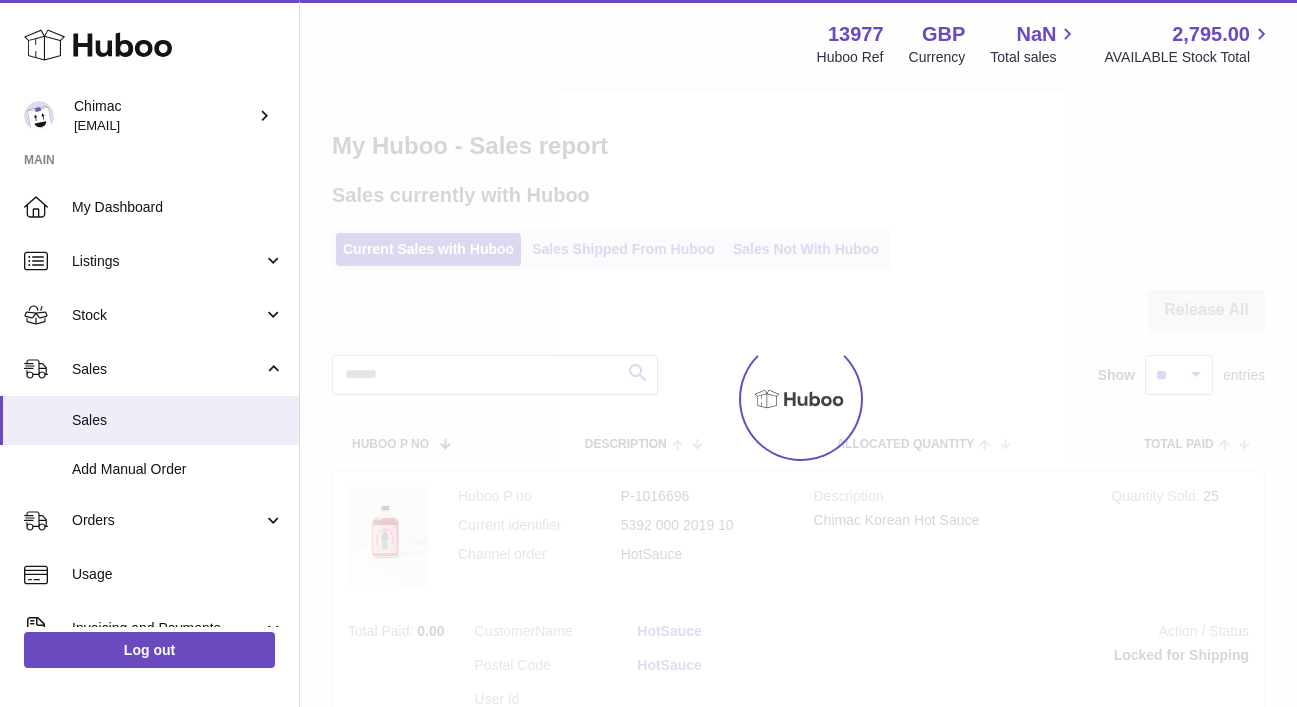 scroll, scrollTop: 0, scrollLeft: 0, axis: both 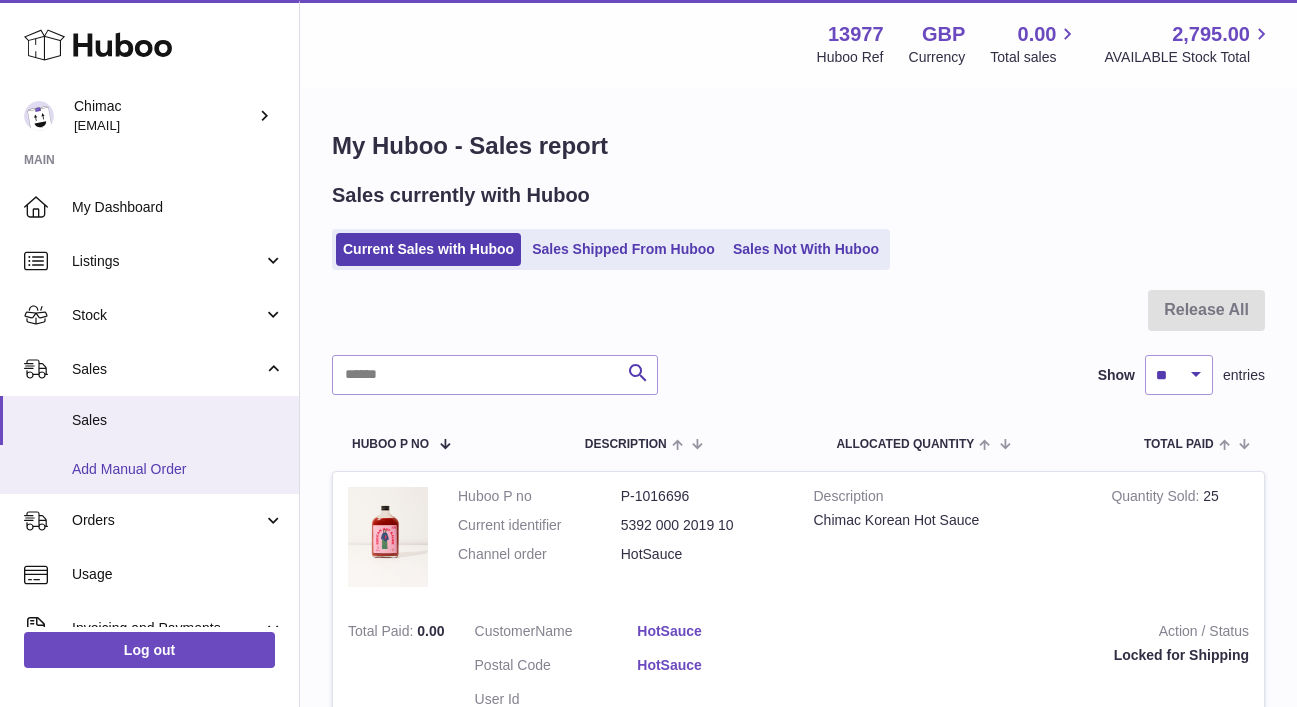 click on "Add Manual Order" at bounding box center (149, 469) 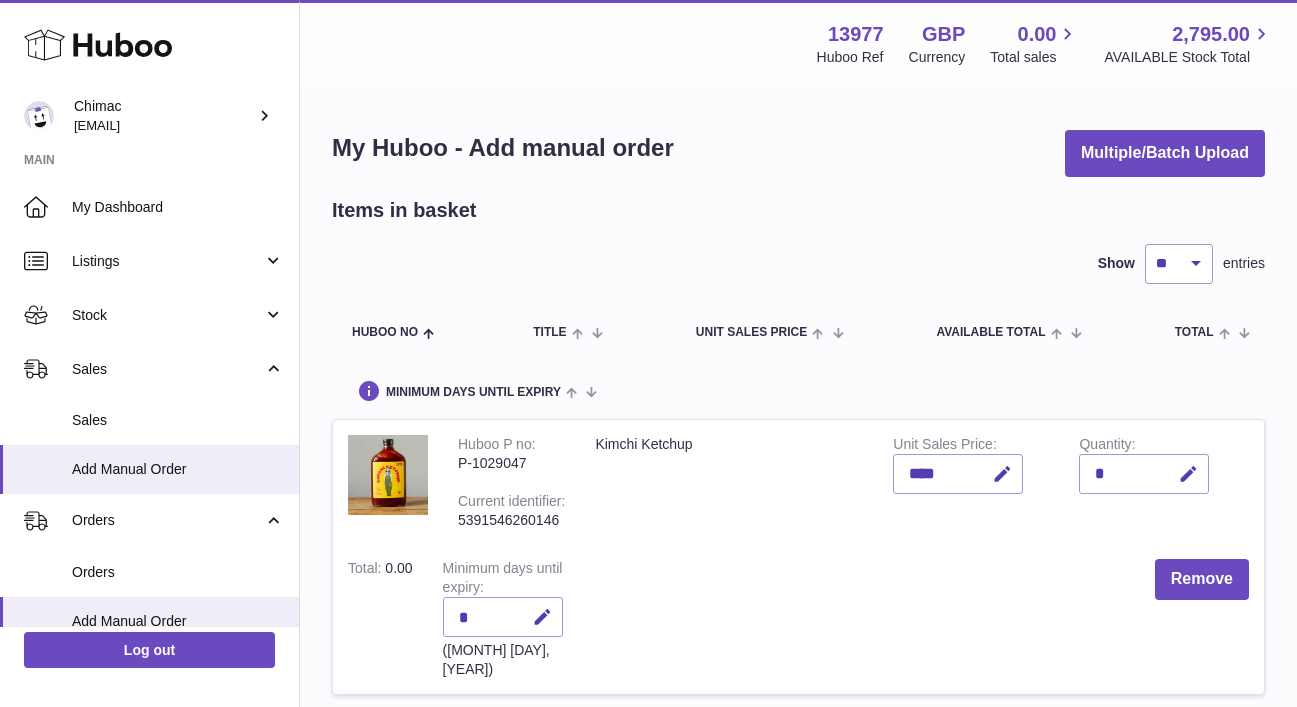scroll, scrollTop: 0, scrollLeft: 0, axis: both 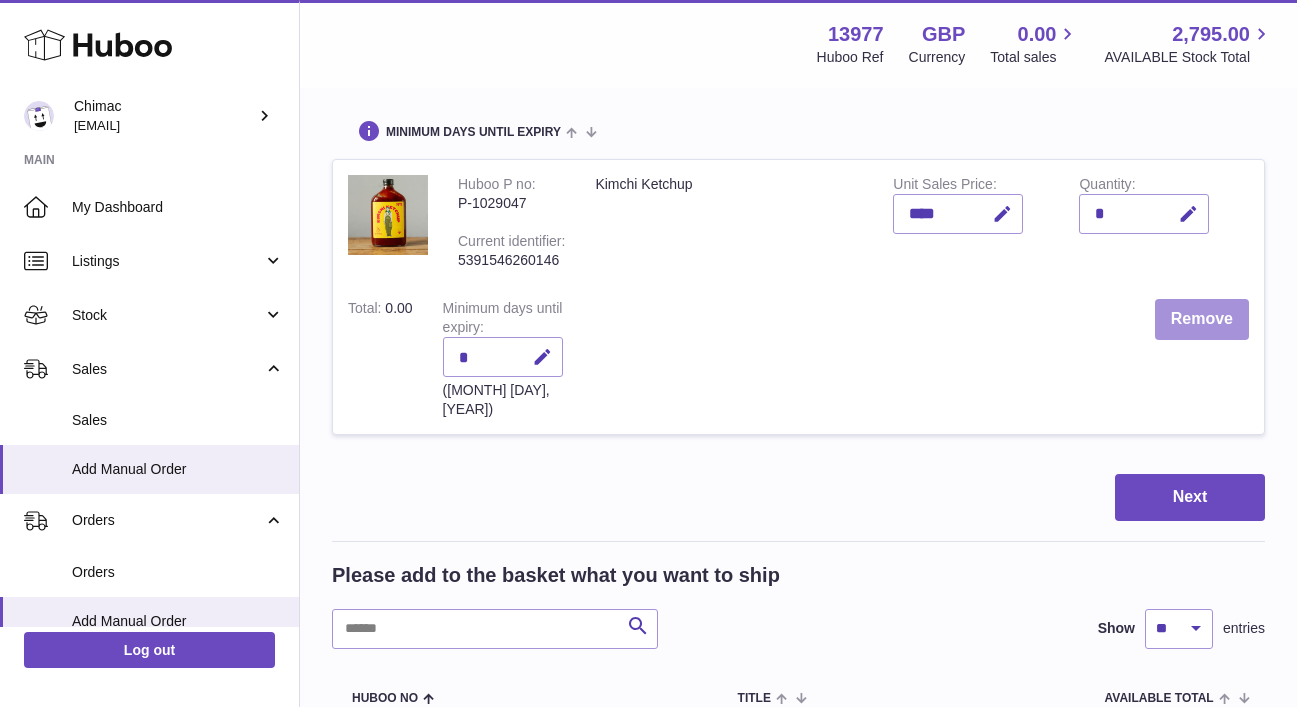 click on "Remove" at bounding box center [1202, 319] 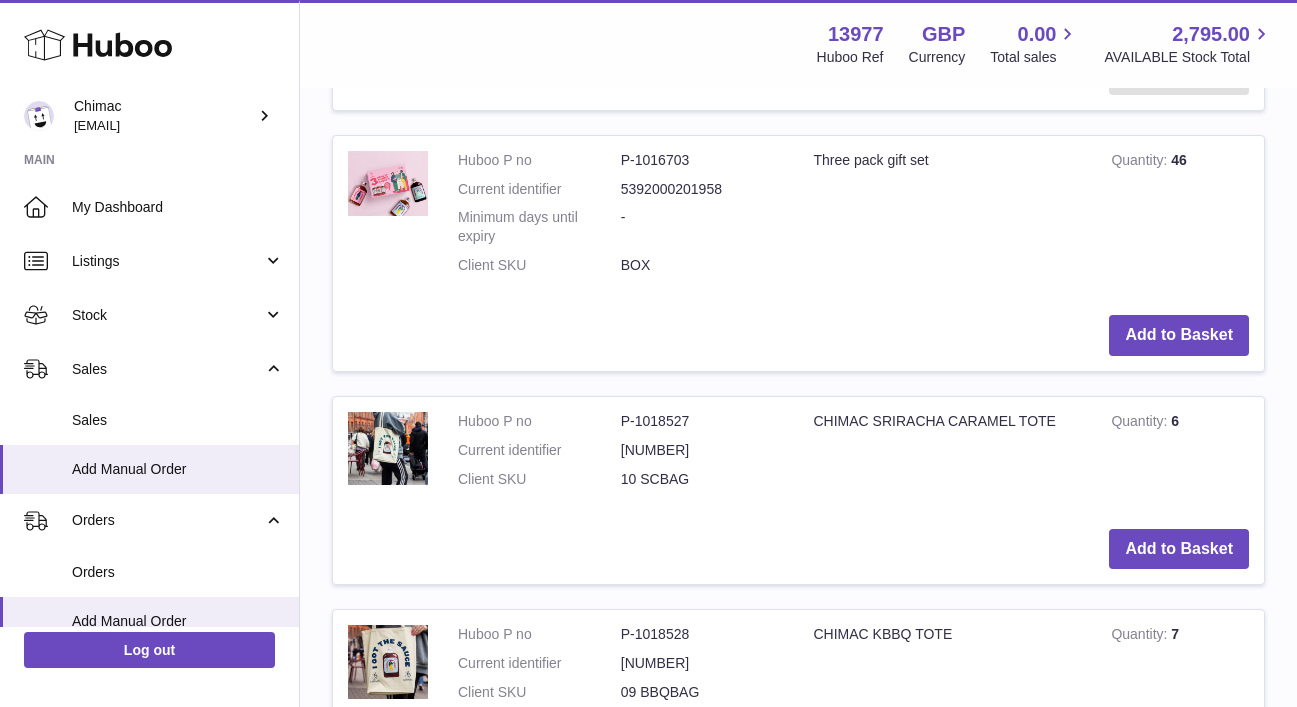 scroll, scrollTop: 2412, scrollLeft: 0, axis: vertical 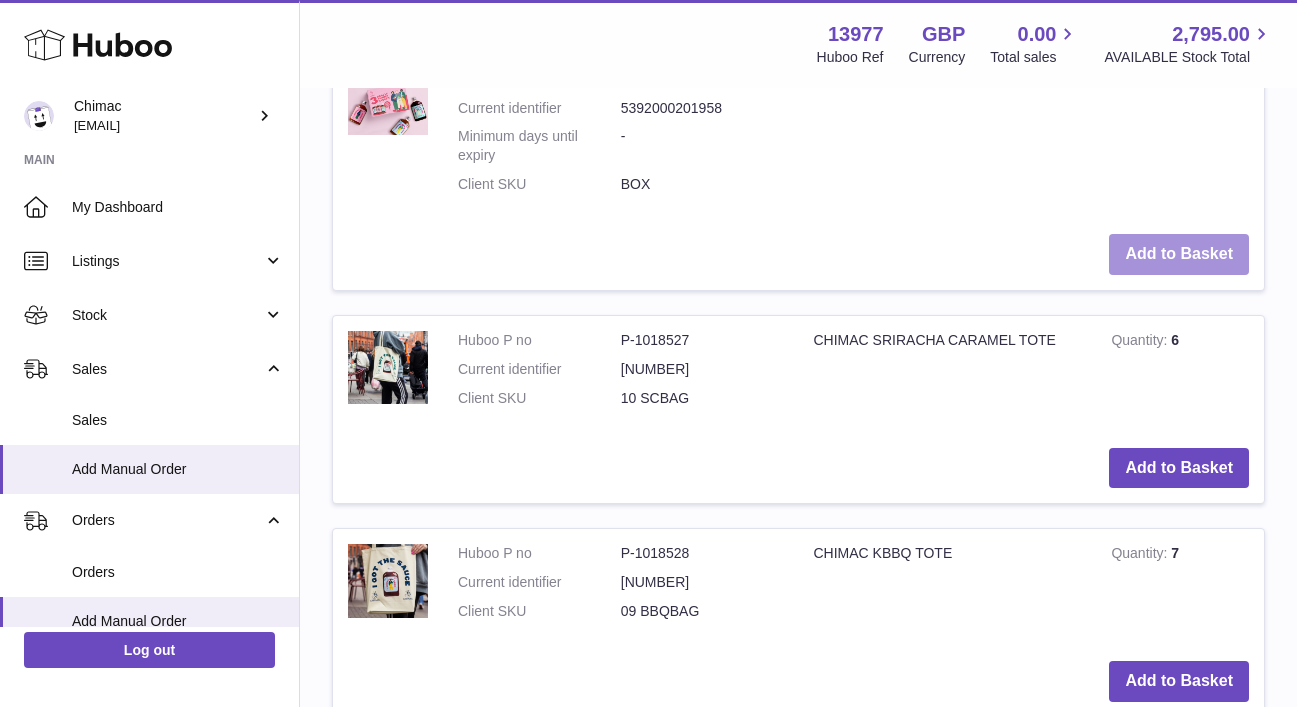 click on "Add to Basket" at bounding box center (1179, 254) 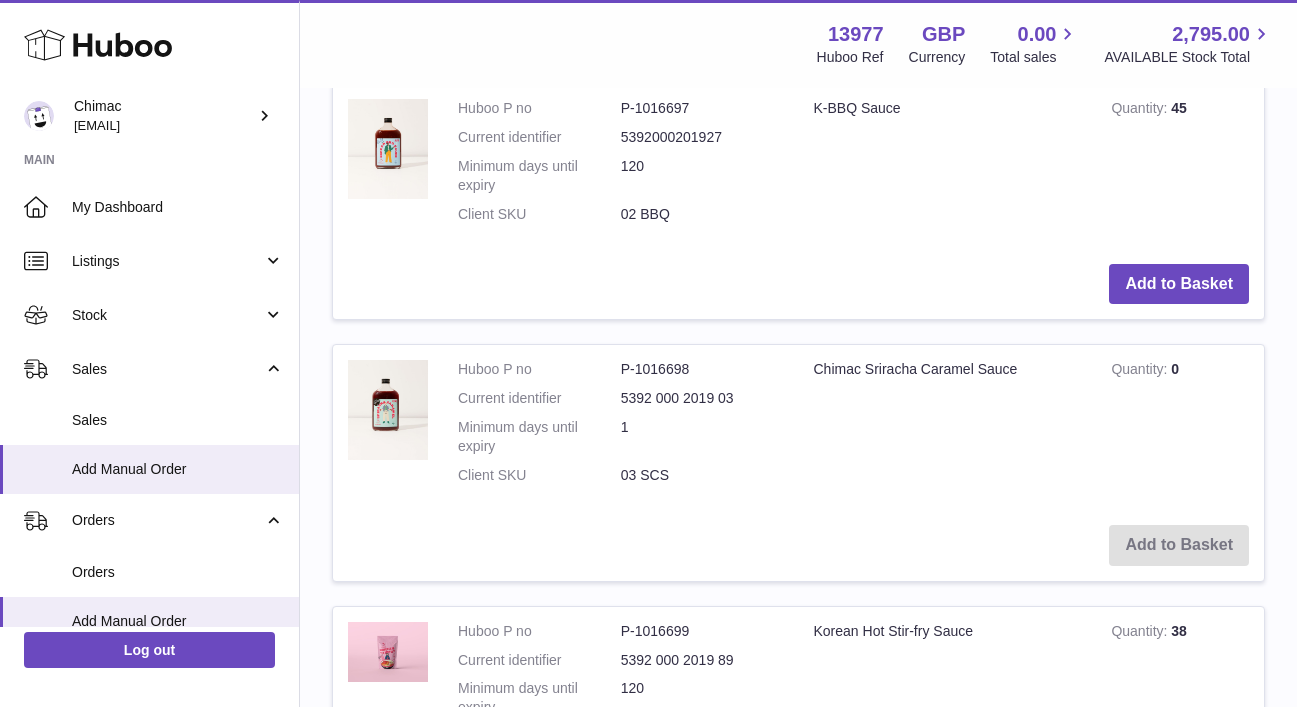 scroll, scrollTop: 0, scrollLeft: 0, axis: both 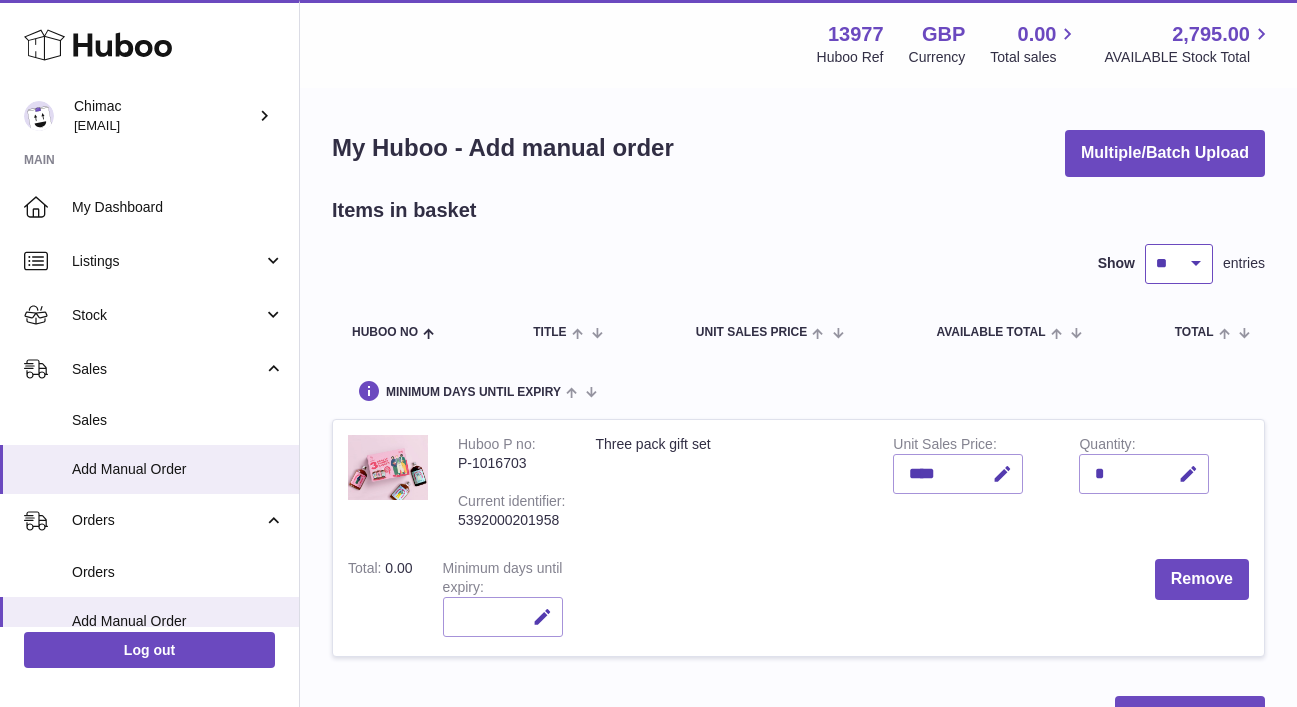 click on "** ** ** ***" at bounding box center [1179, 264] 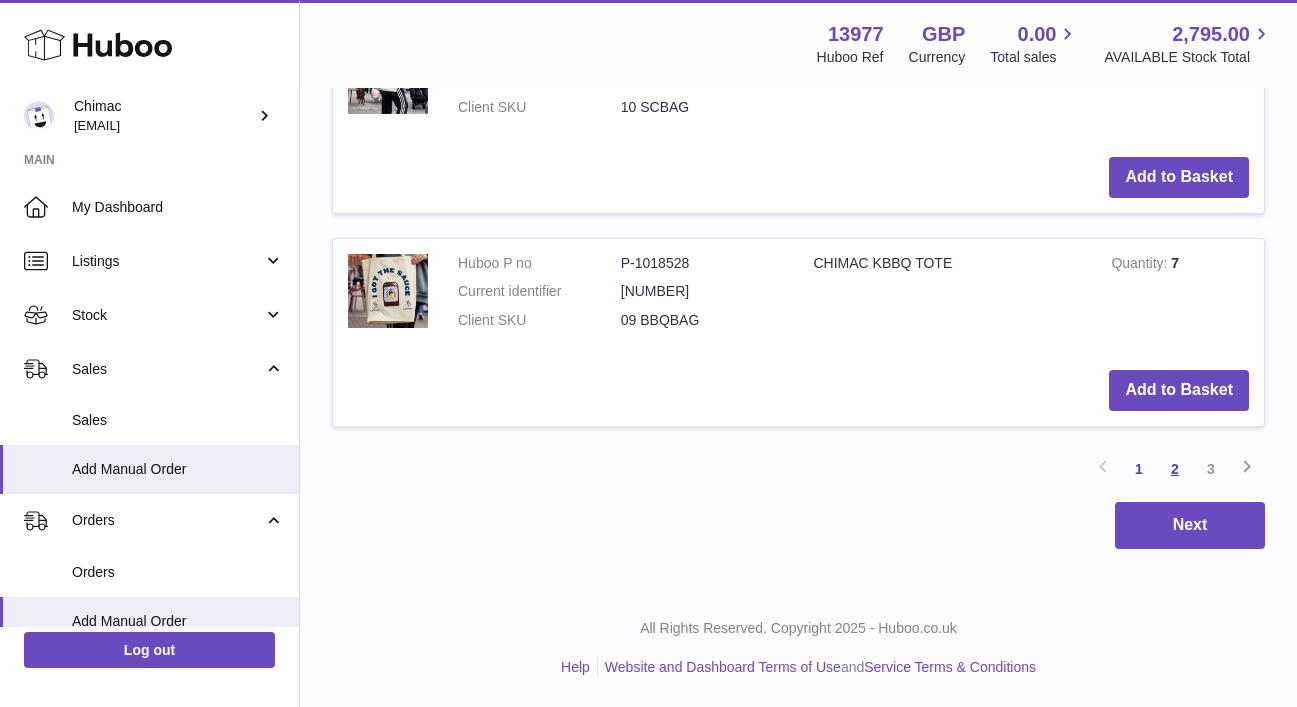 click on "2" at bounding box center (1175, 469) 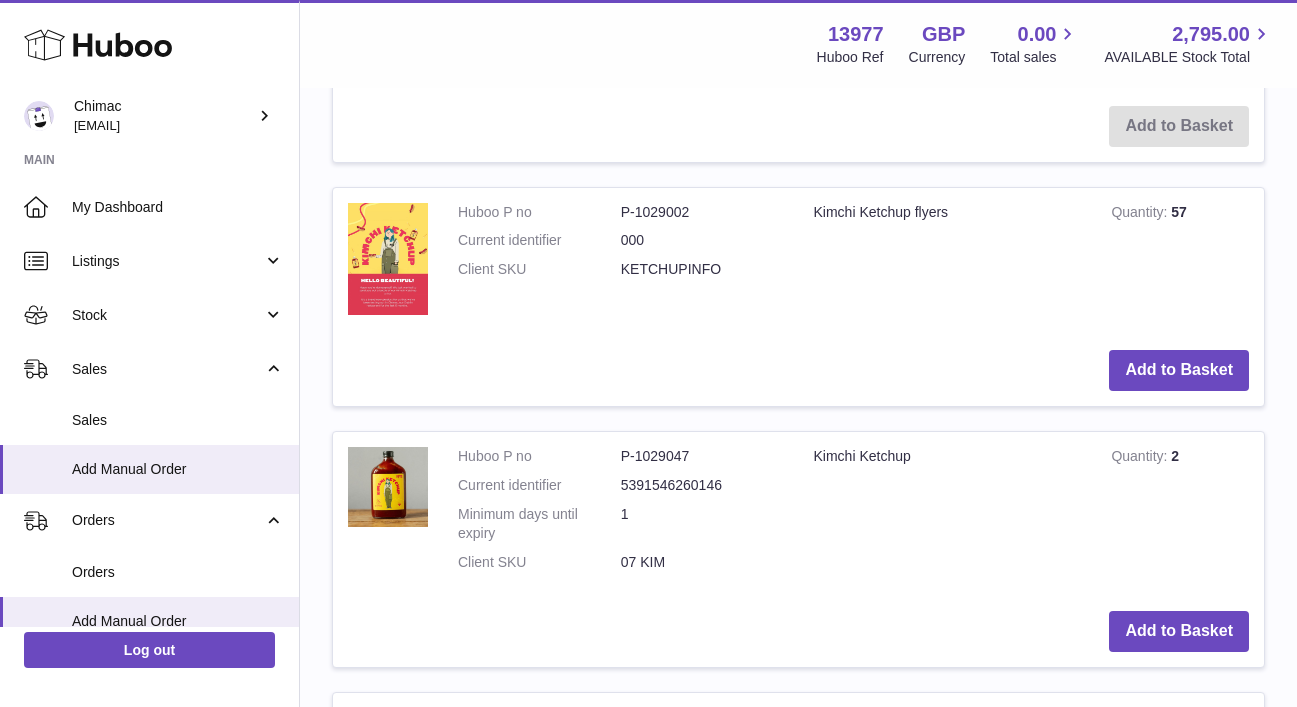 scroll, scrollTop: 2520, scrollLeft: 0, axis: vertical 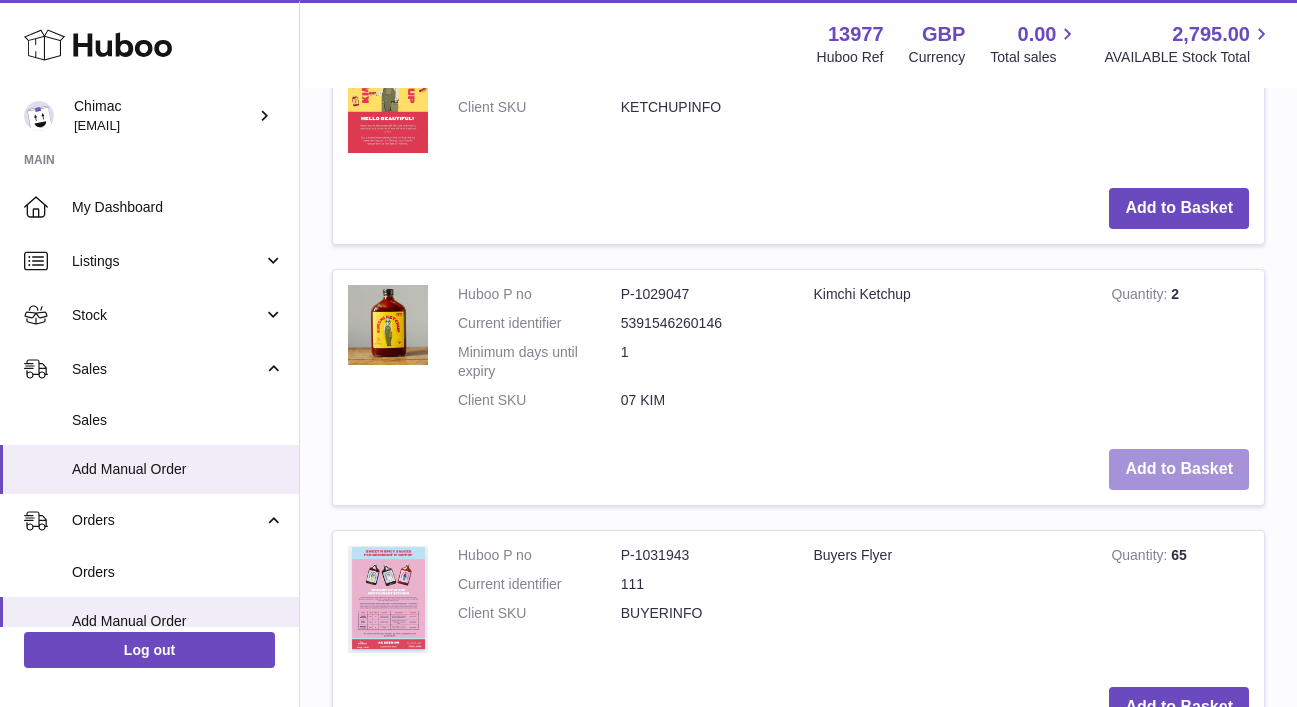click on "Add to Basket" at bounding box center (1179, 469) 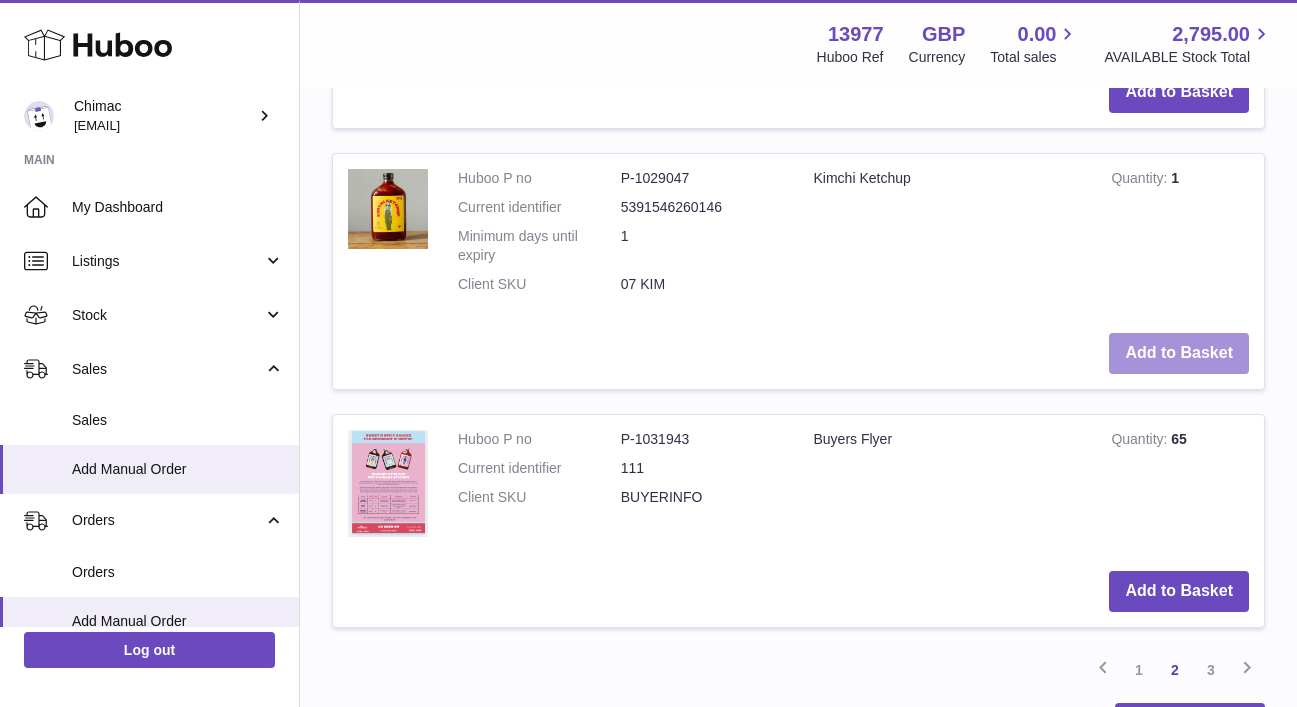 scroll, scrollTop: 3119, scrollLeft: 0, axis: vertical 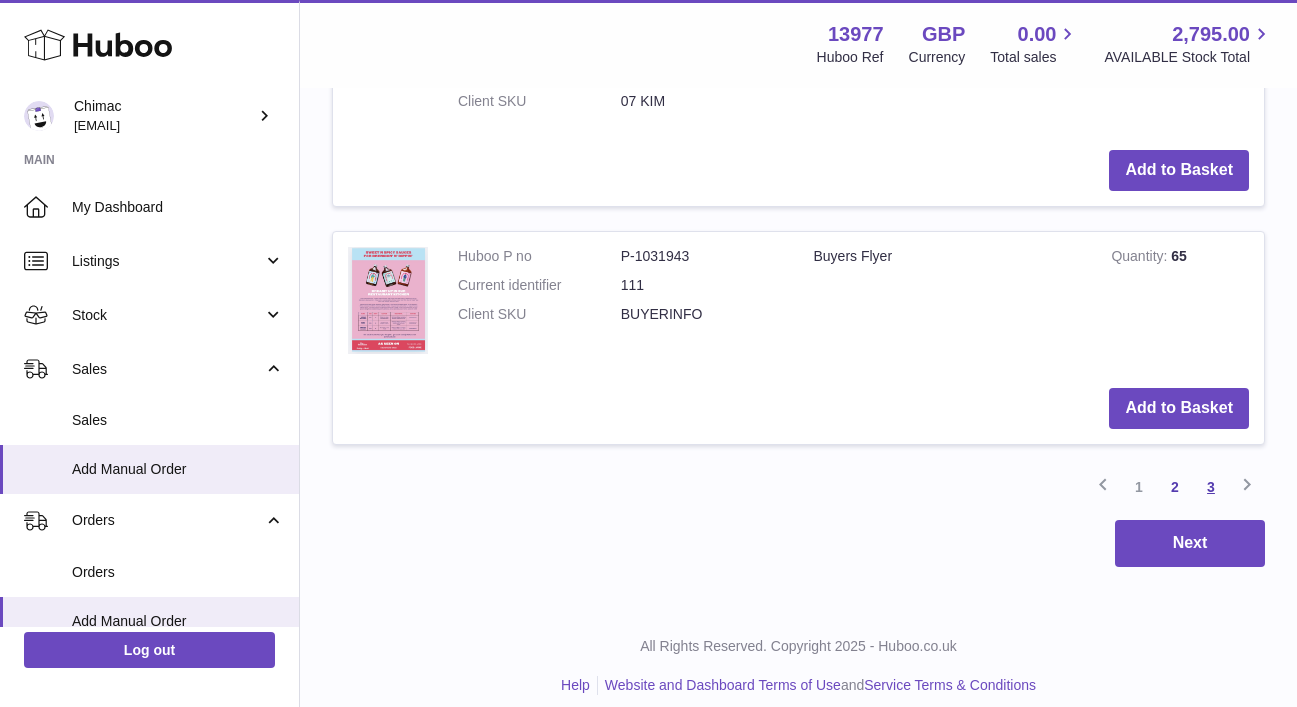 click on "3" at bounding box center (1211, 487) 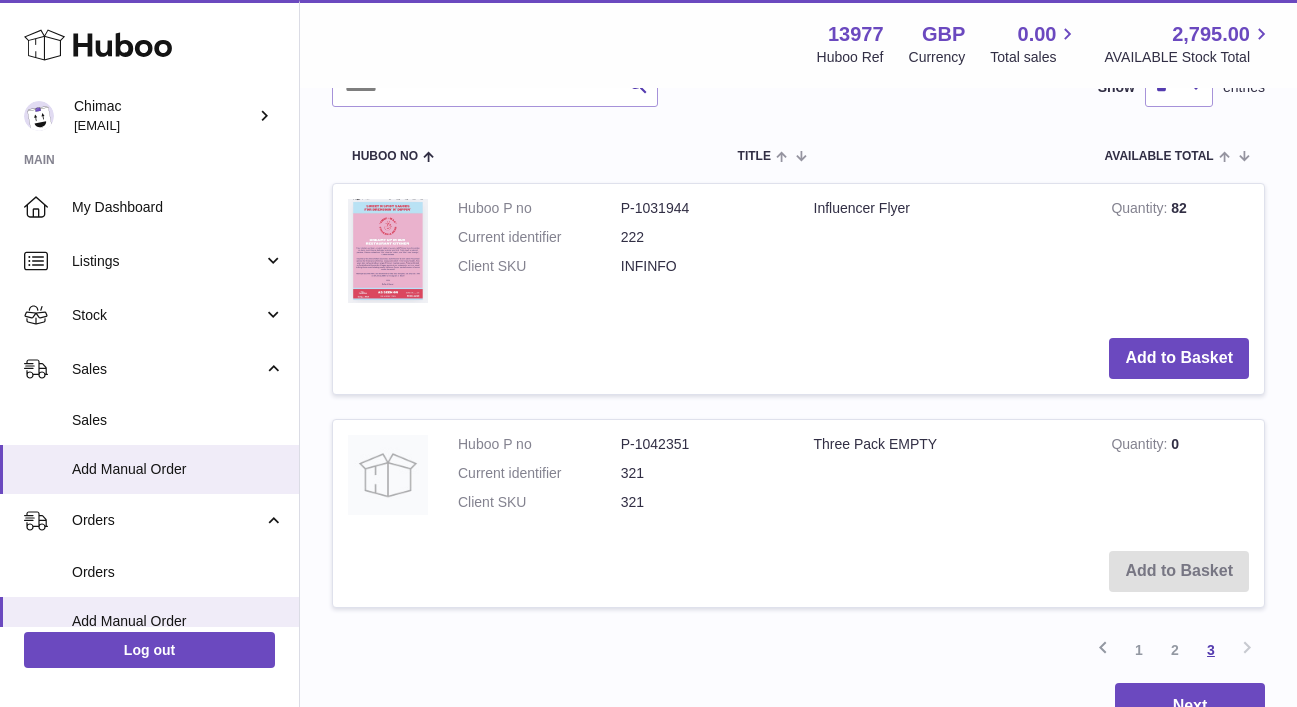scroll, scrollTop: 801, scrollLeft: 0, axis: vertical 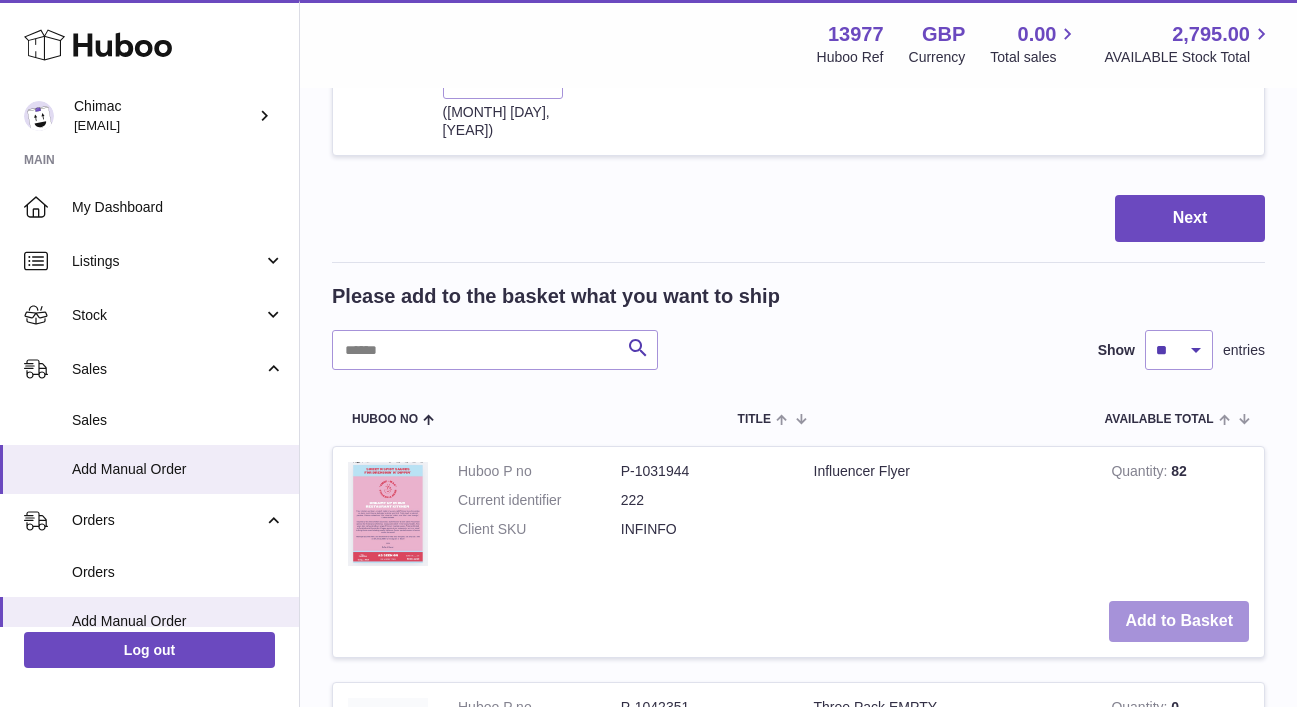 click on "Add to Basket" at bounding box center [1179, 621] 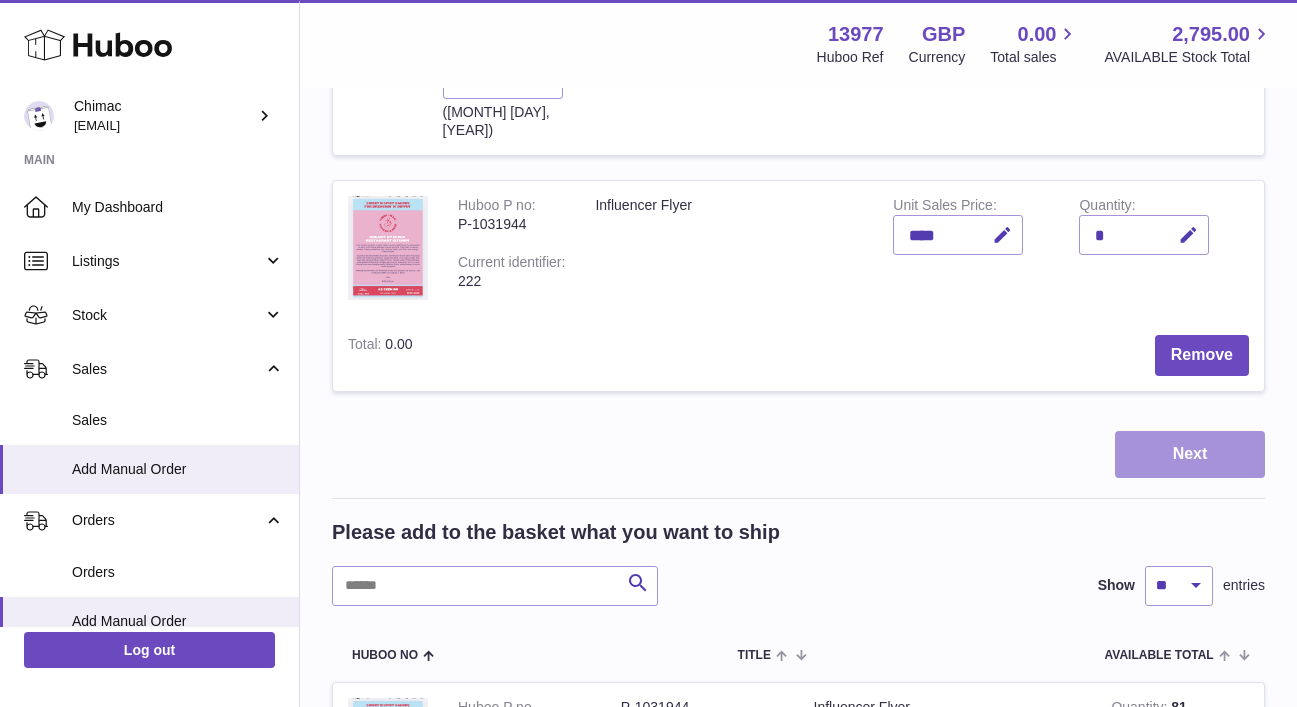 click on "Next" at bounding box center (1190, 454) 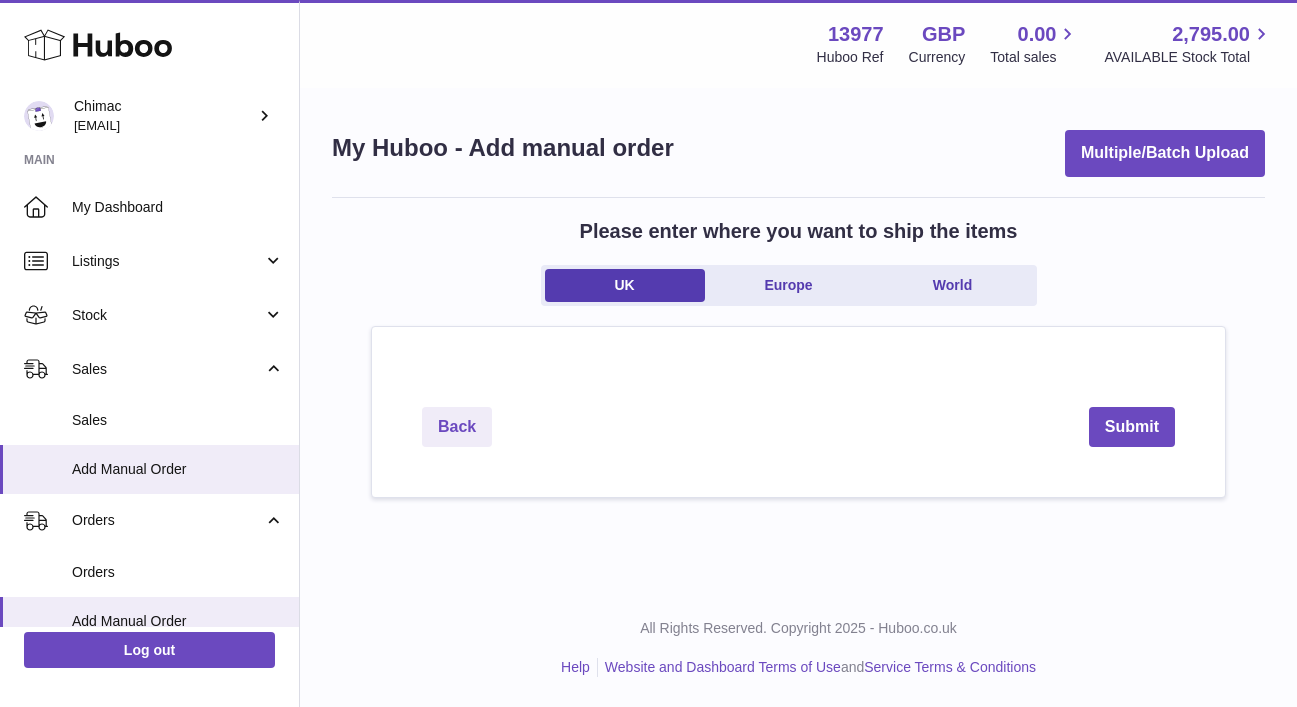 scroll, scrollTop: 0, scrollLeft: 0, axis: both 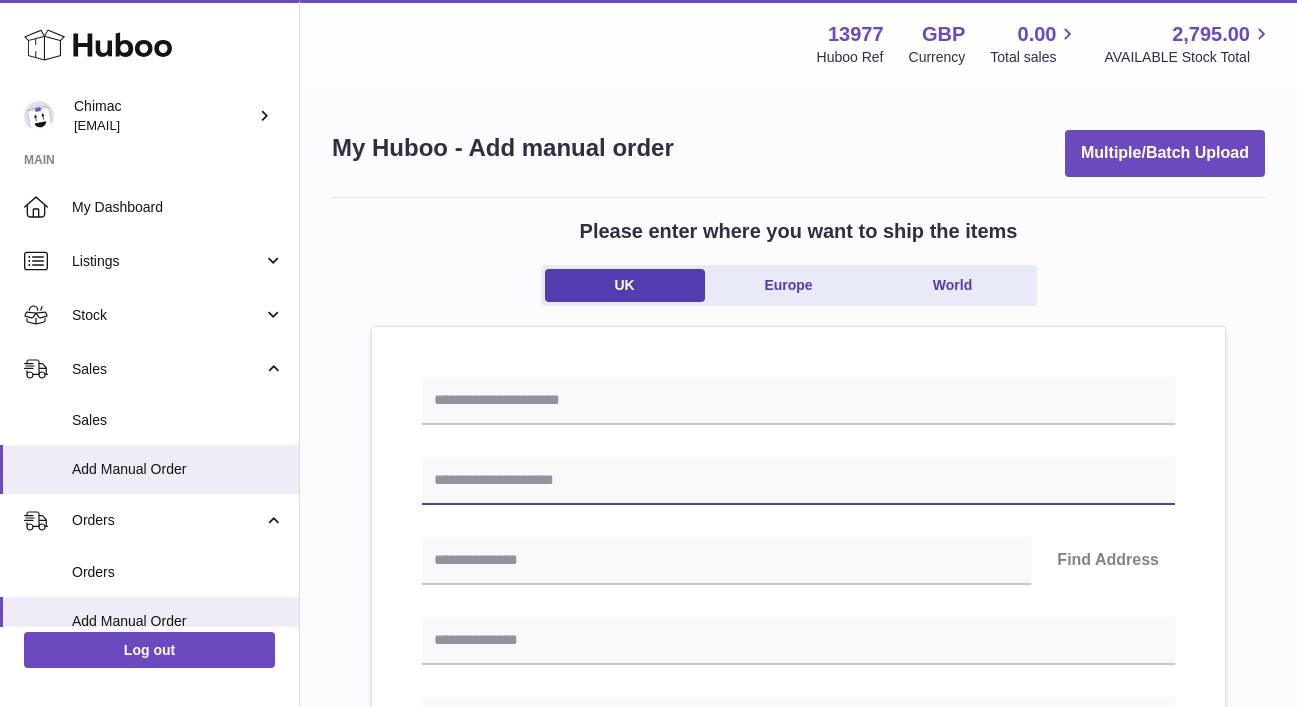 click at bounding box center (798, 481) 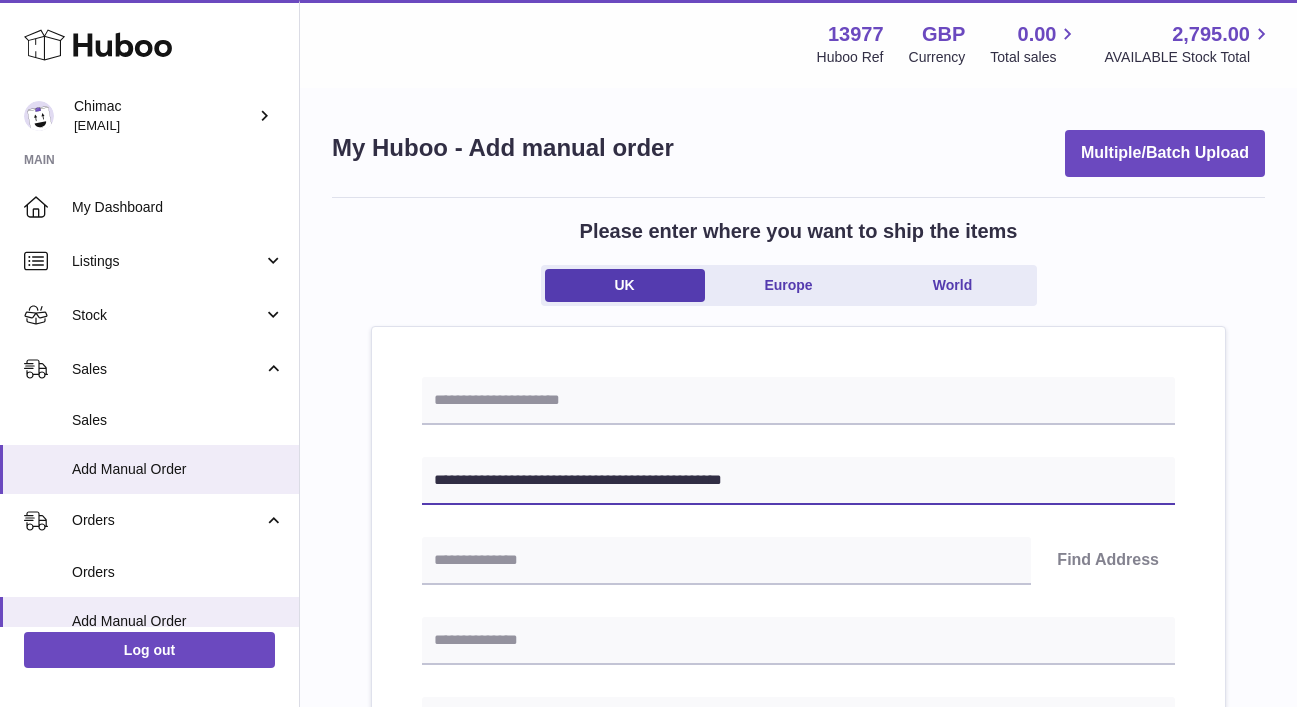 click on "**********" at bounding box center (798, 481) 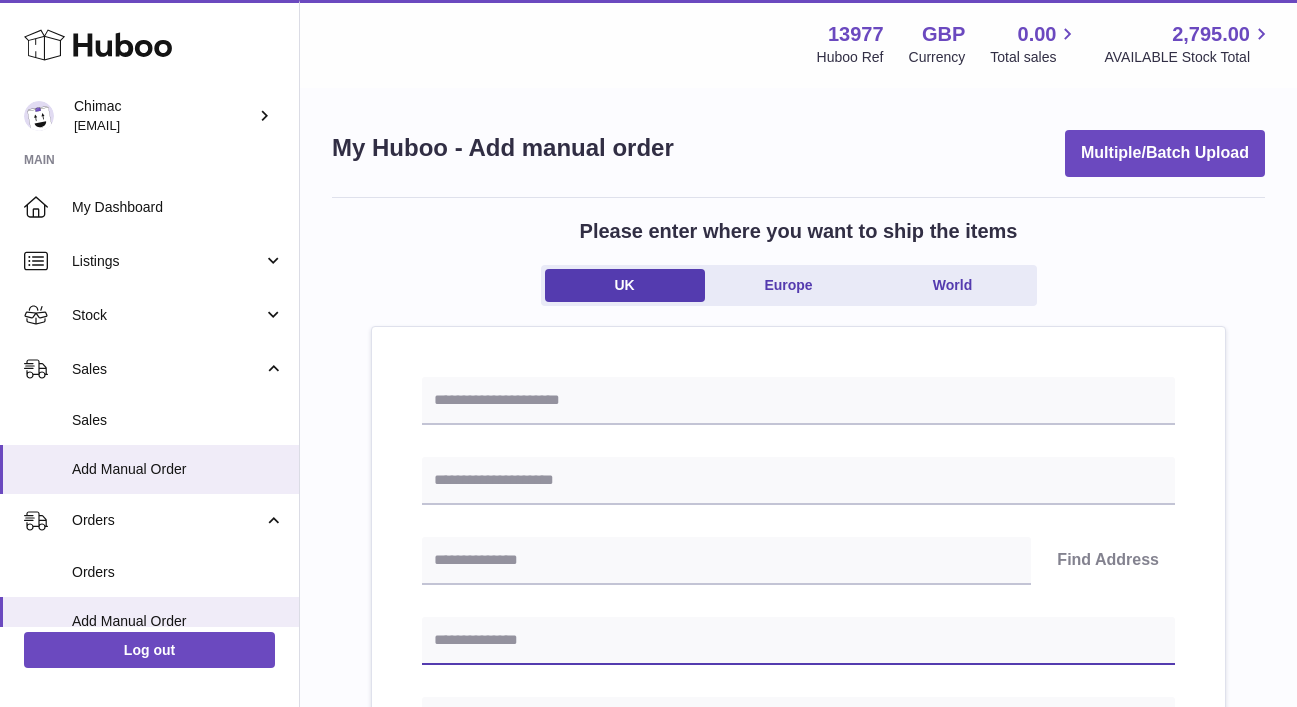 click at bounding box center (798, 641) 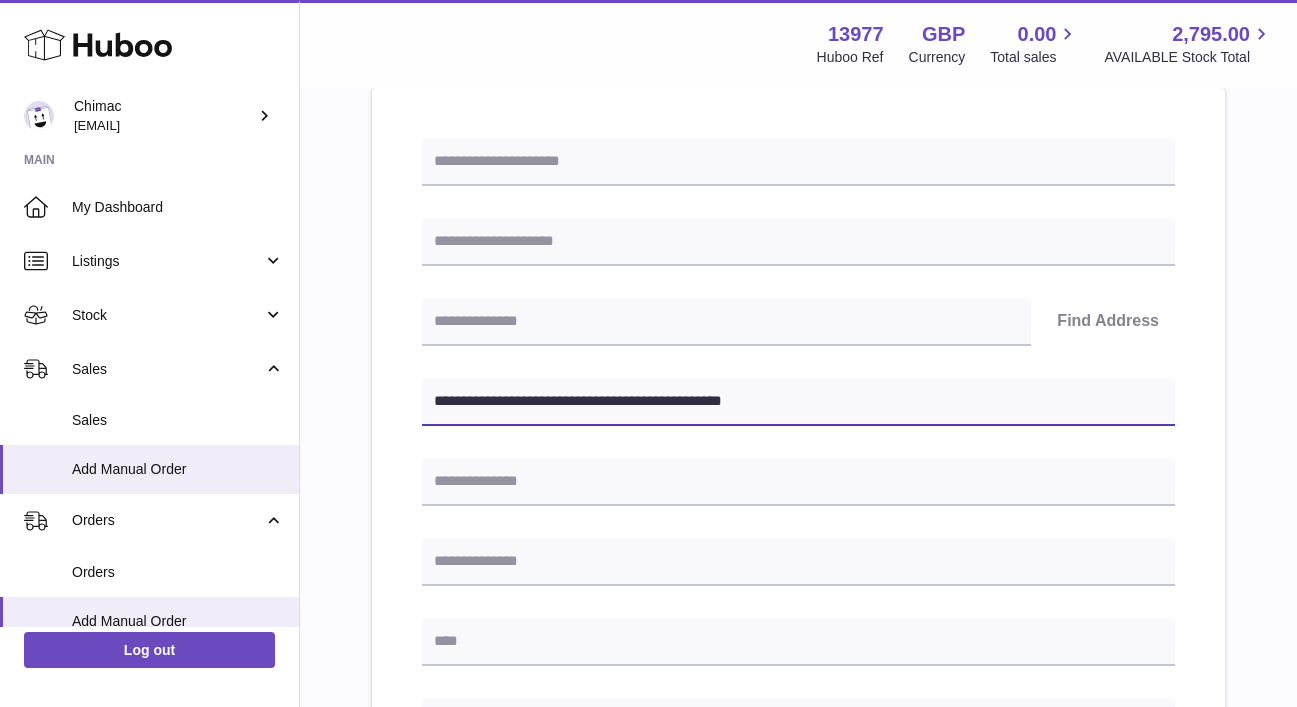 scroll, scrollTop: 275, scrollLeft: 0, axis: vertical 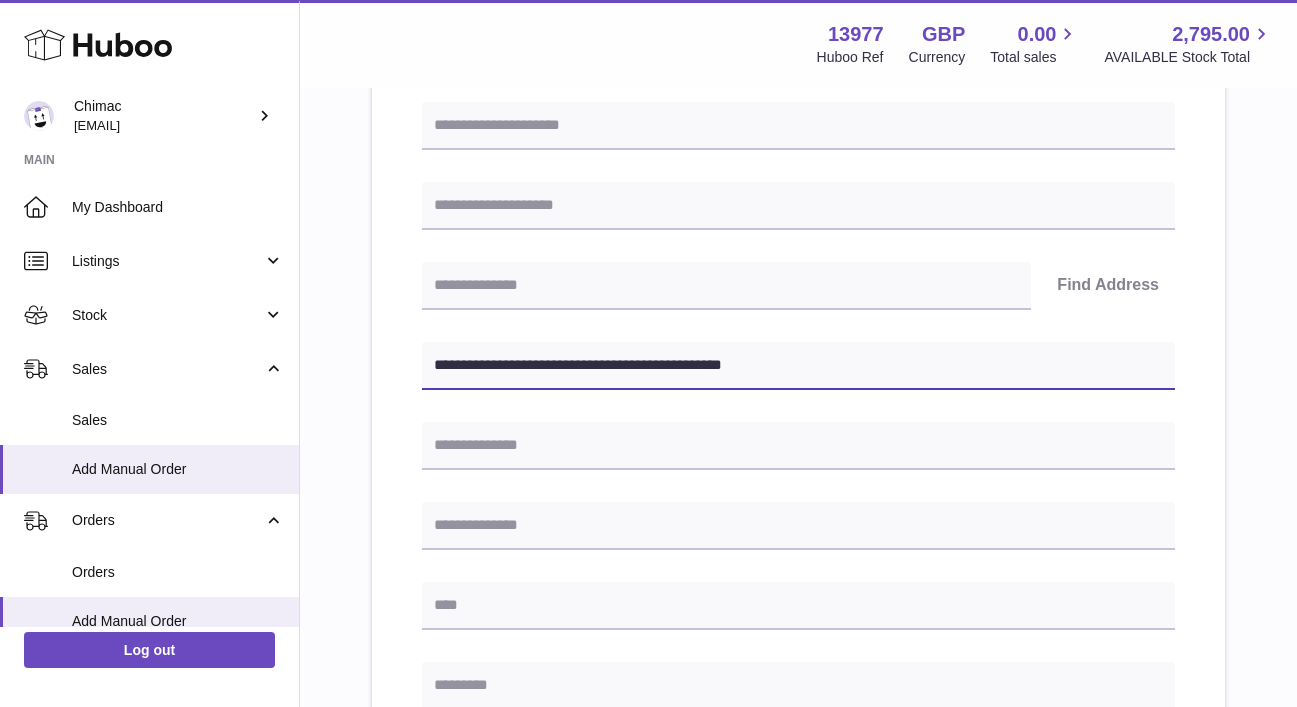 drag, startPoint x: 592, startPoint y: 365, endPoint x: 878, endPoint y: 361, distance: 286.02798 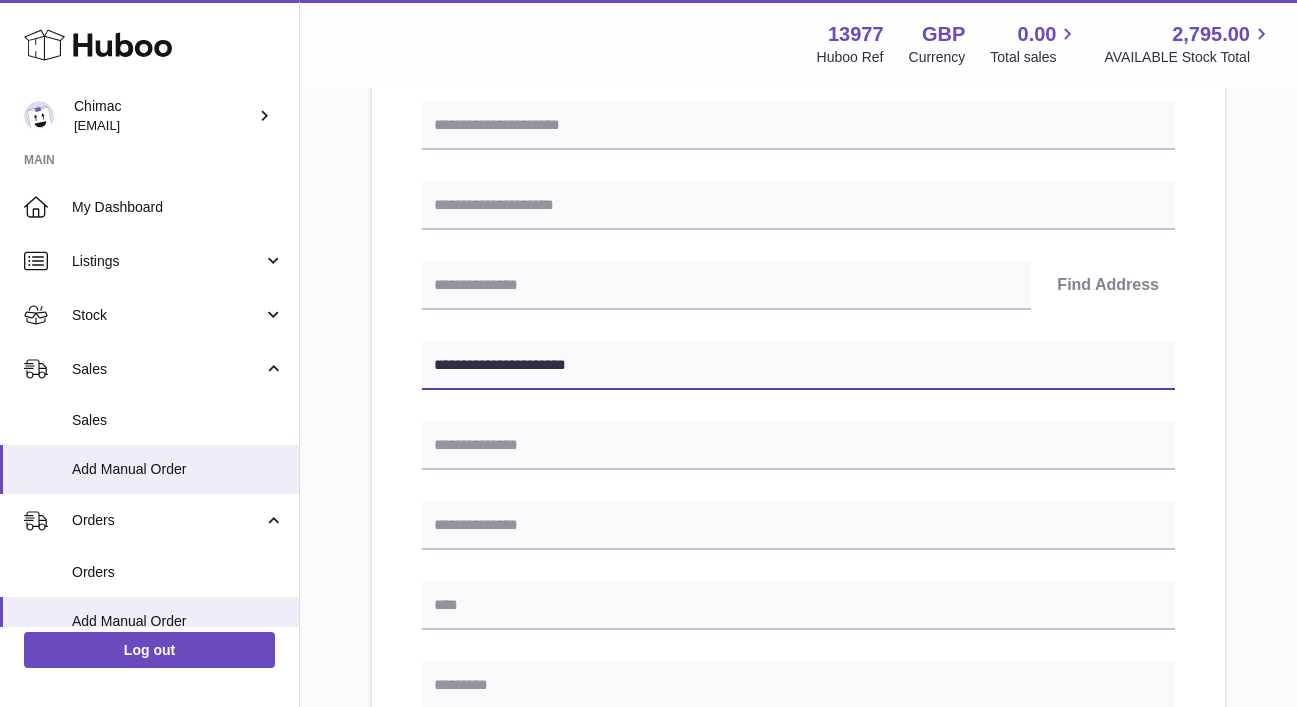 type on "**********" 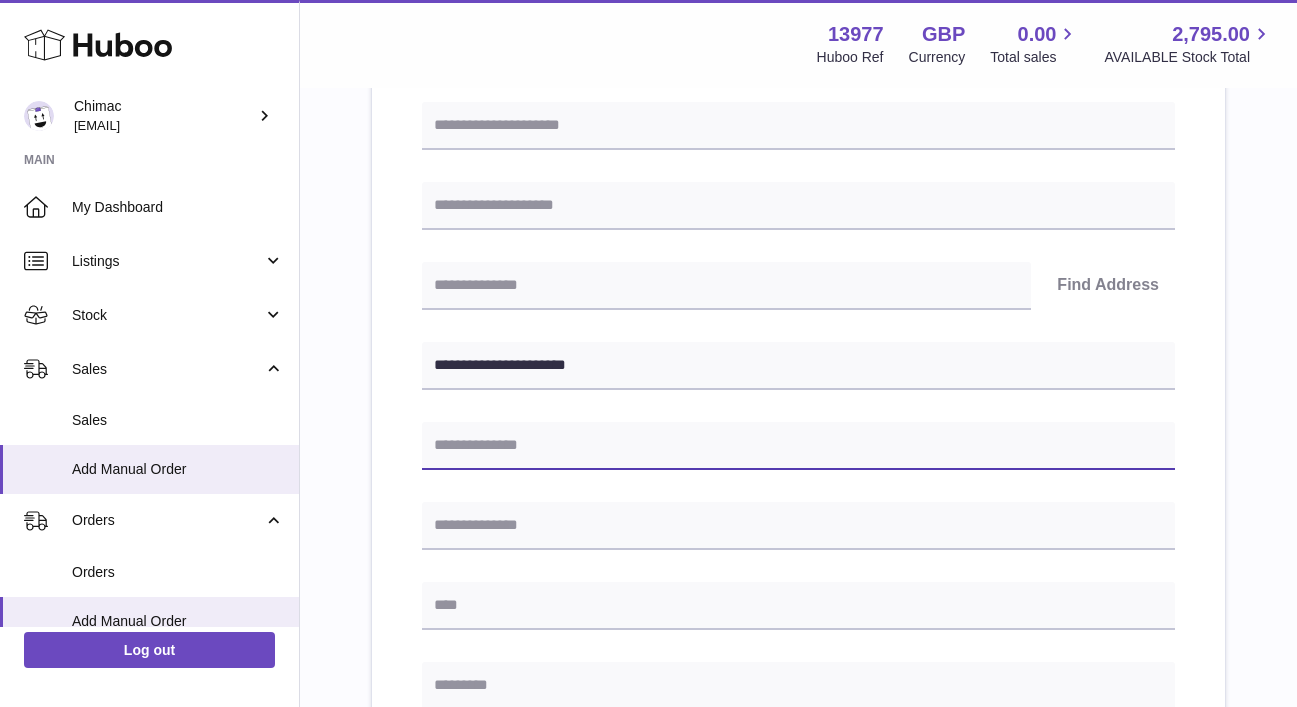 click at bounding box center (798, 446) 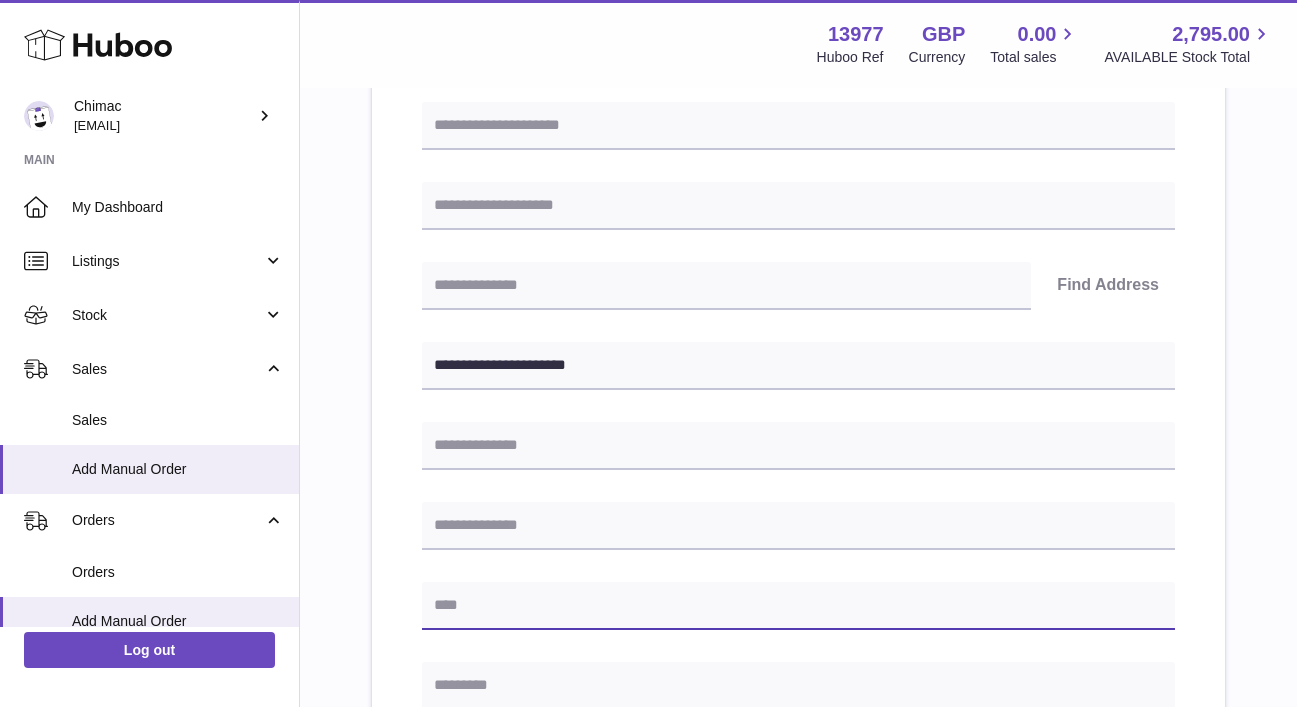 click at bounding box center [798, 606] 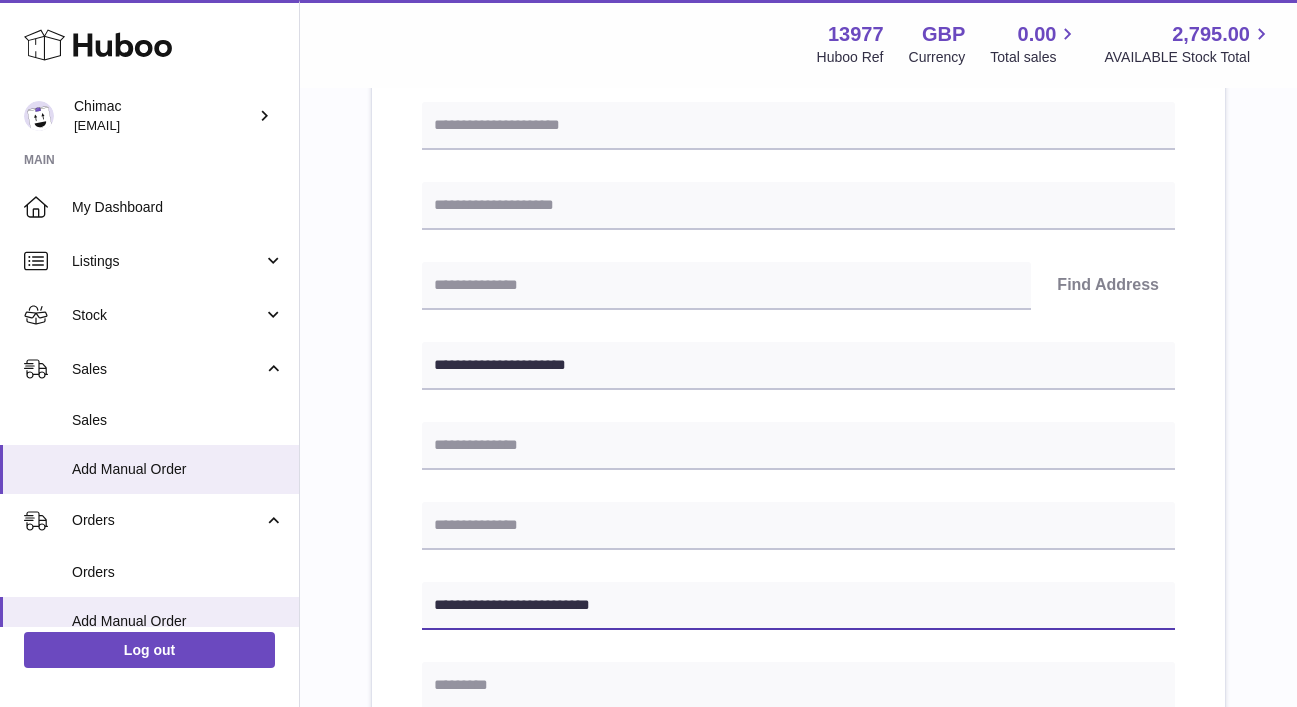 drag, startPoint x: 555, startPoint y: 607, endPoint x: 677, endPoint y: 621, distance: 122.80065 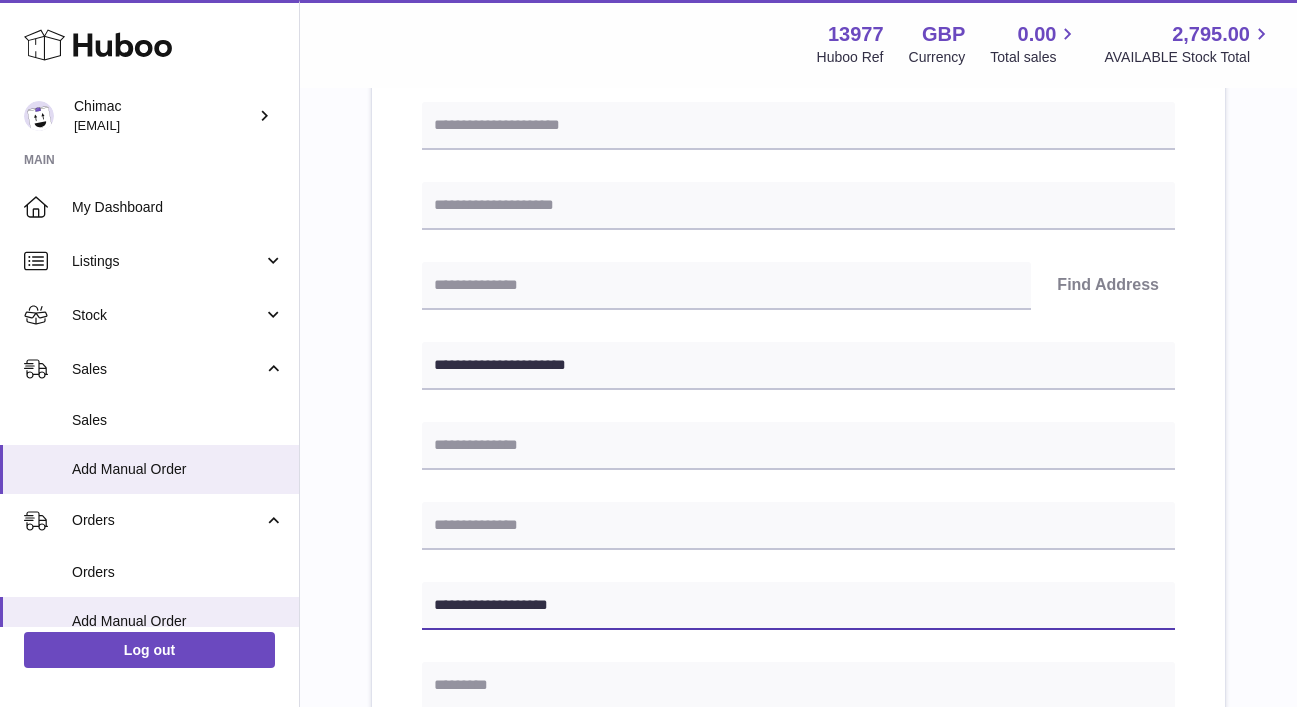 type on "**********" 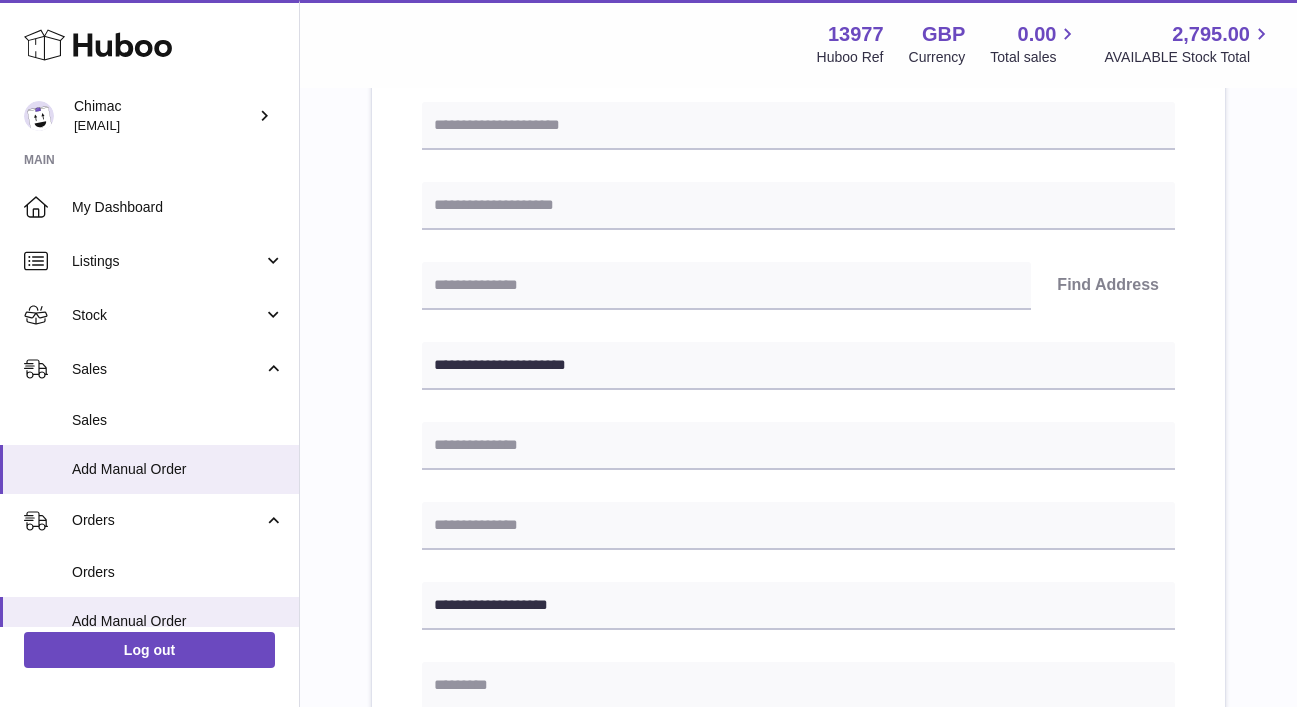 click at bounding box center (798, 686) 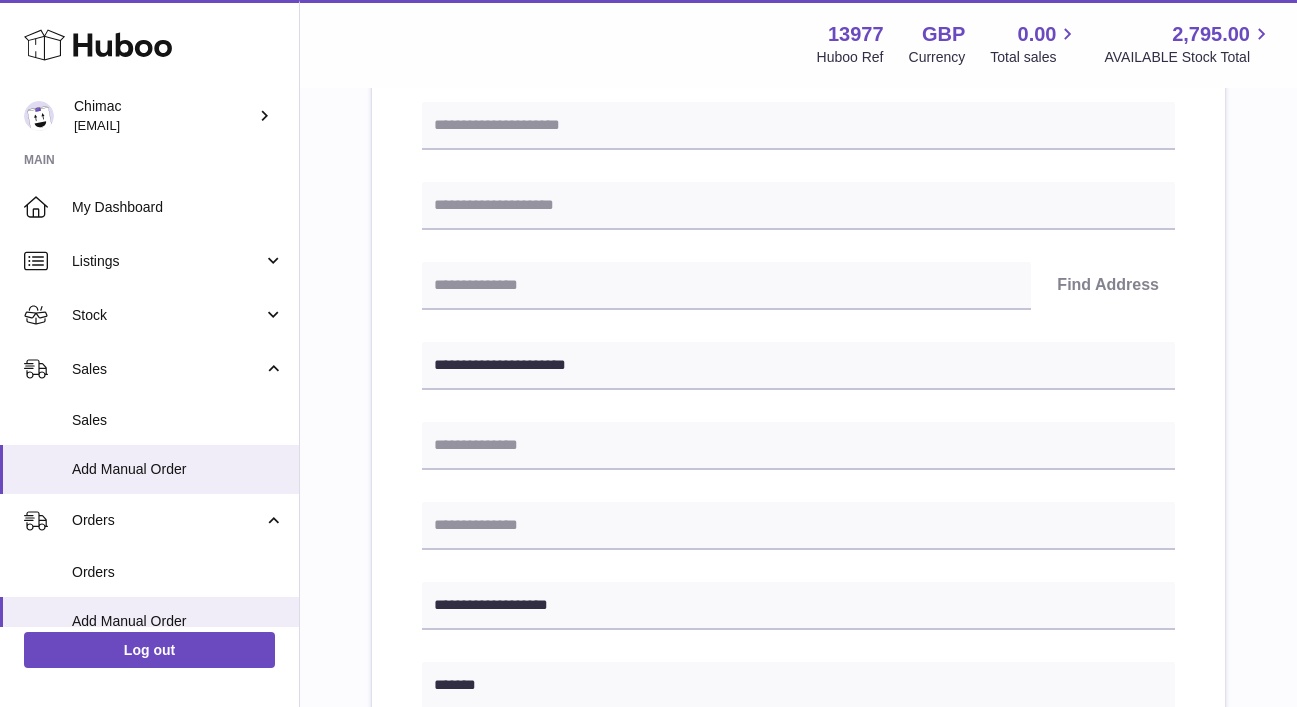 type on "*******" 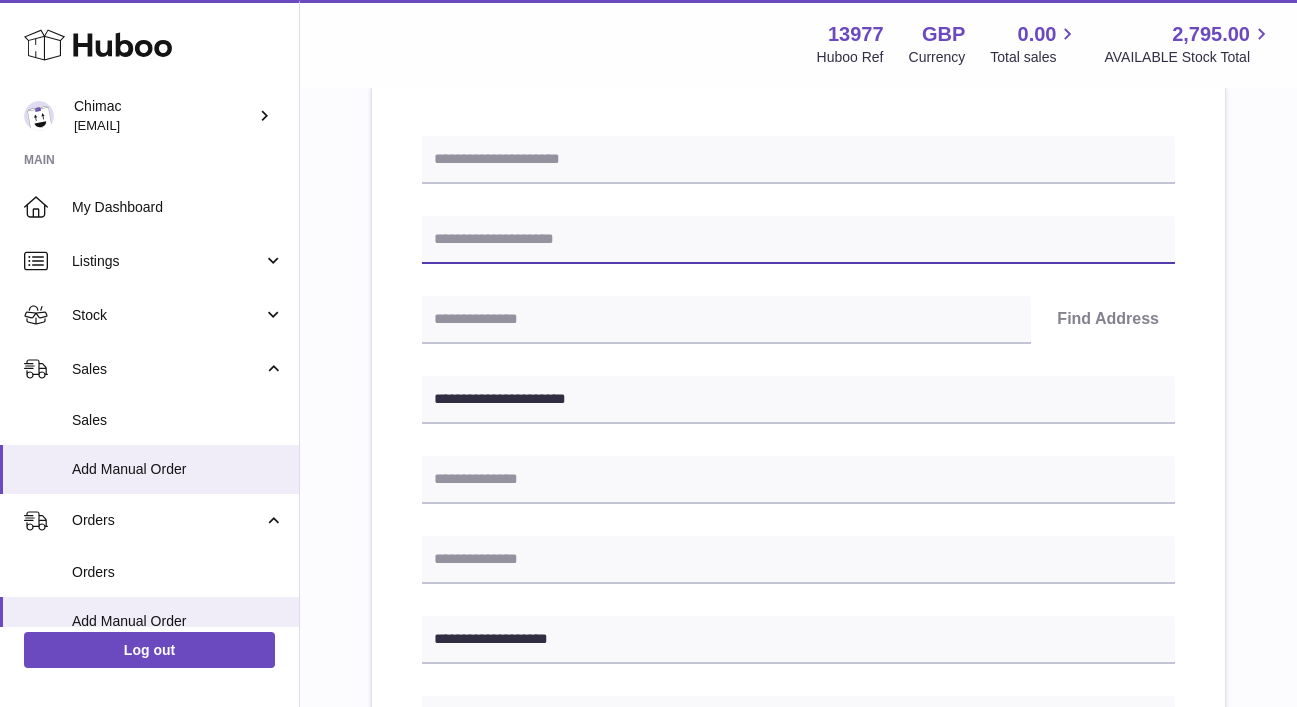 click at bounding box center [798, 240] 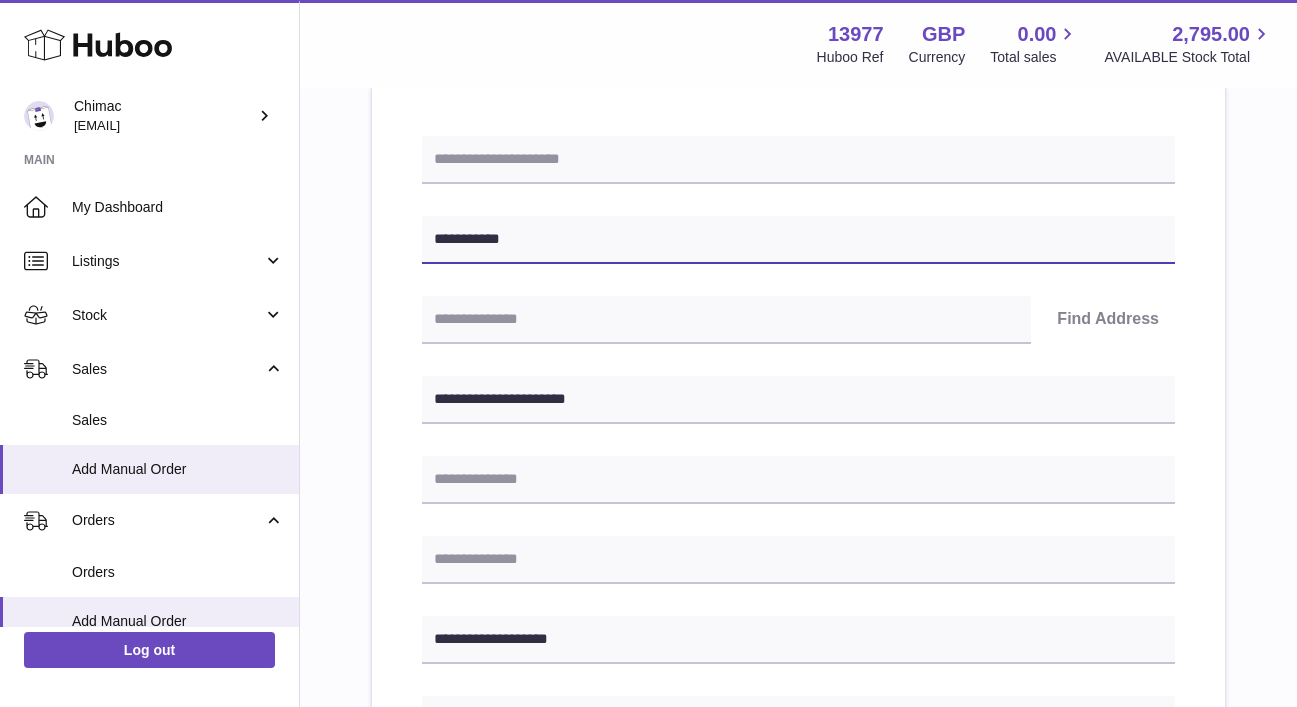 type on "**********" 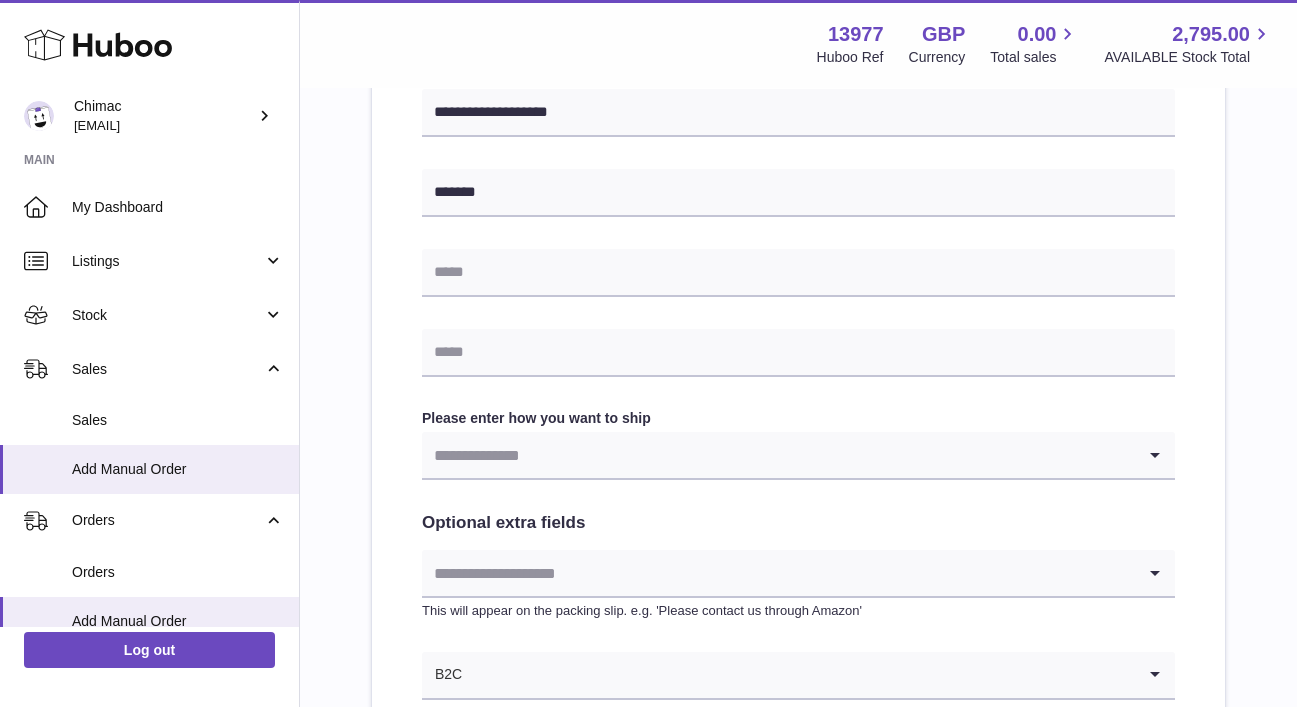 scroll, scrollTop: 970, scrollLeft: 0, axis: vertical 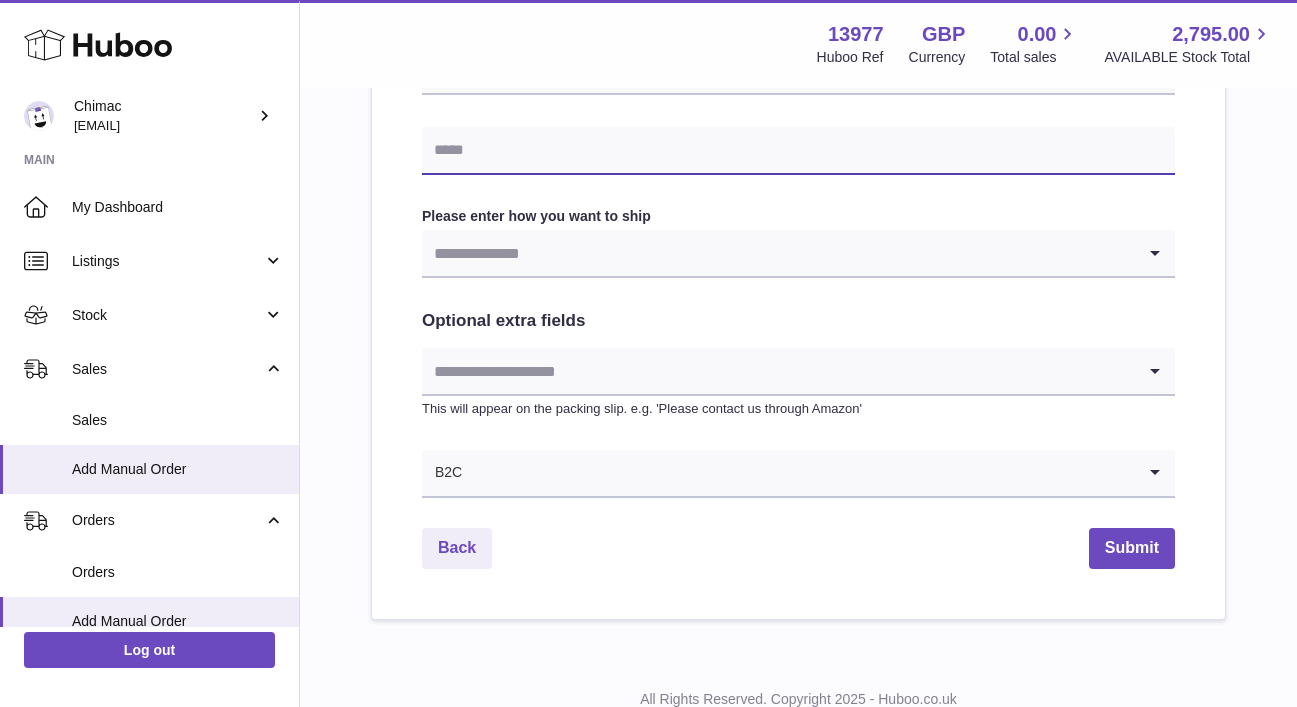 click at bounding box center (798, 151) 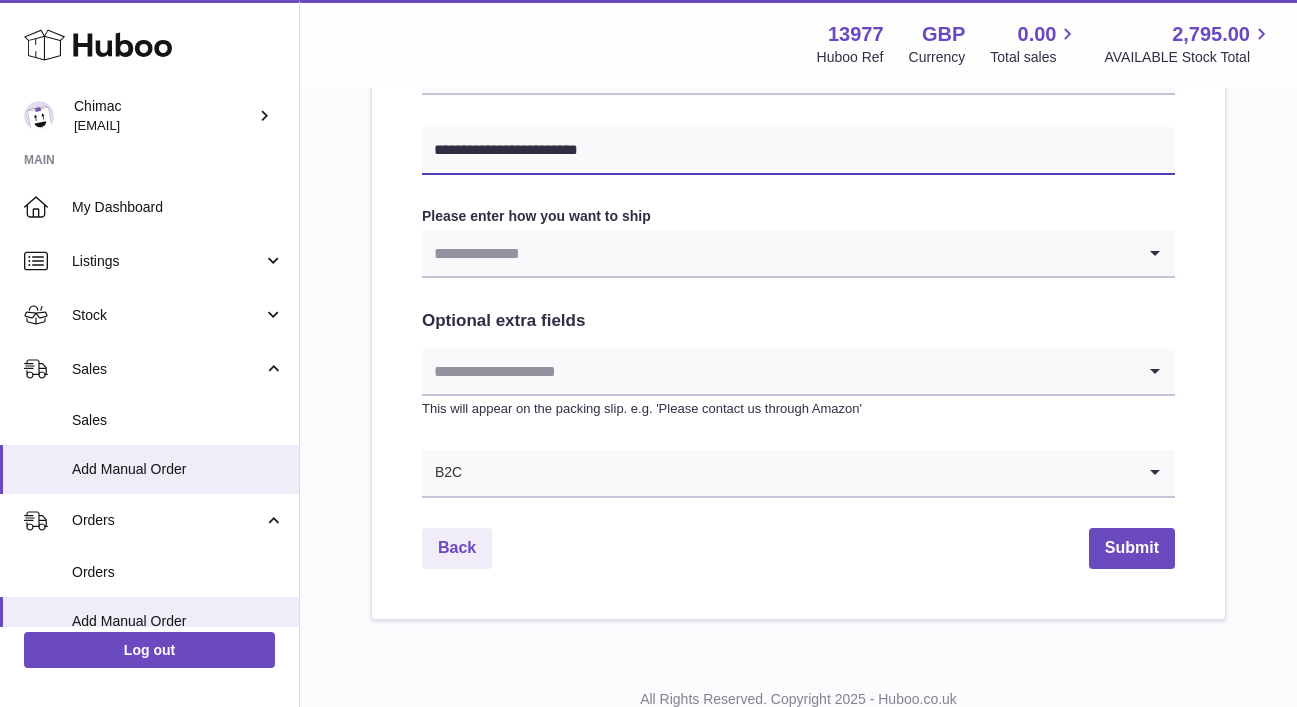 type on "**********" 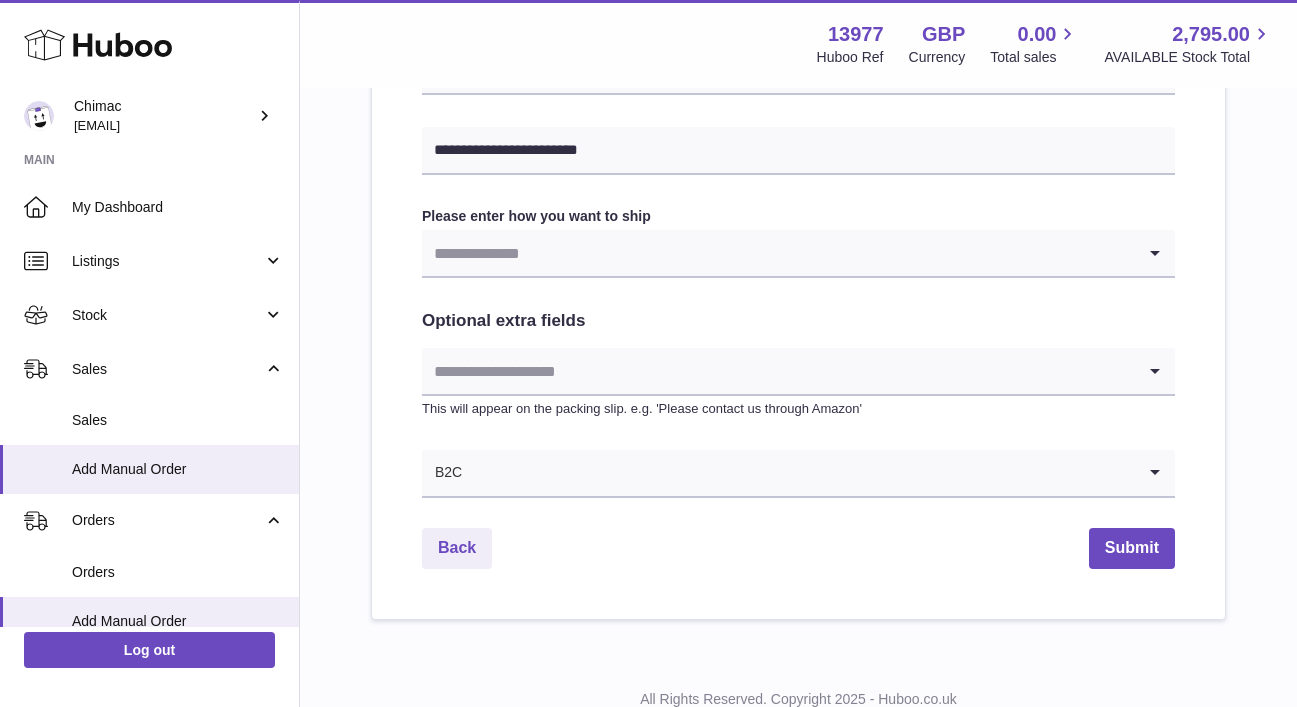 click on "**********" at bounding box center (798, -48) 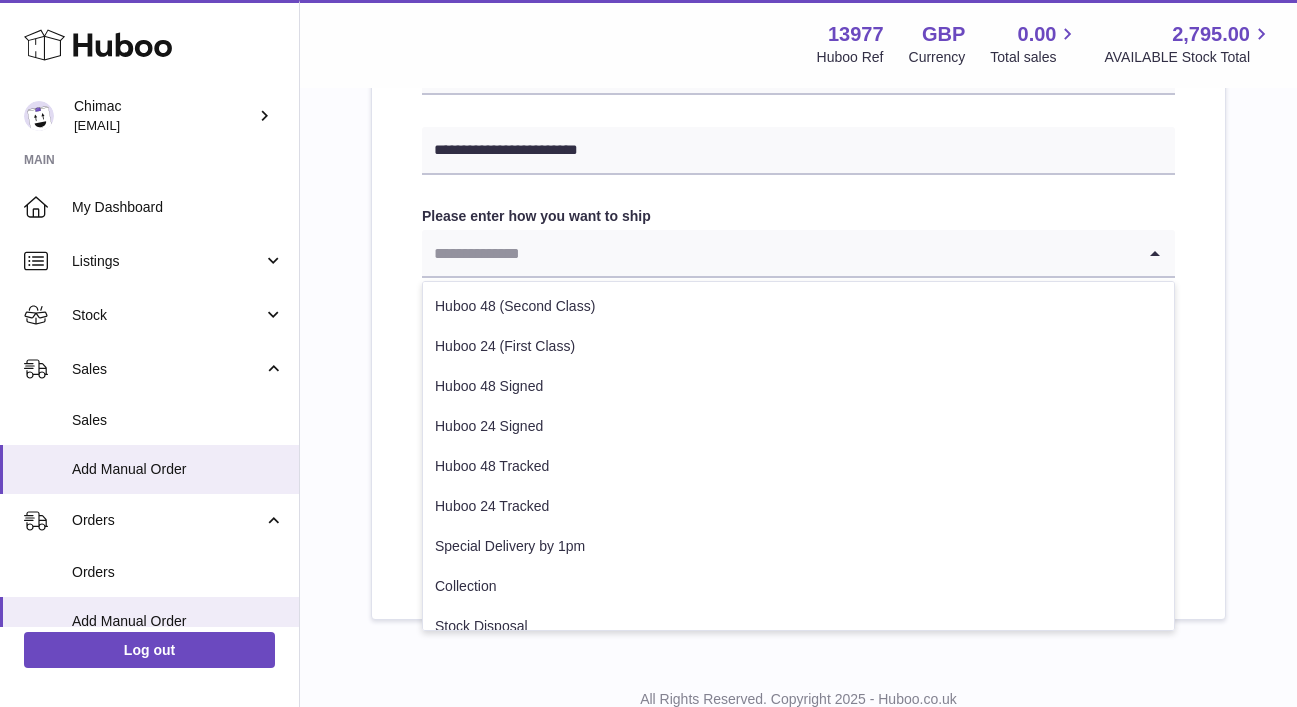 click at bounding box center [778, 253] 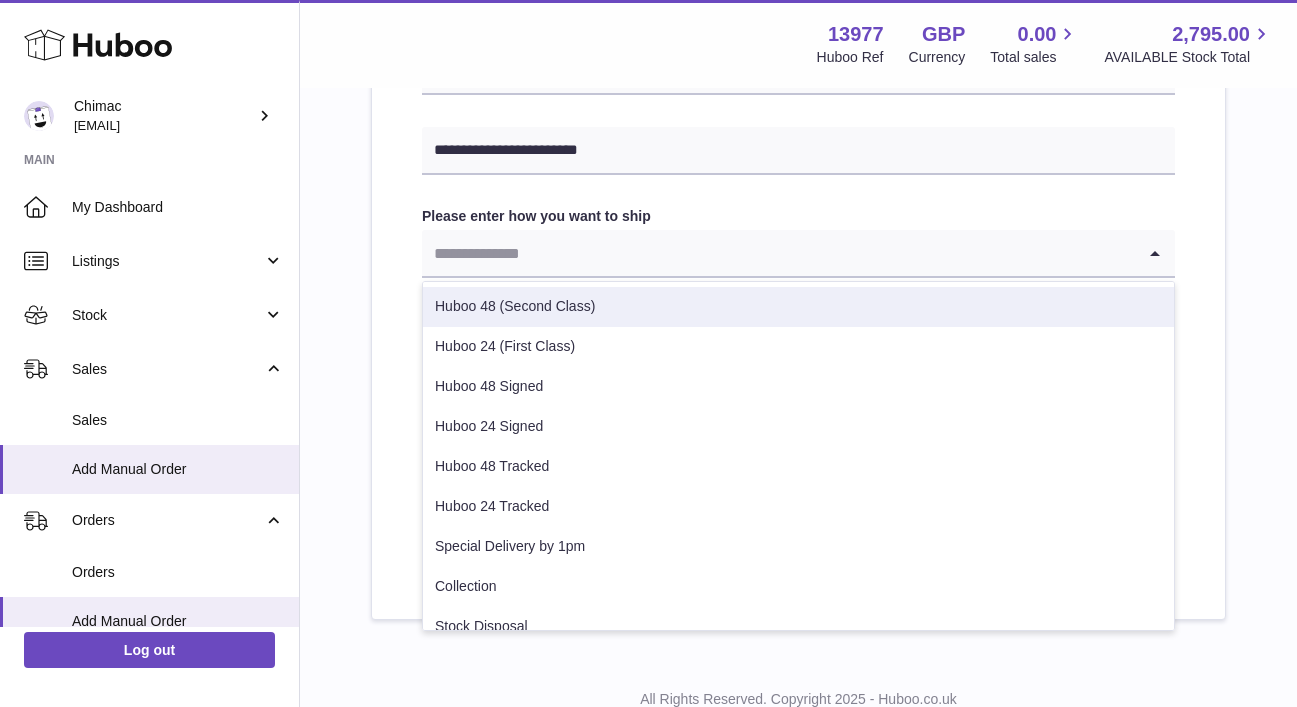click on "Huboo 48 (Second Class)" at bounding box center [798, 307] 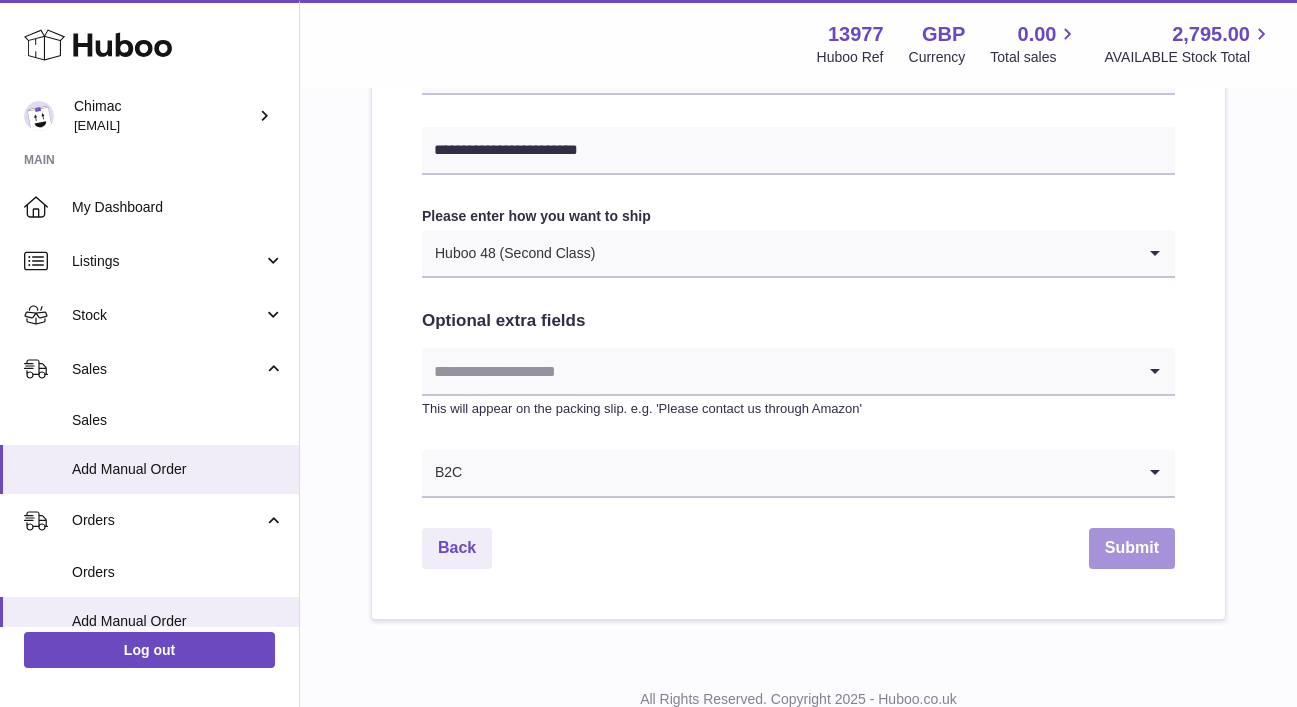 click on "Submit" at bounding box center (1132, 548) 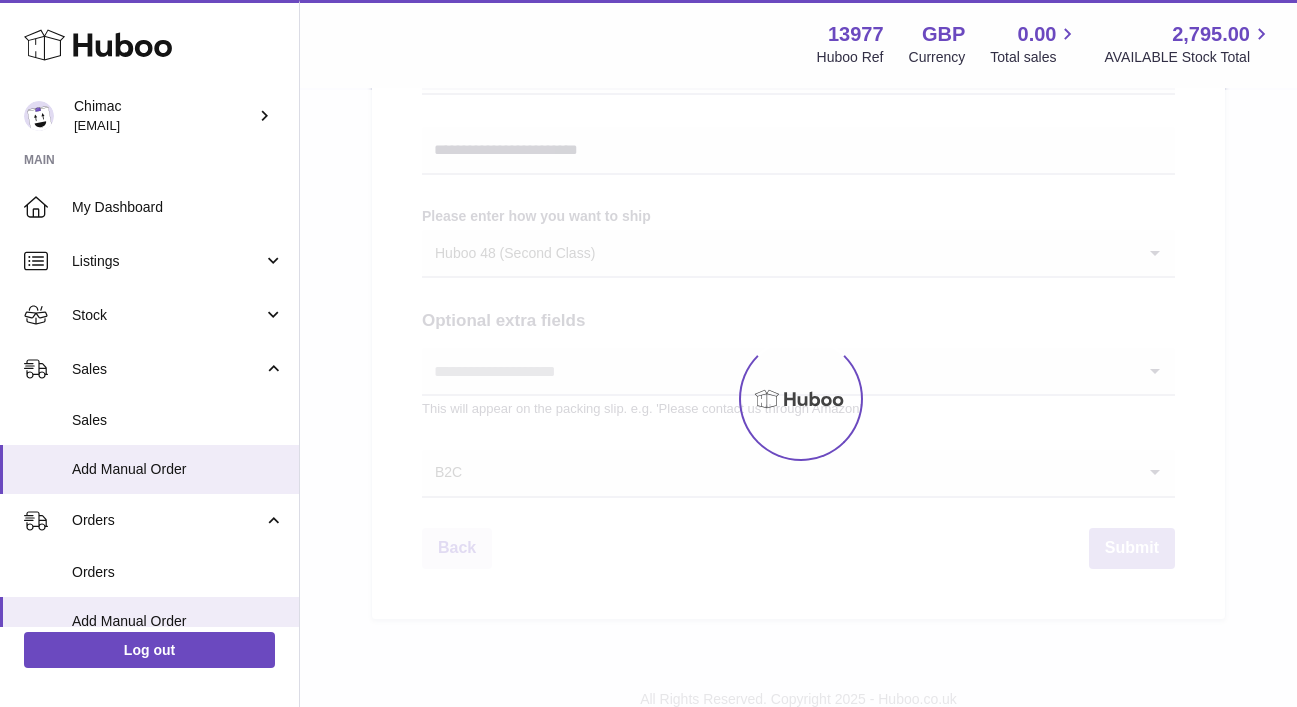 select on "***" 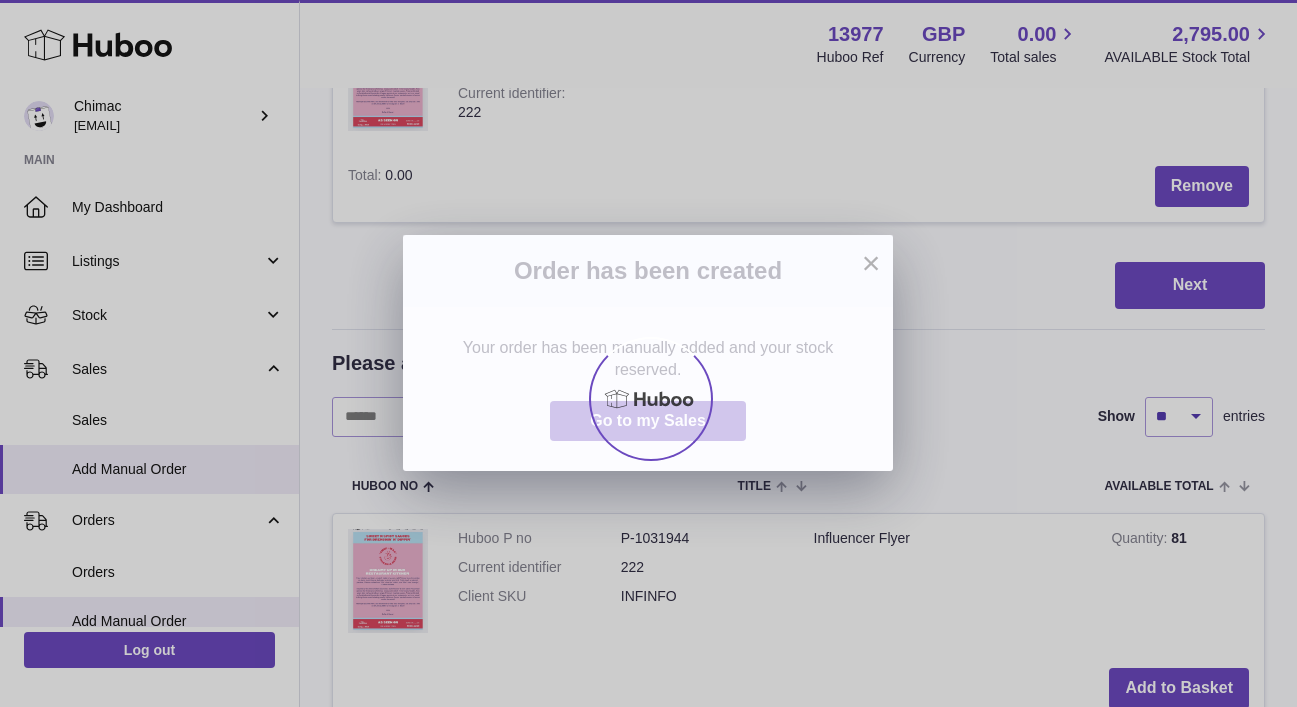 scroll, scrollTop: 0, scrollLeft: 0, axis: both 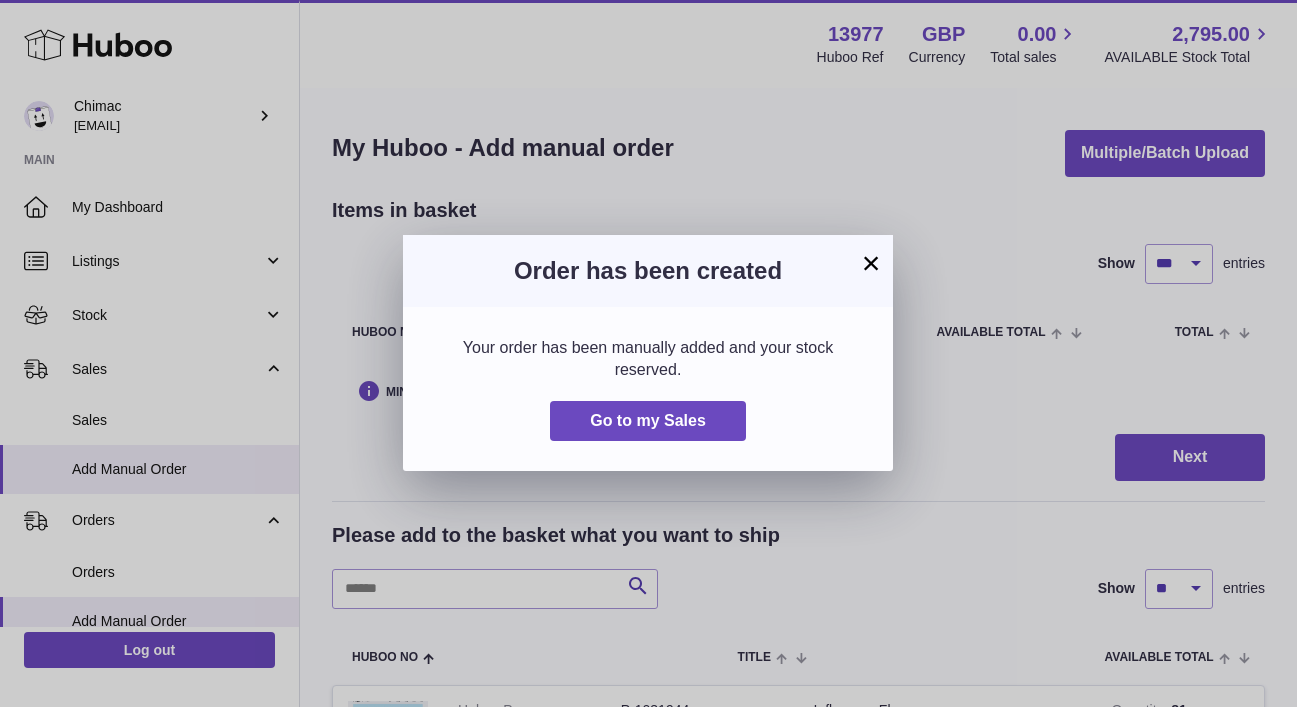 click on "×" at bounding box center [871, 263] 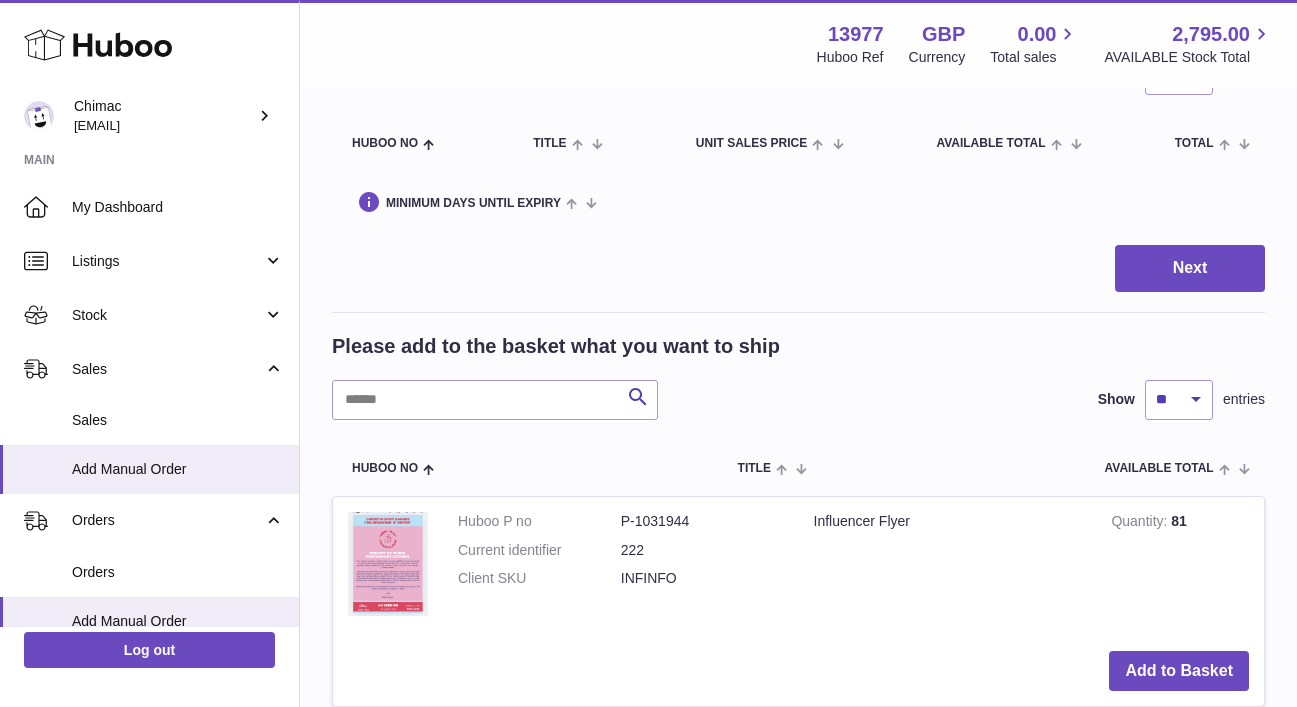 scroll, scrollTop: 264, scrollLeft: 0, axis: vertical 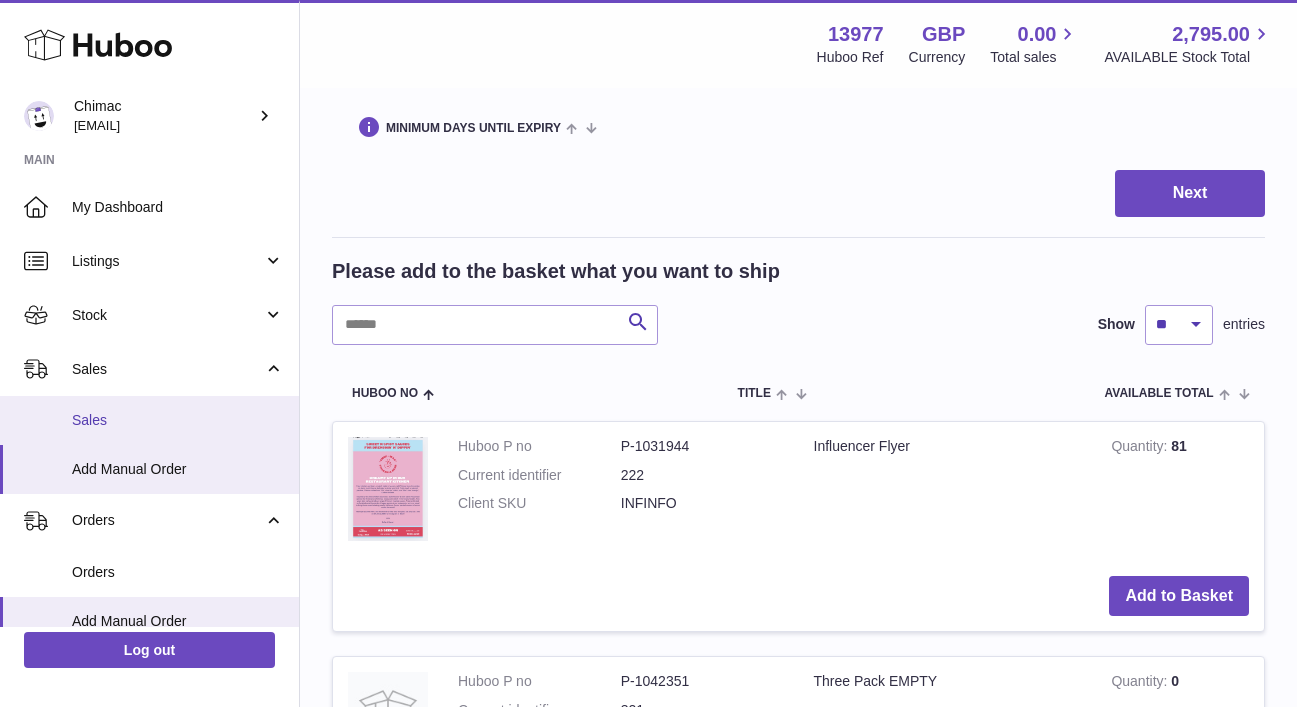 click on "Sales" at bounding box center (149, 420) 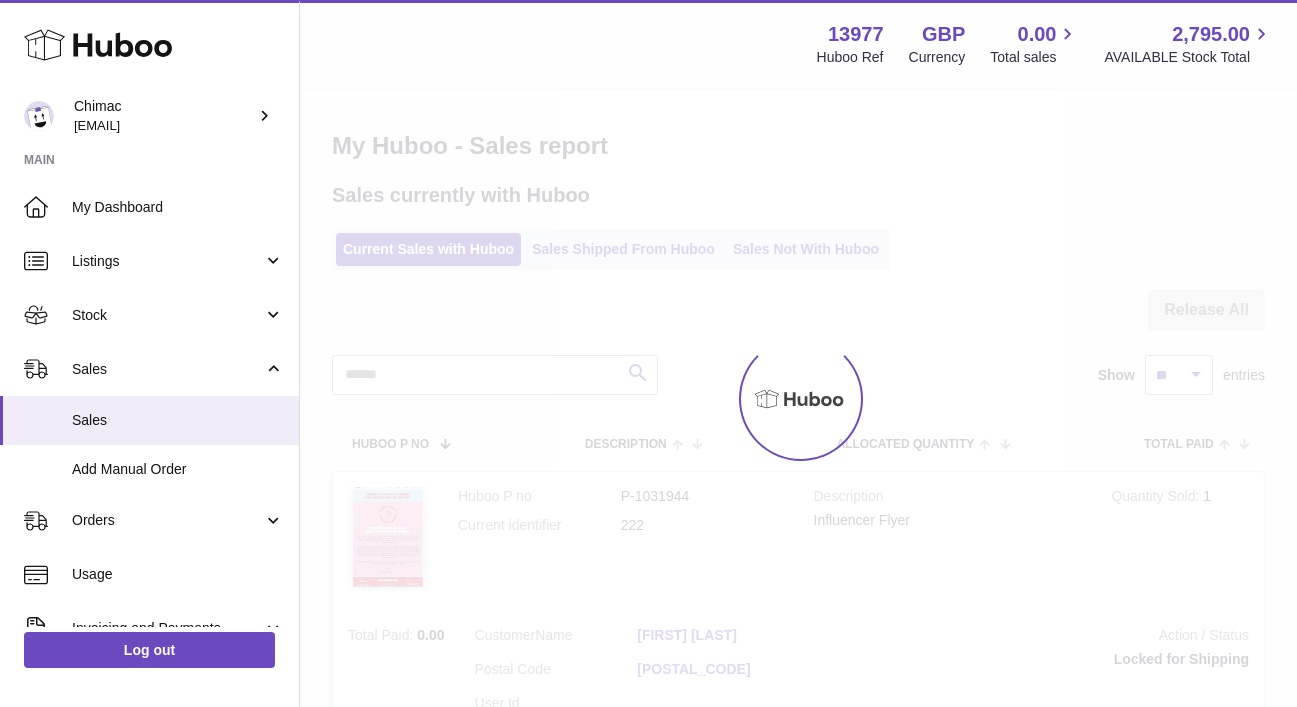 scroll, scrollTop: 0, scrollLeft: 0, axis: both 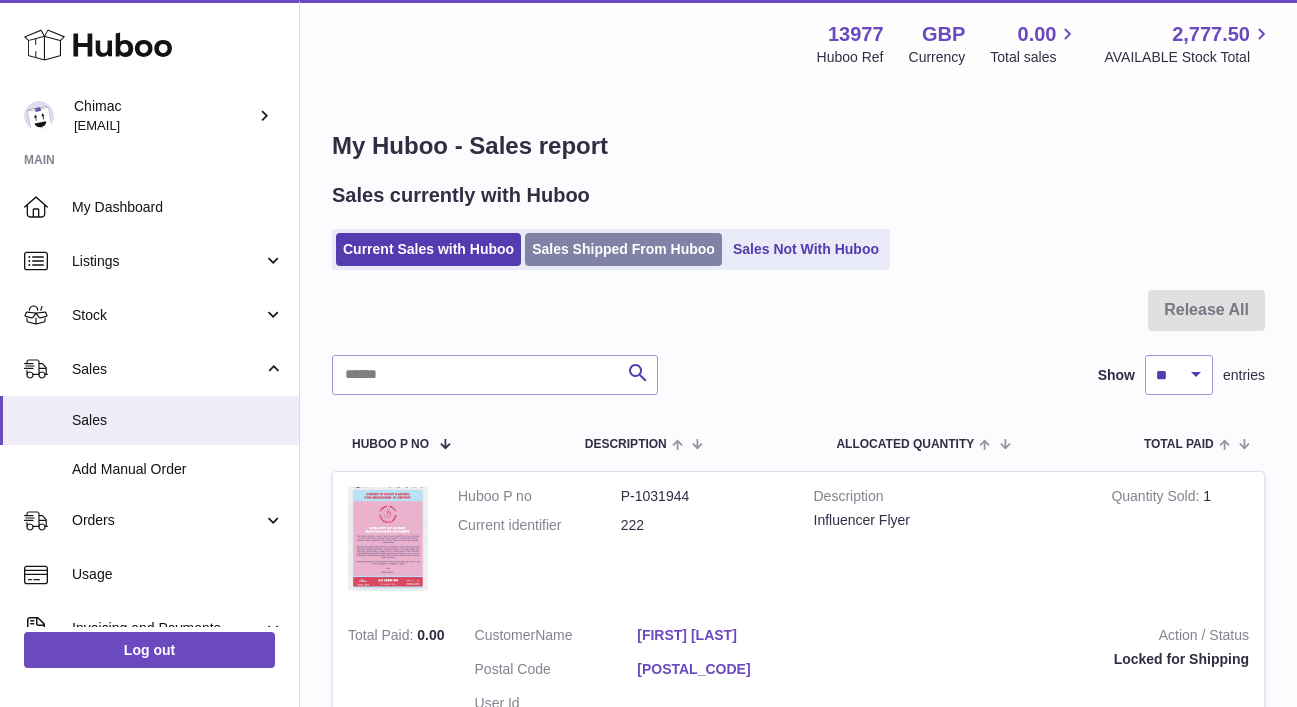 click on "Sales Shipped From Huboo" at bounding box center (623, 249) 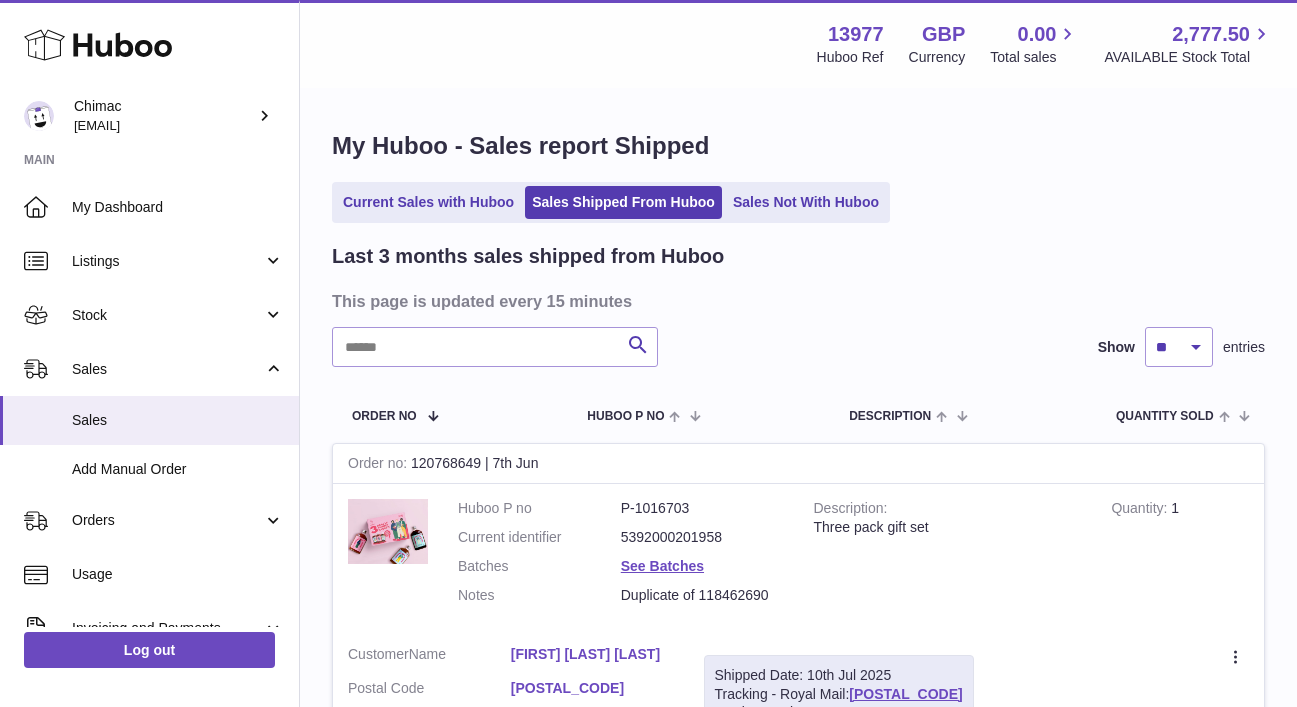 scroll, scrollTop: 0, scrollLeft: 0, axis: both 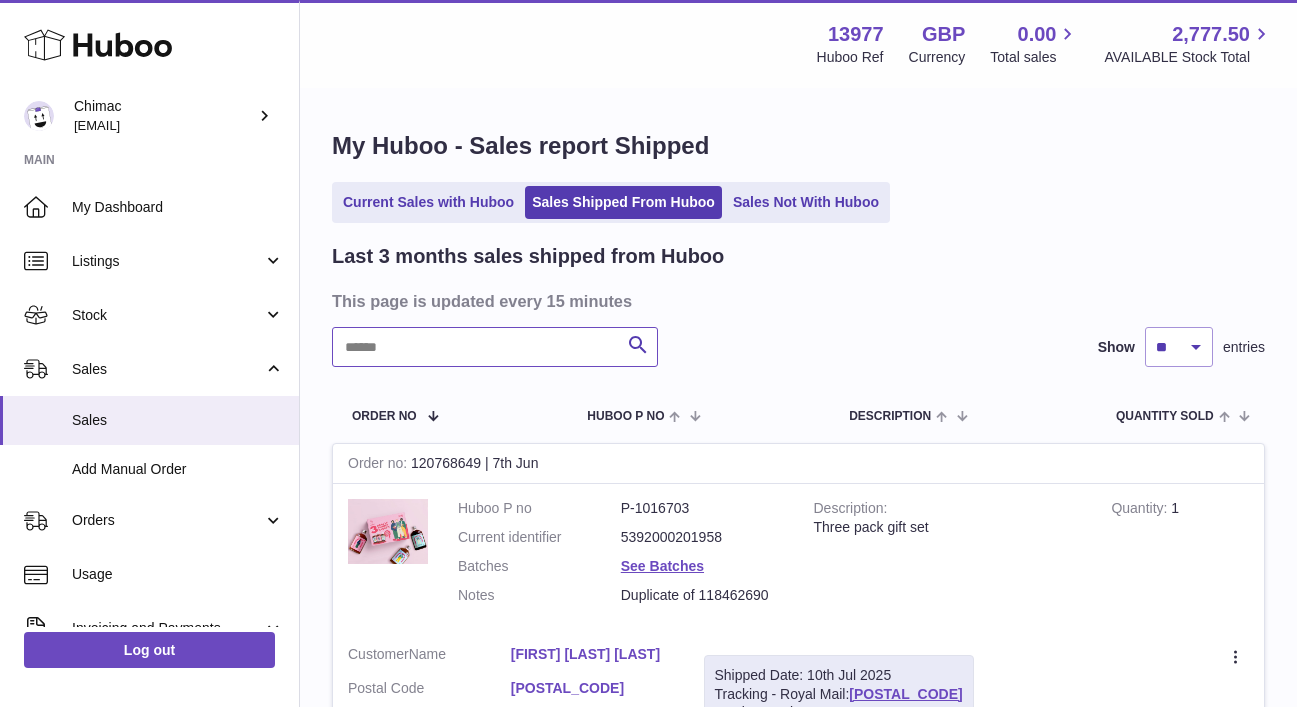 click at bounding box center (495, 347) 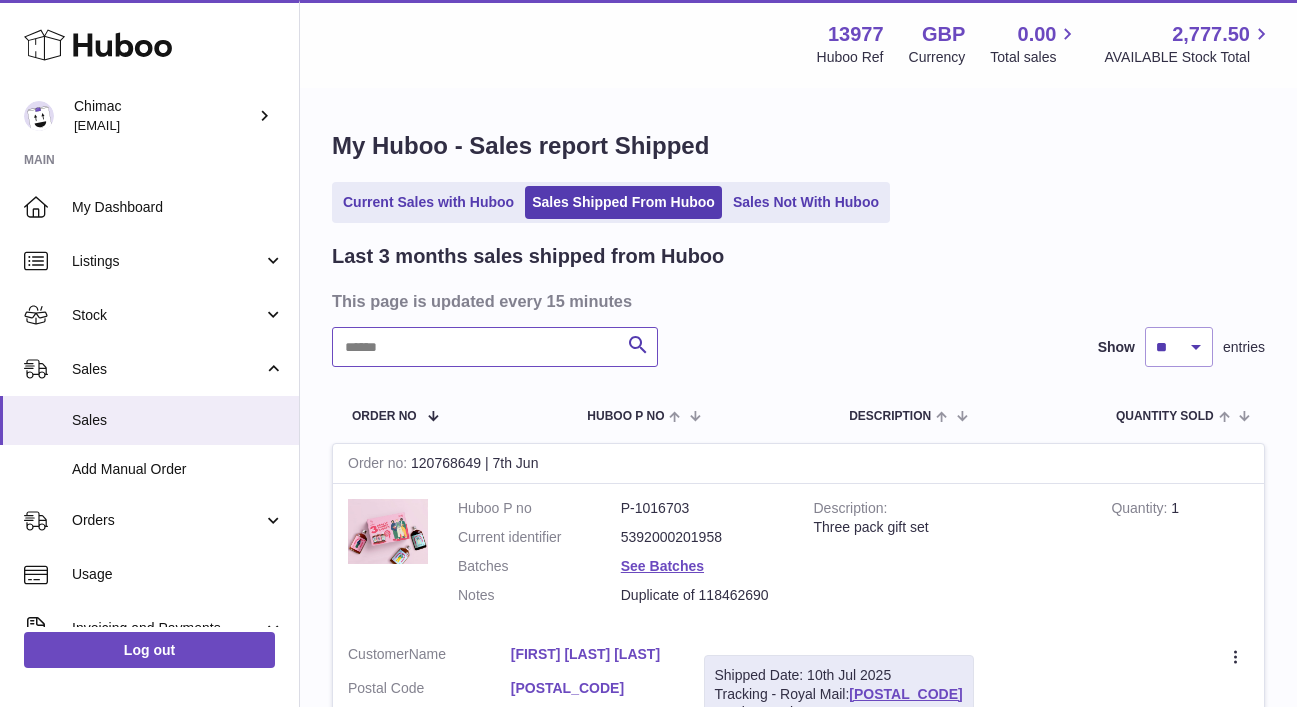 scroll, scrollTop: 129, scrollLeft: 0, axis: vertical 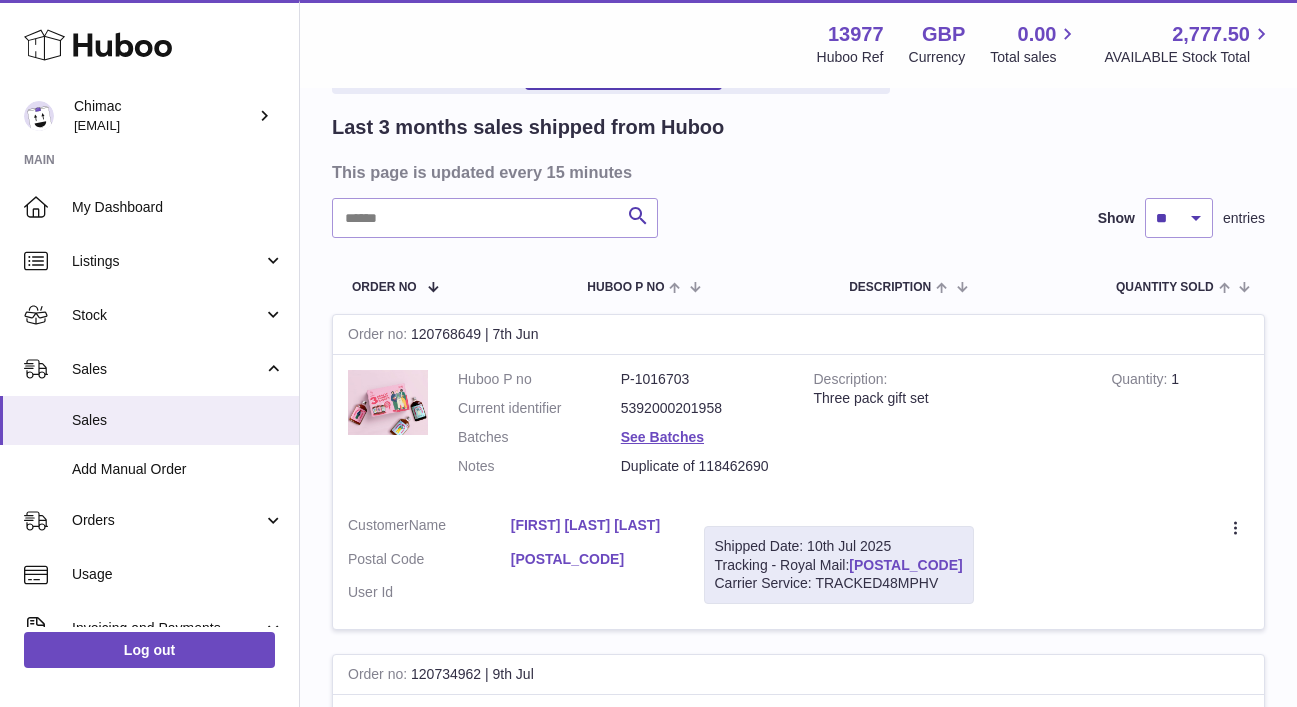 drag, startPoint x: 964, startPoint y: 566, endPoint x: 857, endPoint y: 560, distance: 107.16809 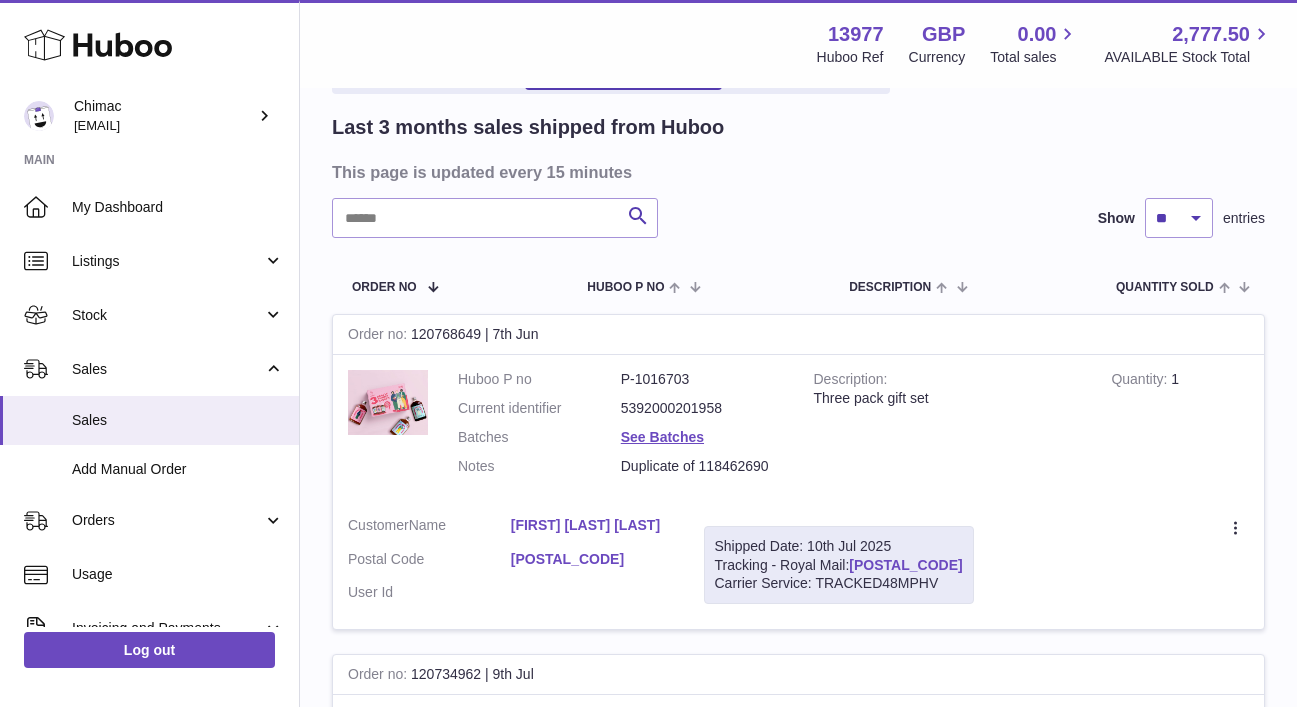 click on "Shipped Date: 10th Jul 2025
Tracking - Royal Mail:
OZ098341196GB
Carrier Service: TRACKED48MPHV" at bounding box center (839, 565) 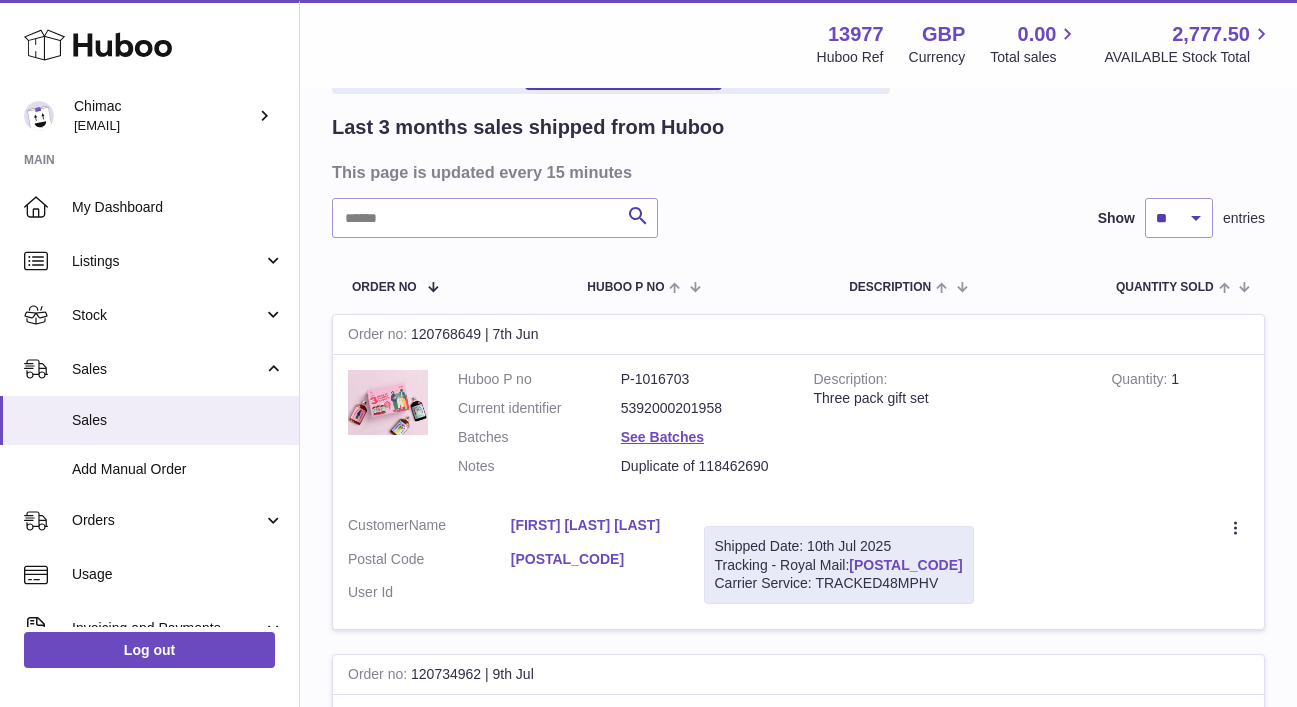 click on "OZ098341196GB" at bounding box center [905, 565] 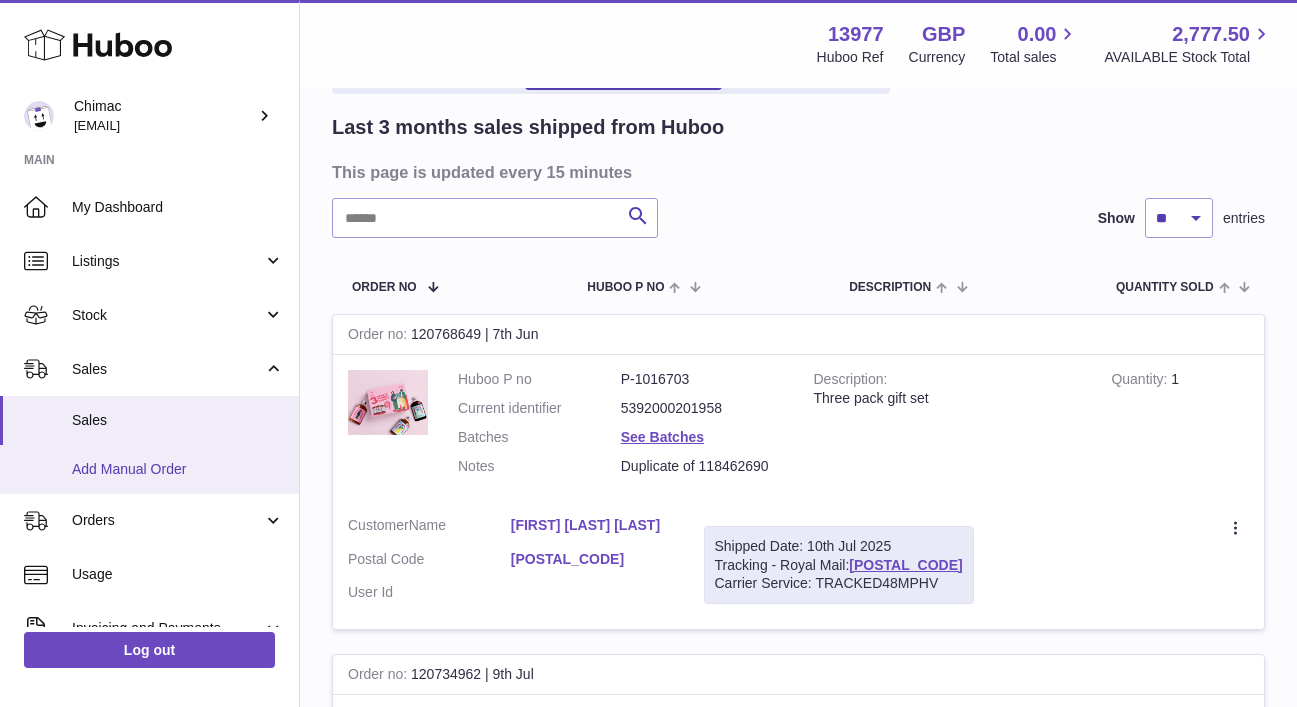 click on "Add Manual Order" at bounding box center [178, 469] 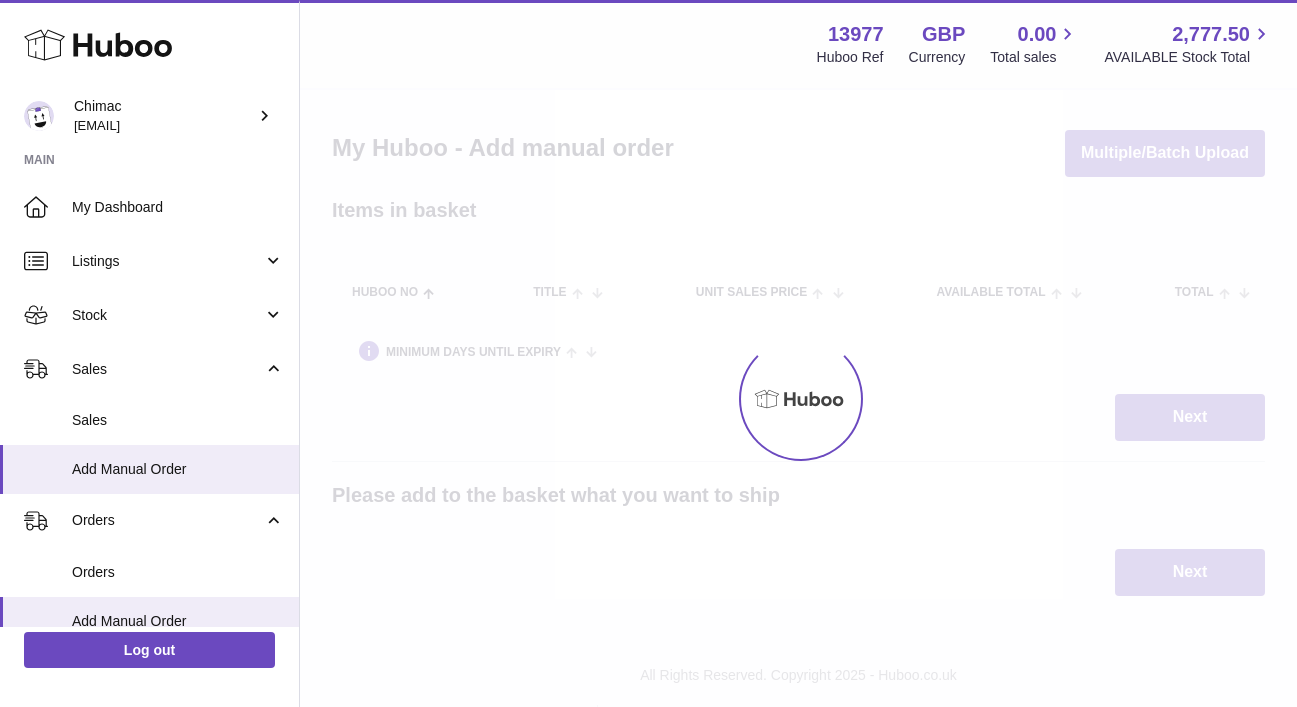 scroll, scrollTop: 0, scrollLeft: 0, axis: both 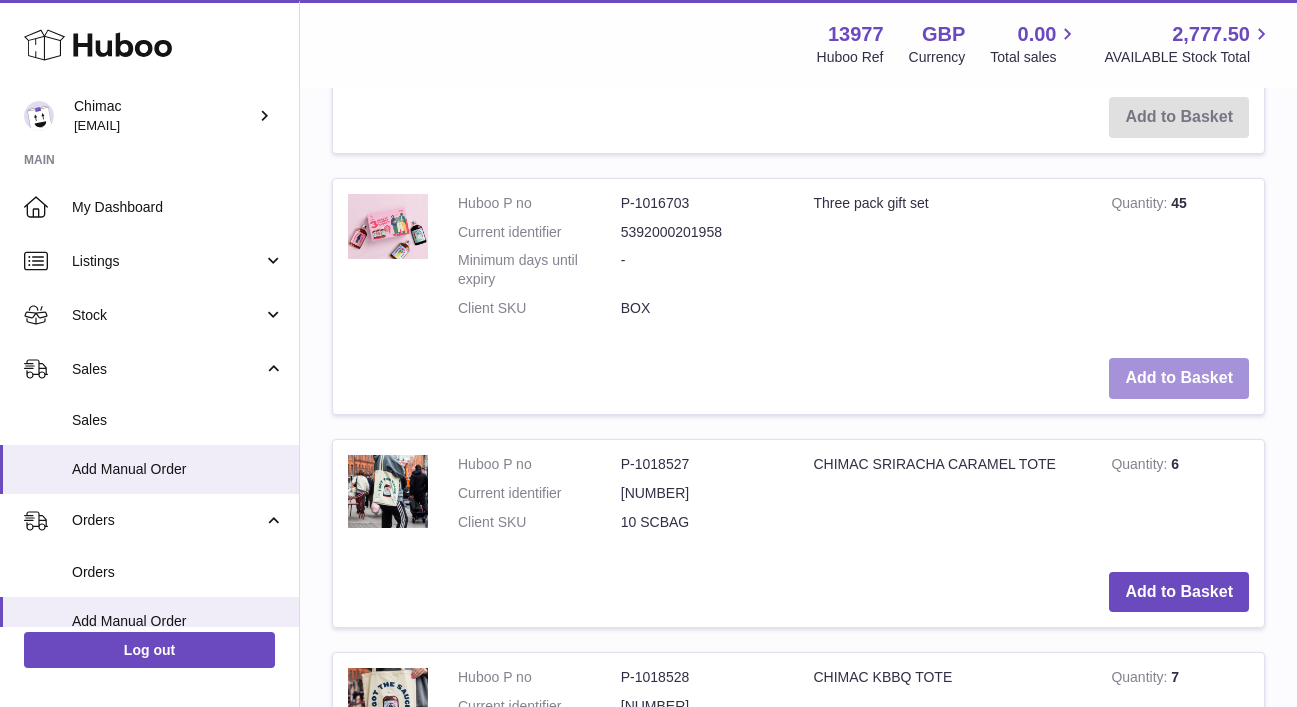 click on "Add to Basket" at bounding box center [1179, 378] 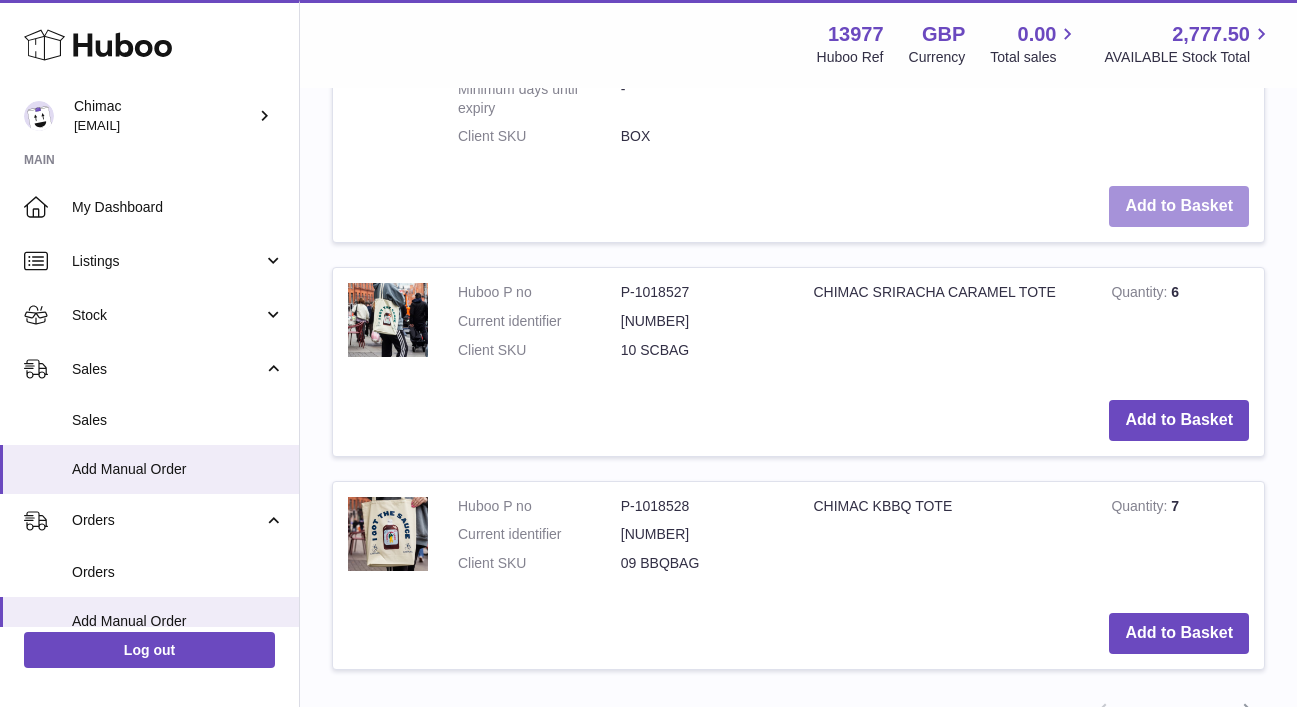 scroll, scrollTop: 2984, scrollLeft: 0, axis: vertical 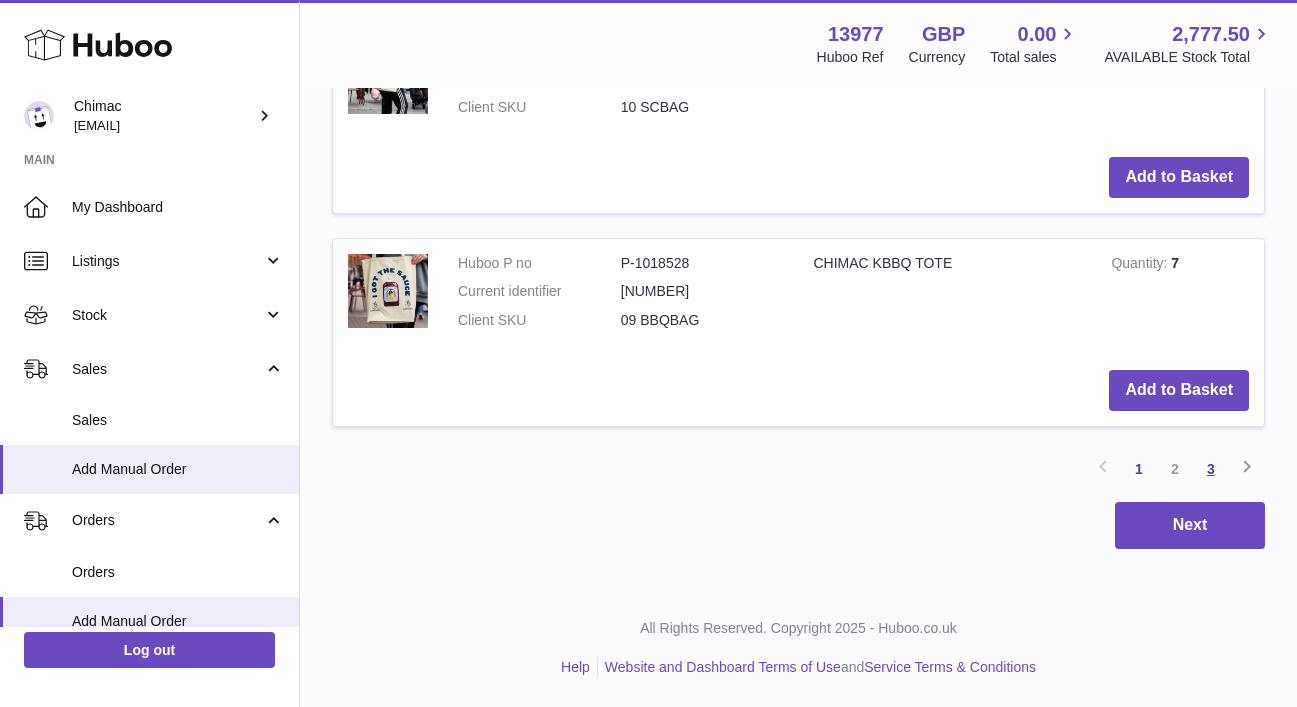 click on "3" at bounding box center [1211, 469] 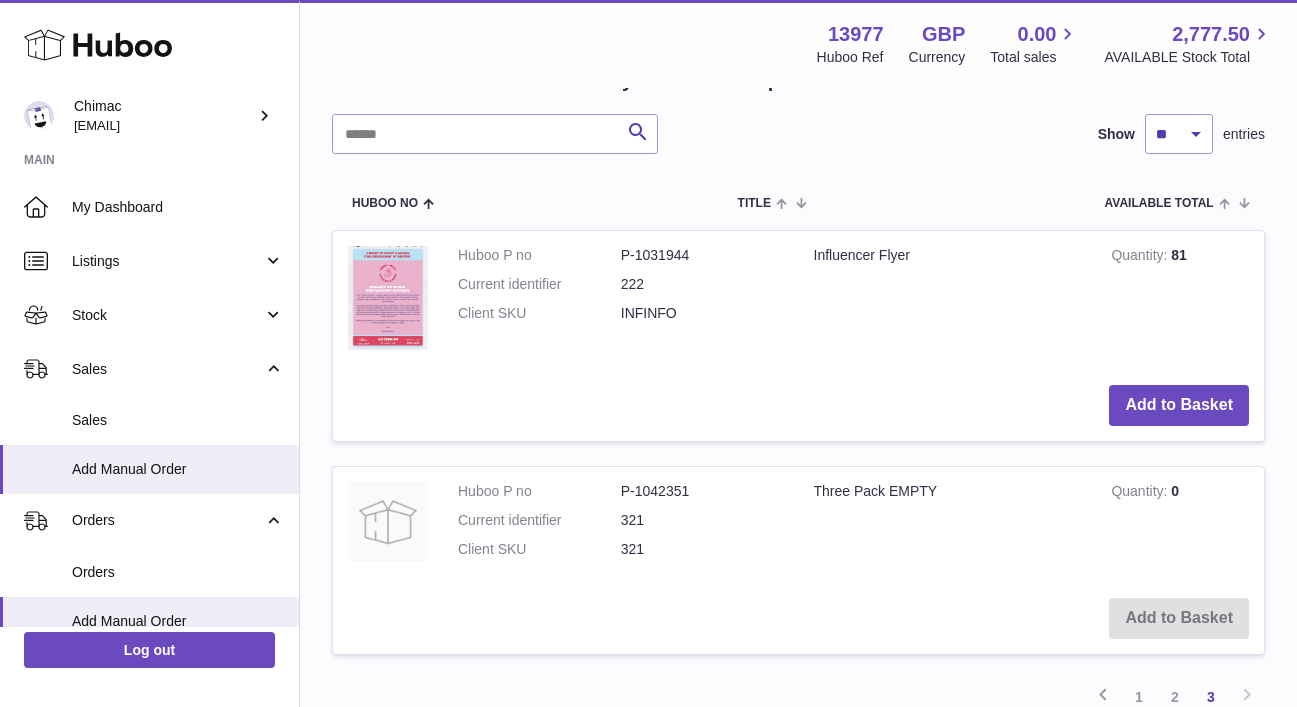 scroll, scrollTop: 650, scrollLeft: 0, axis: vertical 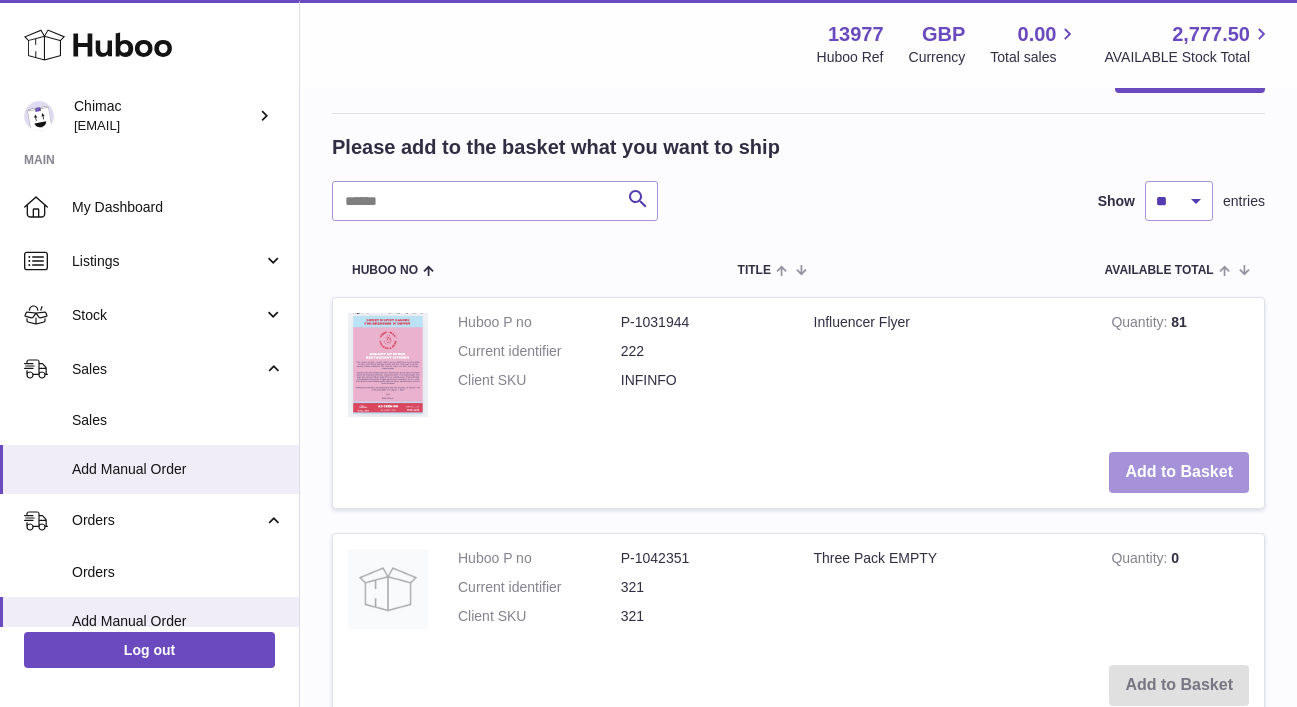 click on "Add to Basket" at bounding box center [1179, 472] 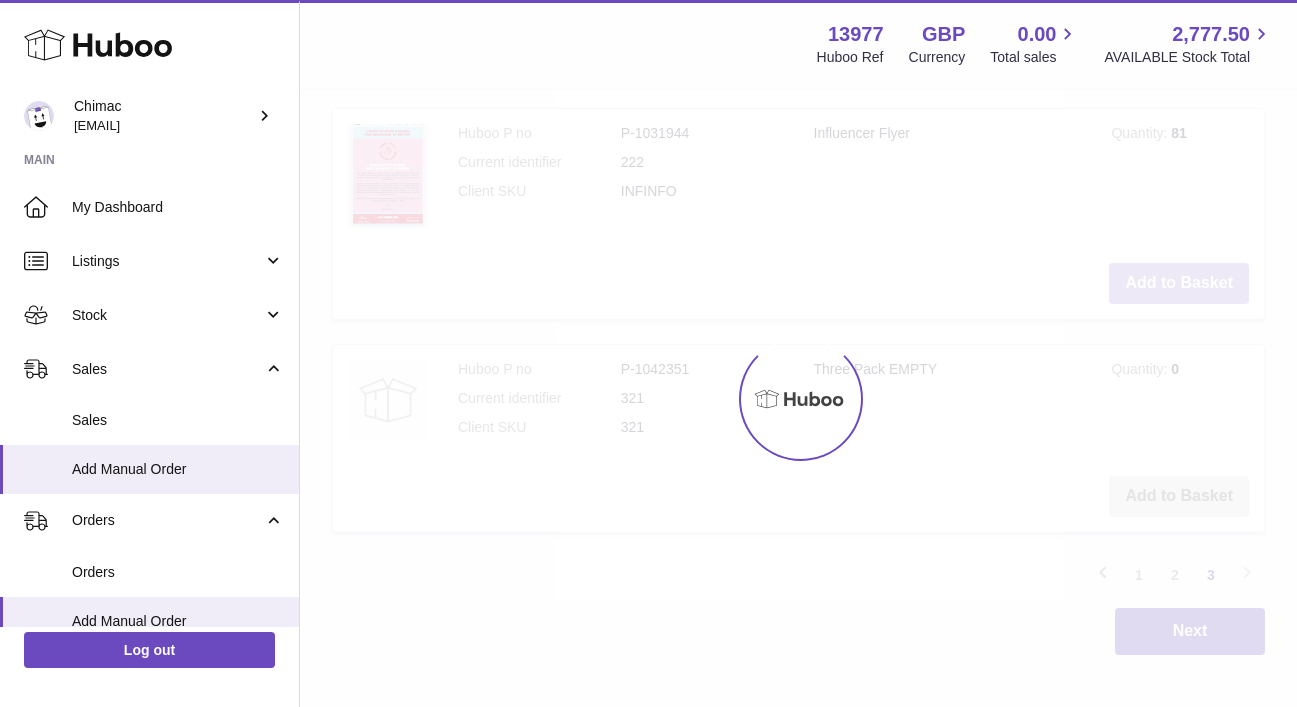 scroll, scrollTop: 1181, scrollLeft: 0, axis: vertical 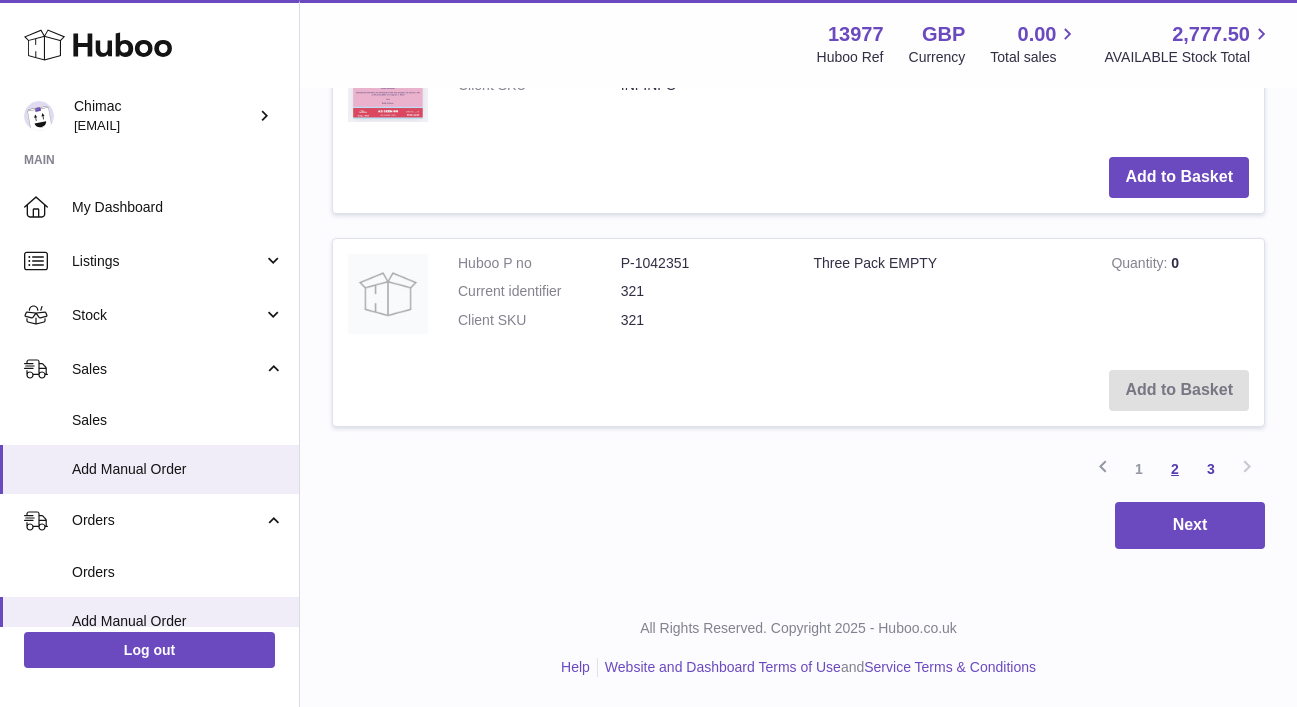 click on "2" at bounding box center (1175, 469) 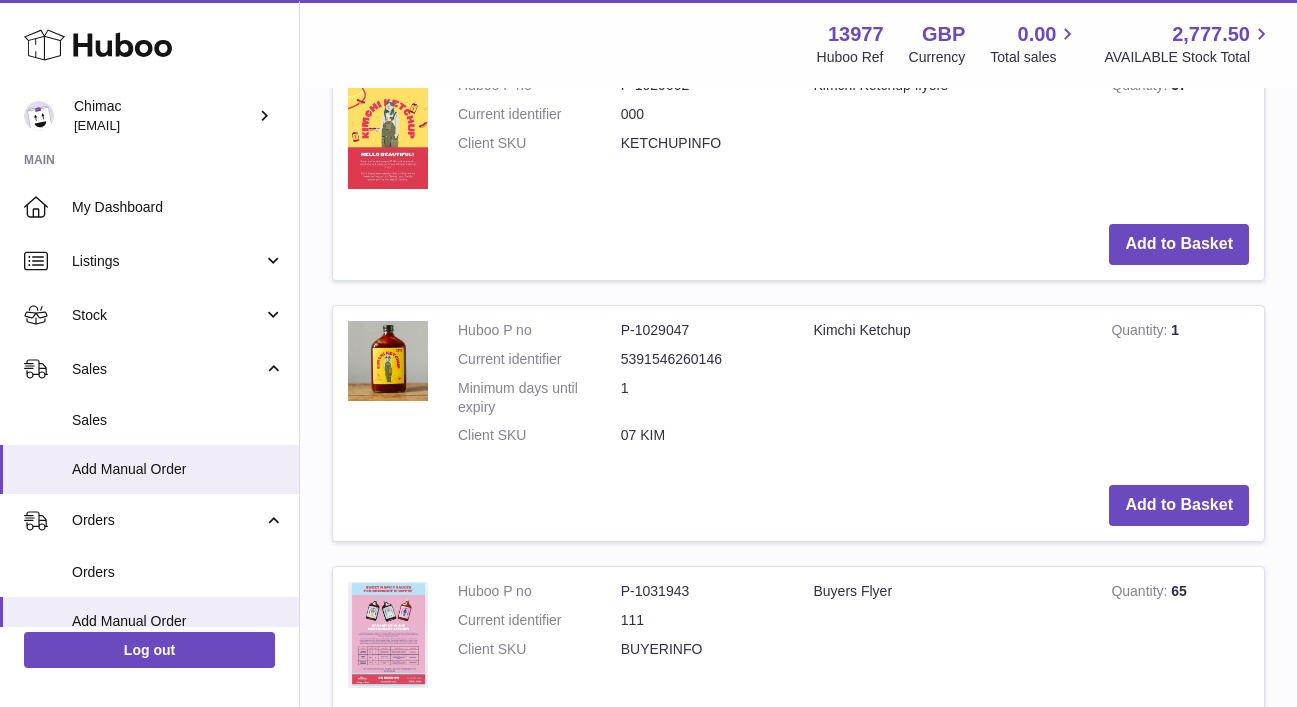 scroll, scrollTop: 2715, scrollLeft: 0, axis: vertical 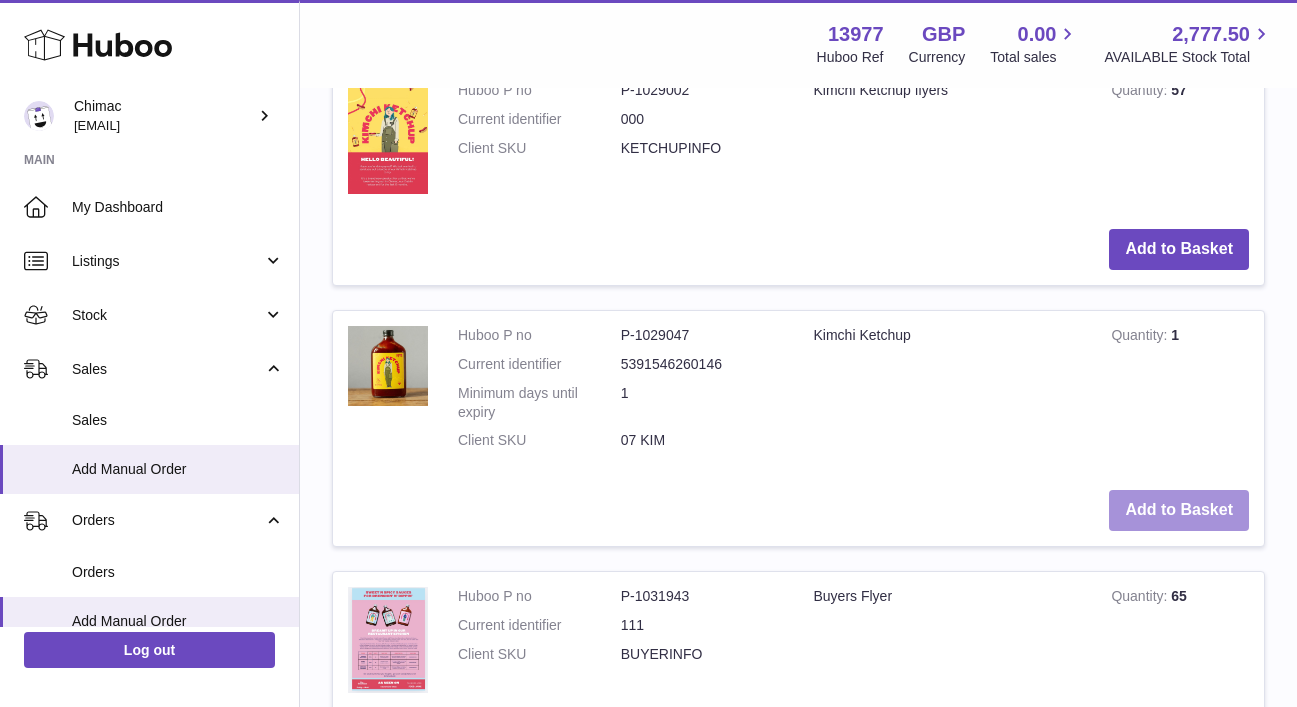click on "Add to Basket" at bounding box center [1179, 510] 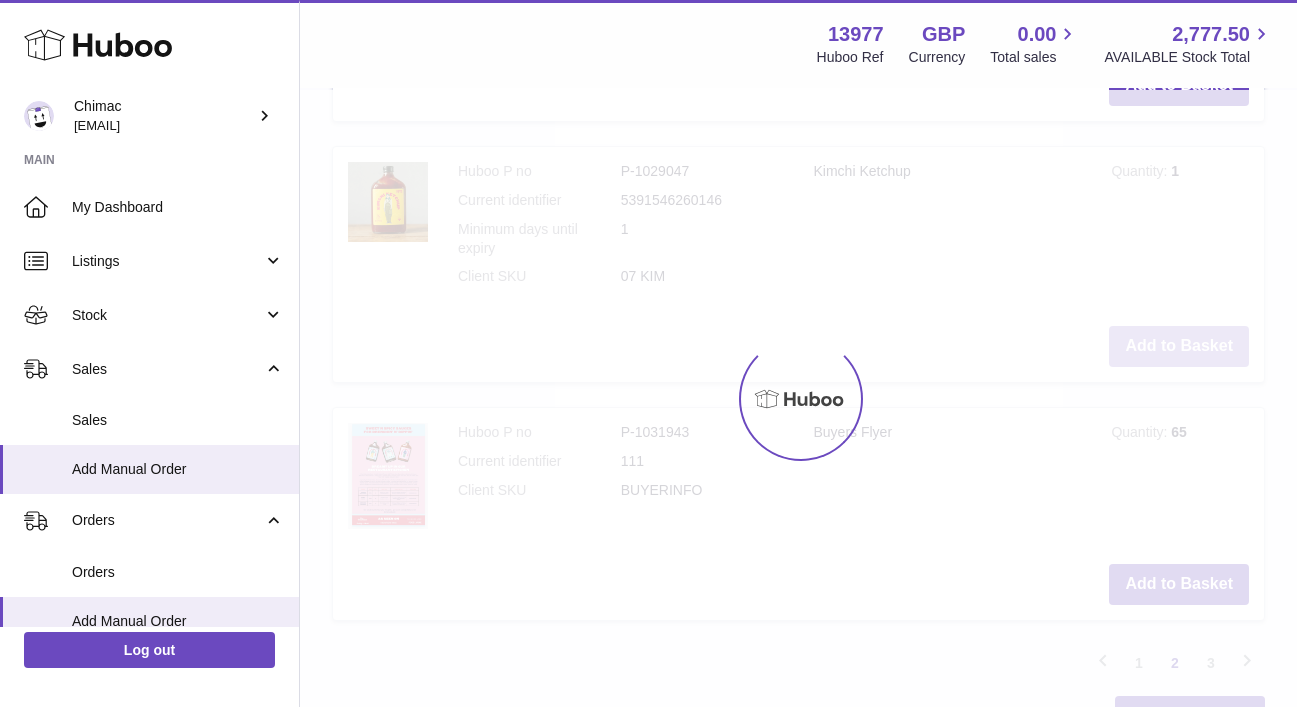 scroll, scrollTop: 3354, scrollLeft: 0, axis: vertical 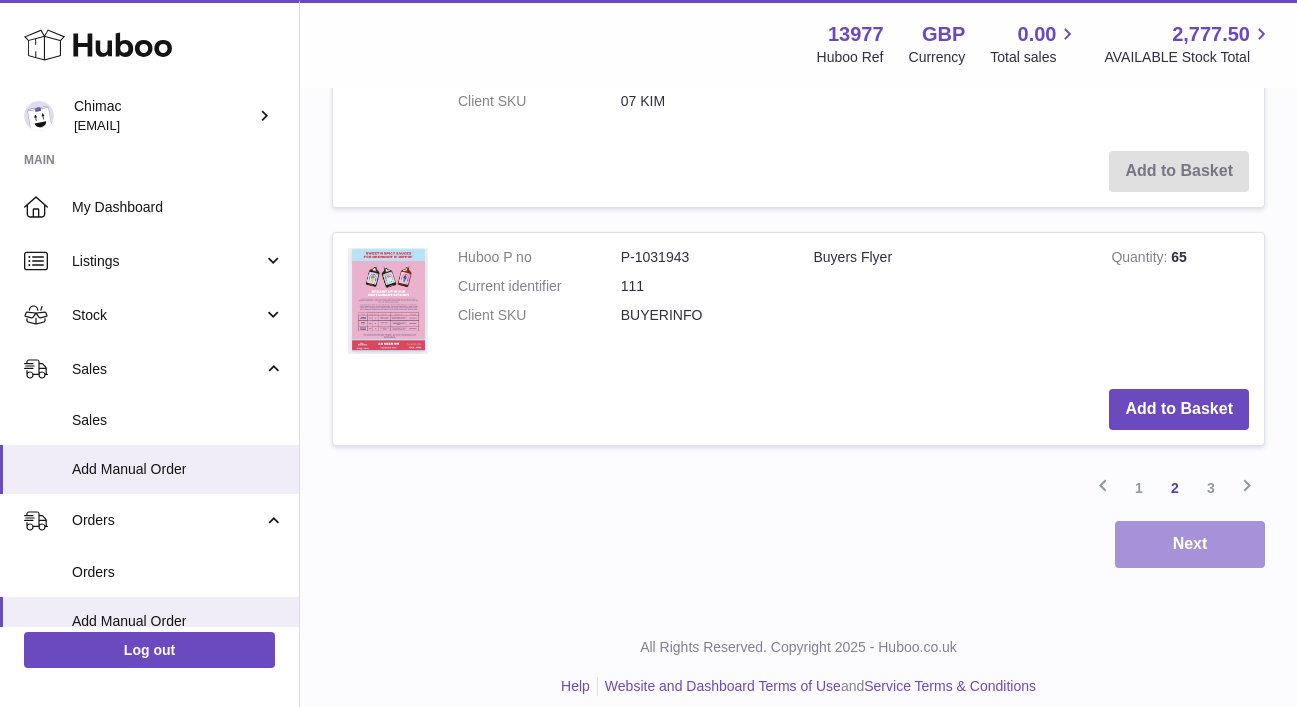 click on "Next" at bounding box center (1190, 544) 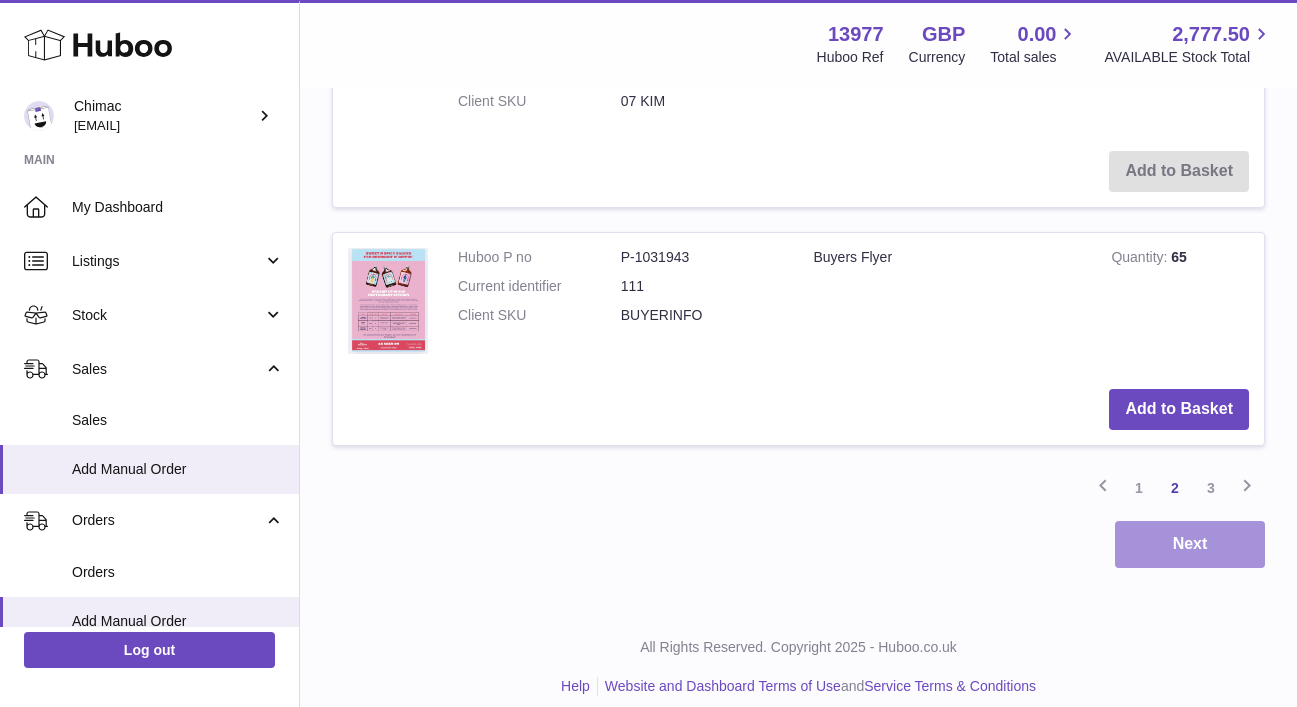 scroll, scrollTop: 0, scrollLeft: 0, axis: both 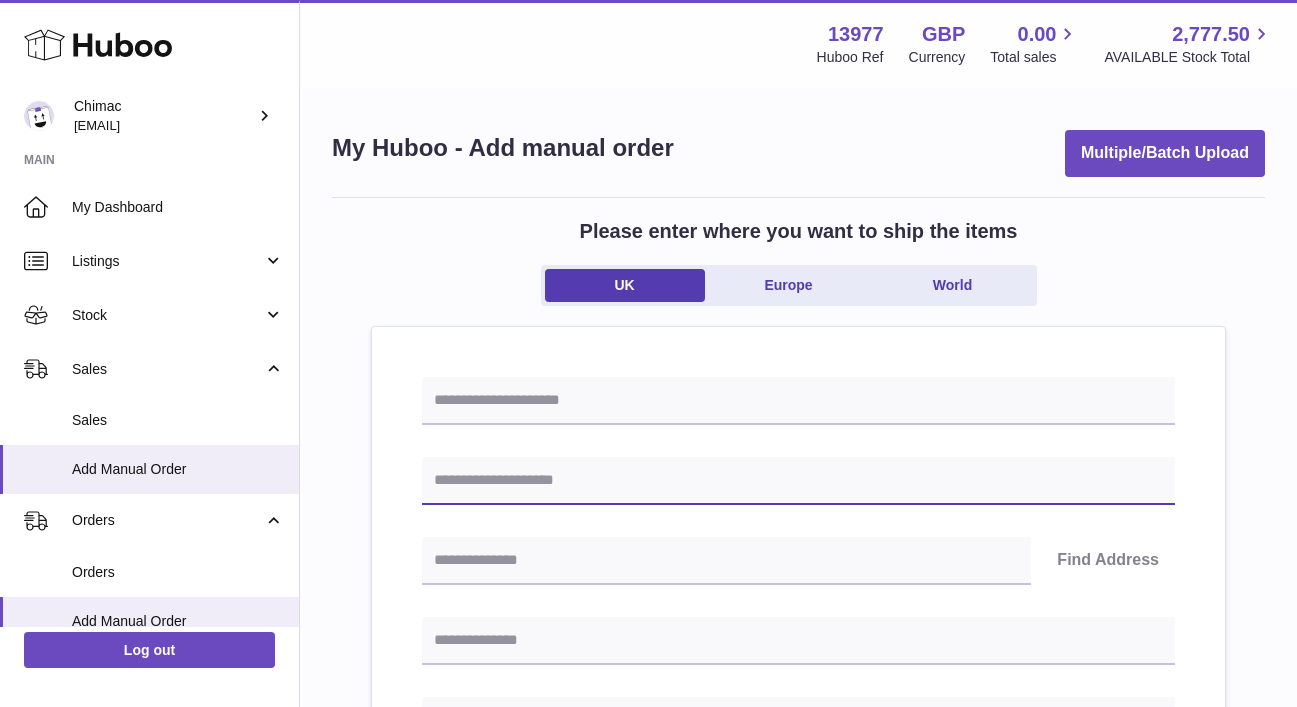 click at bounding box center [798, 481] 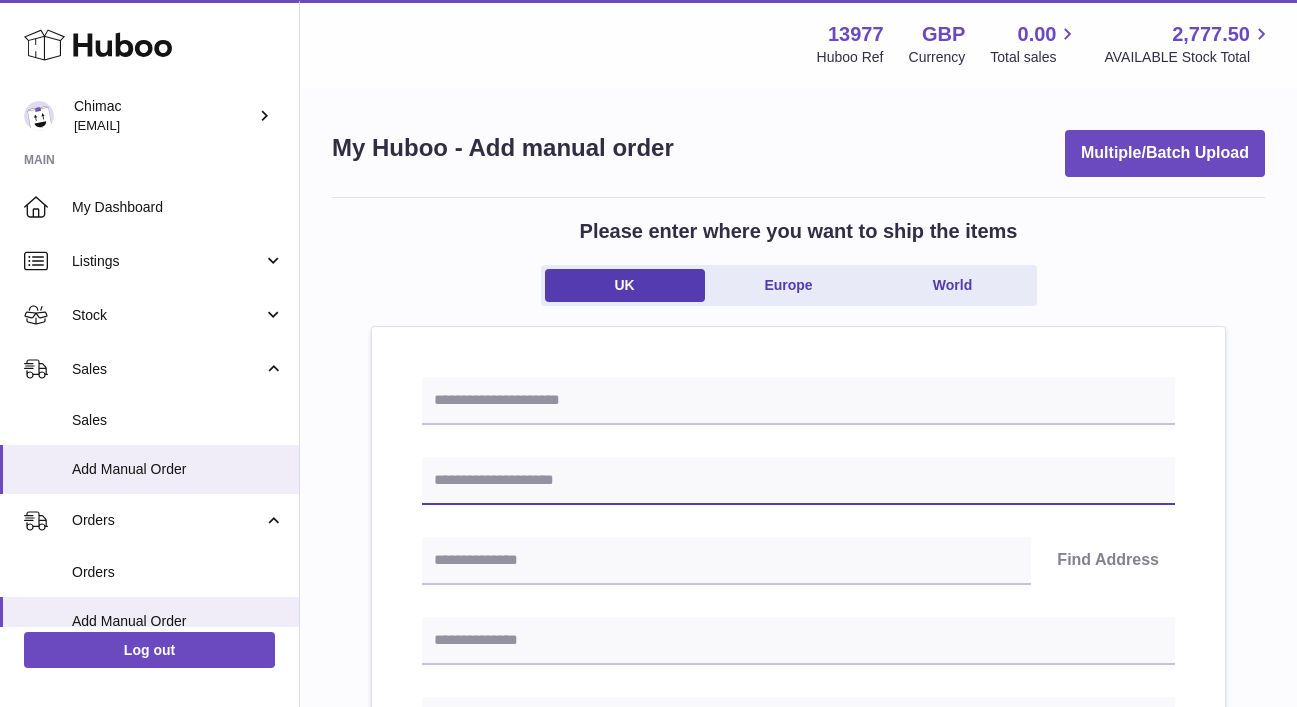 paste on "**********" 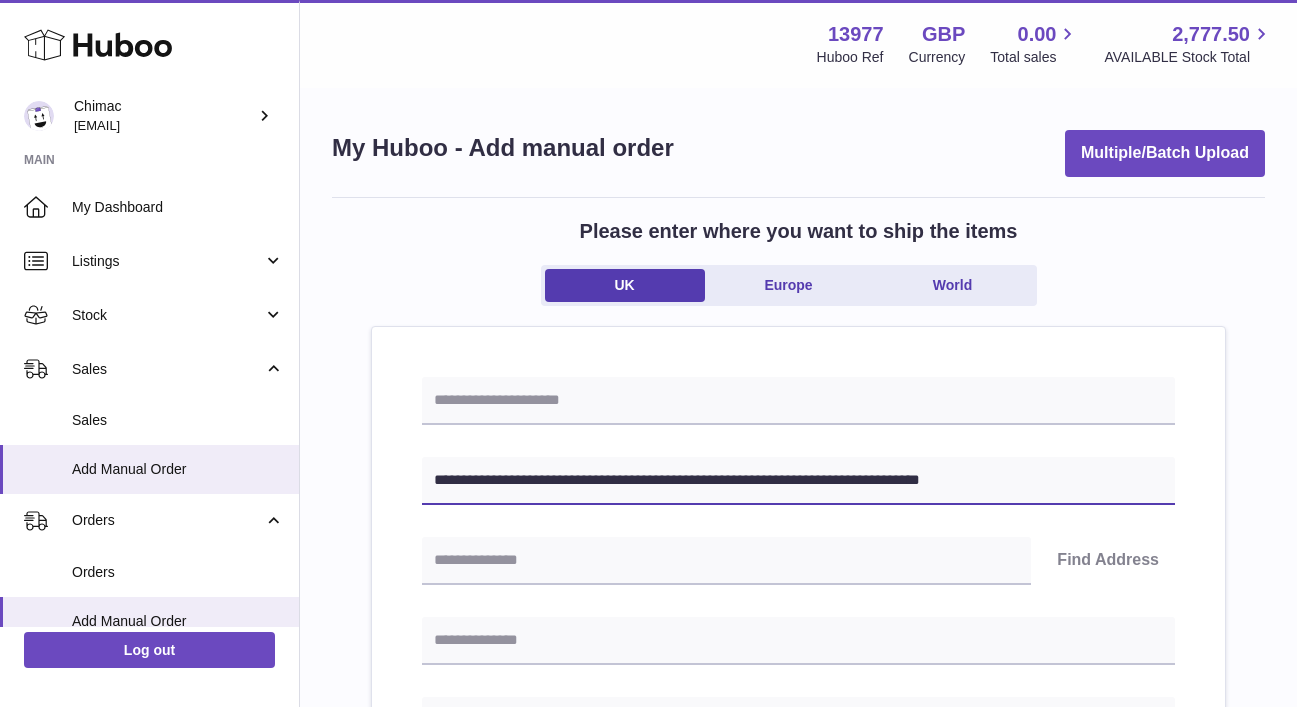 drag, startPoint x: 494, startPoint y: 476, endPoint x: 1363, endPoint y: 546, distance: 871.81476 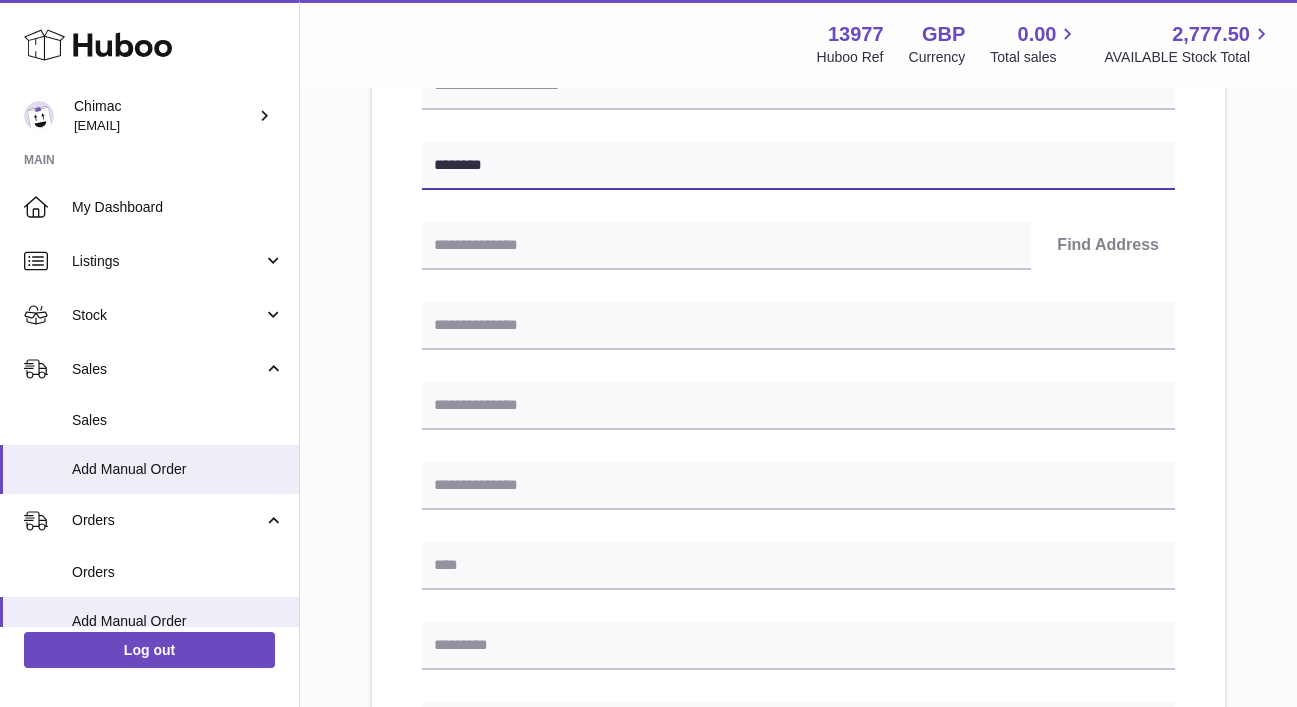 scroll, scrollTop: 324, scrollLeft: 0, axis: vertical 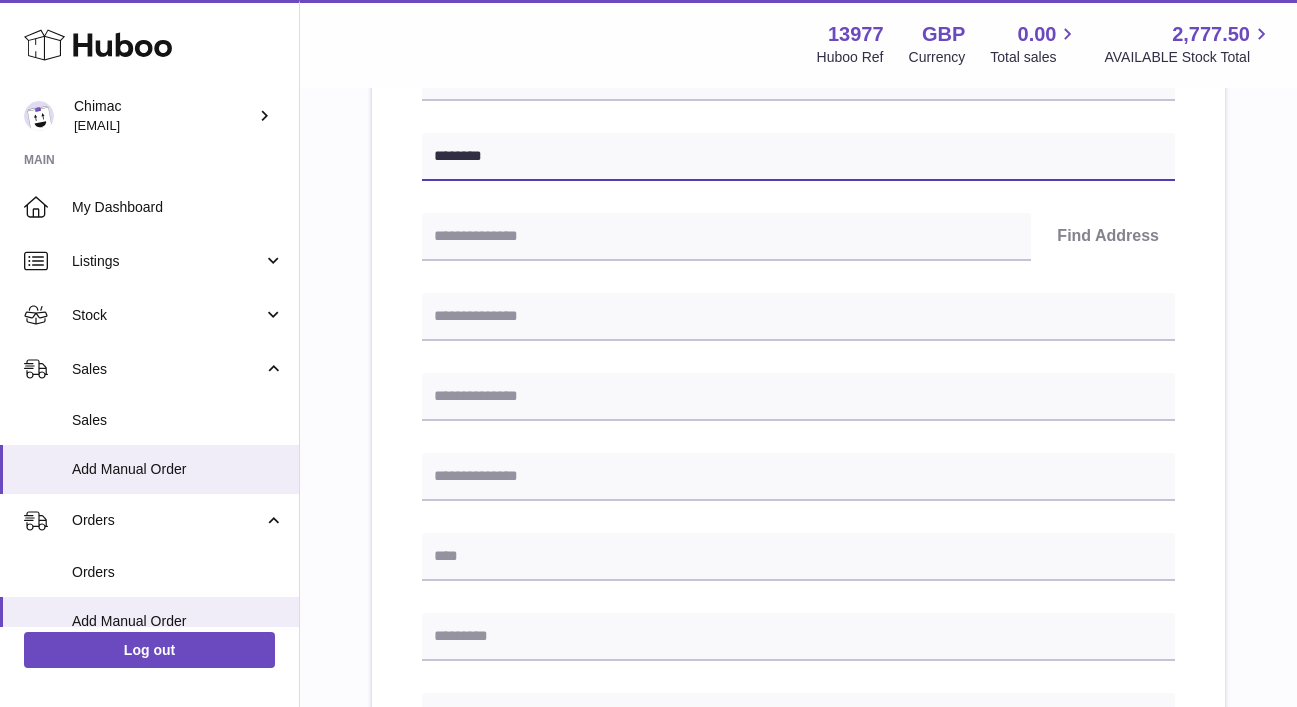 type on "********" 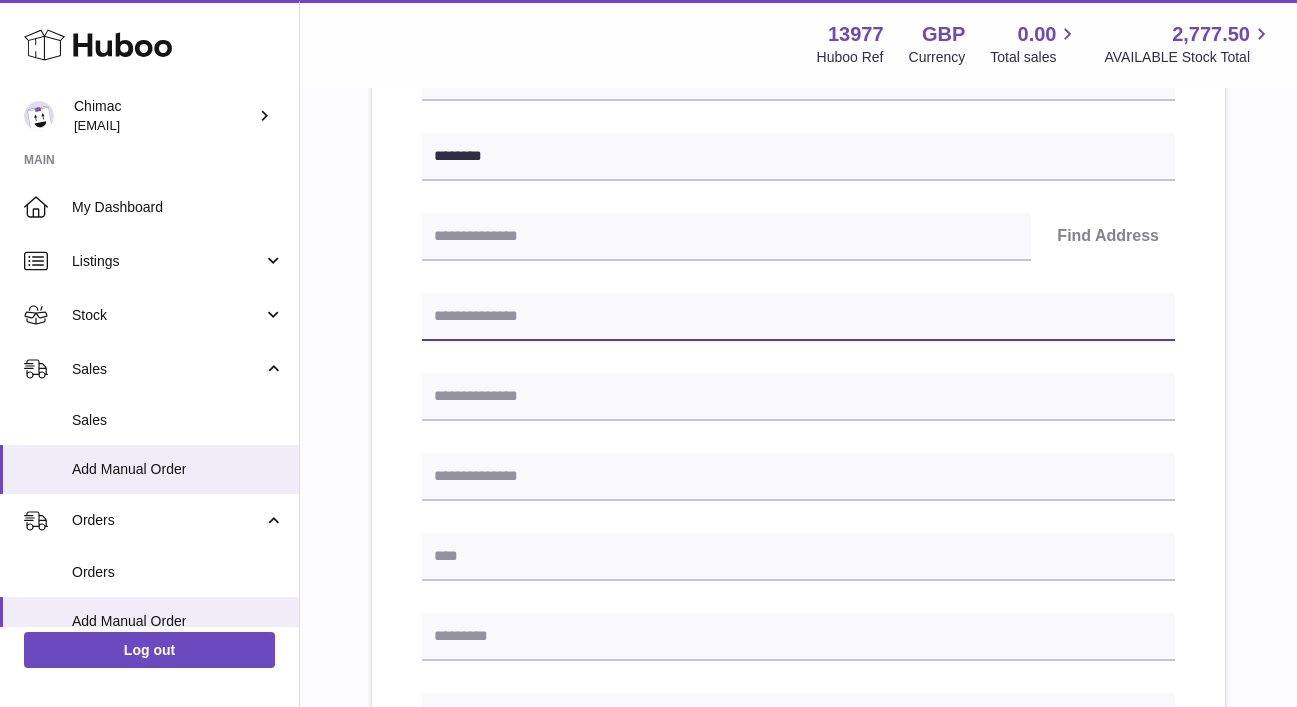 click at bounding box center (798, 317) 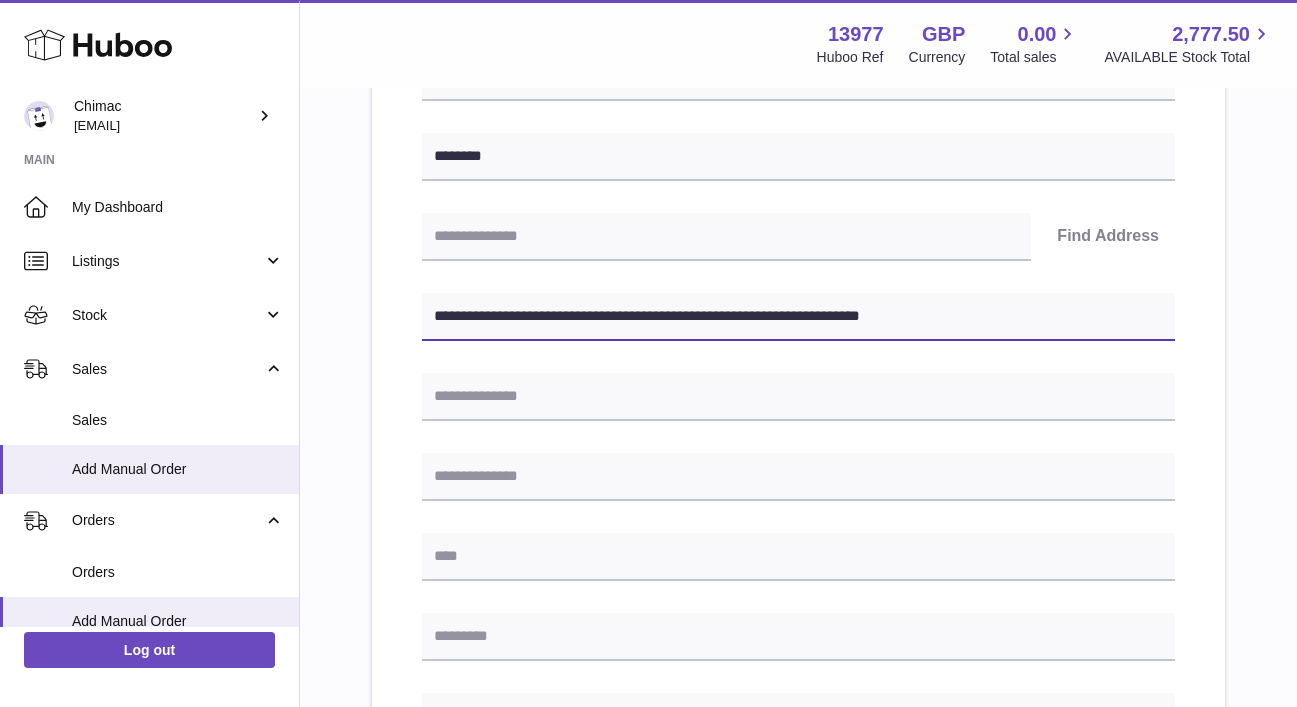 drag, startPoint x: 590, startPoint y: 314, endPoint x: 1236, endPoint y: 325, distance: 646.0936 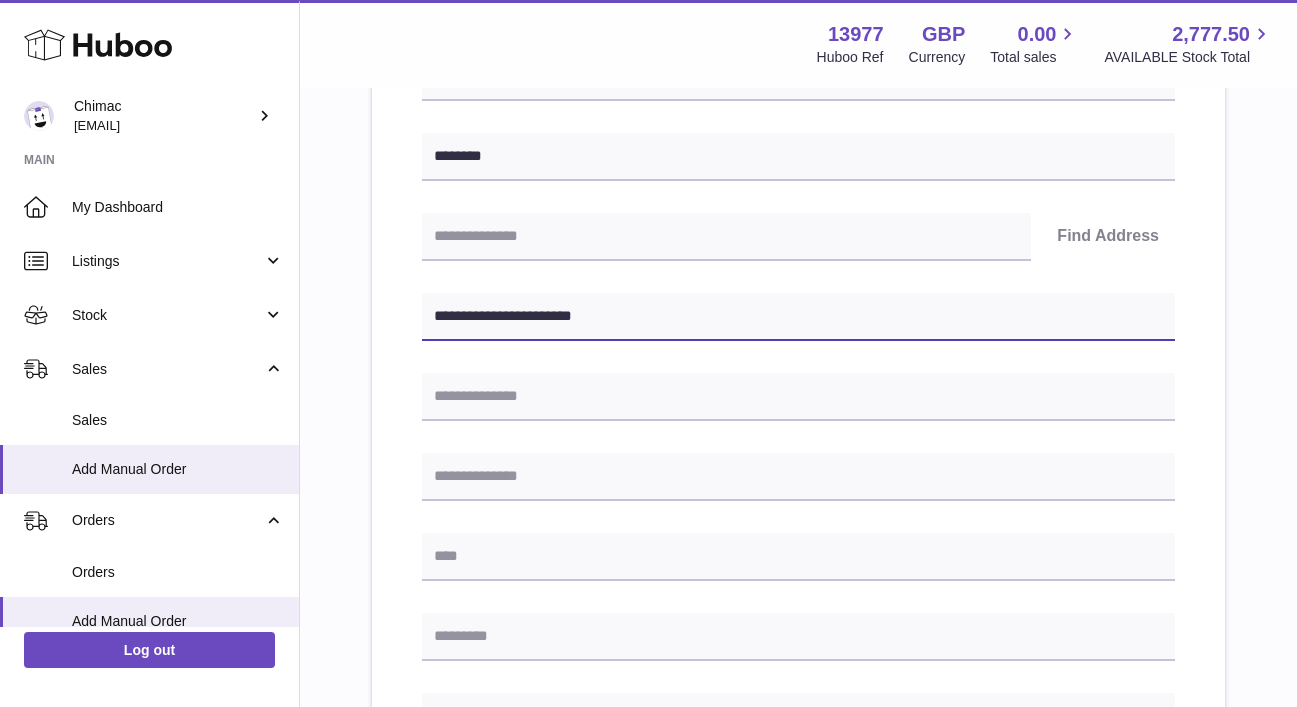 type on "**********" 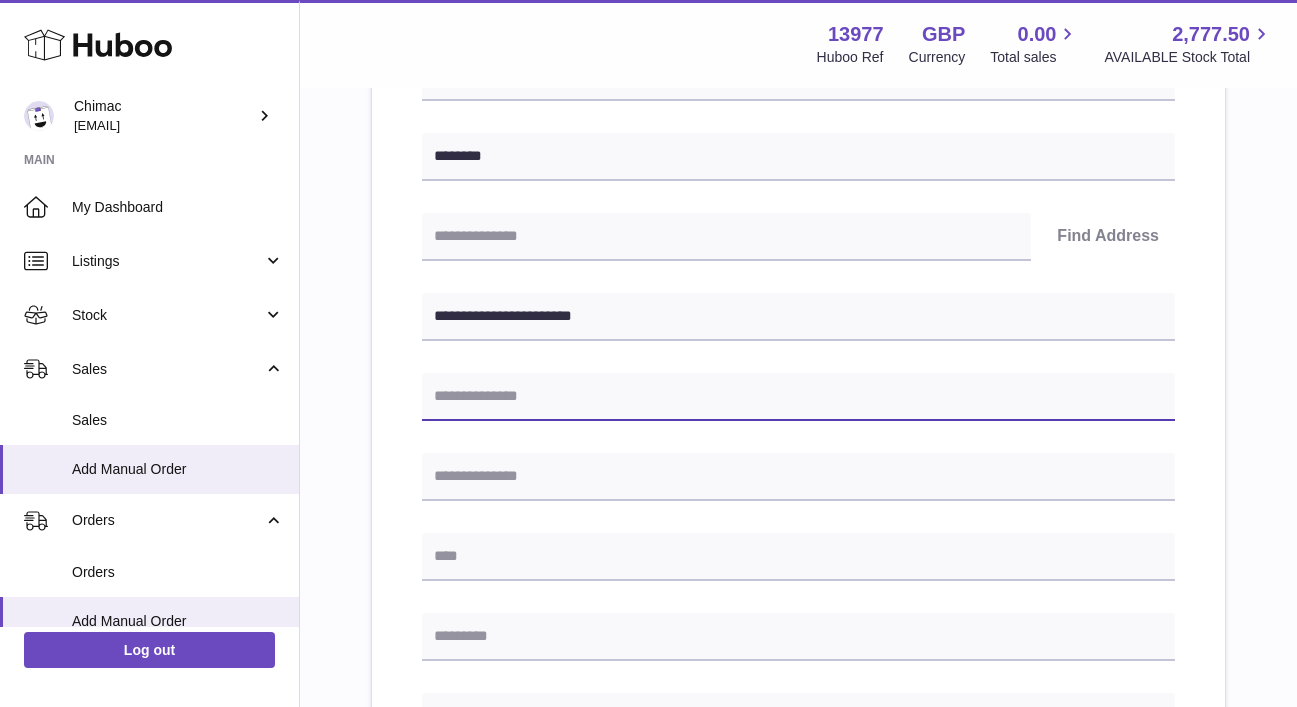 click at bounding box center (798, 397) 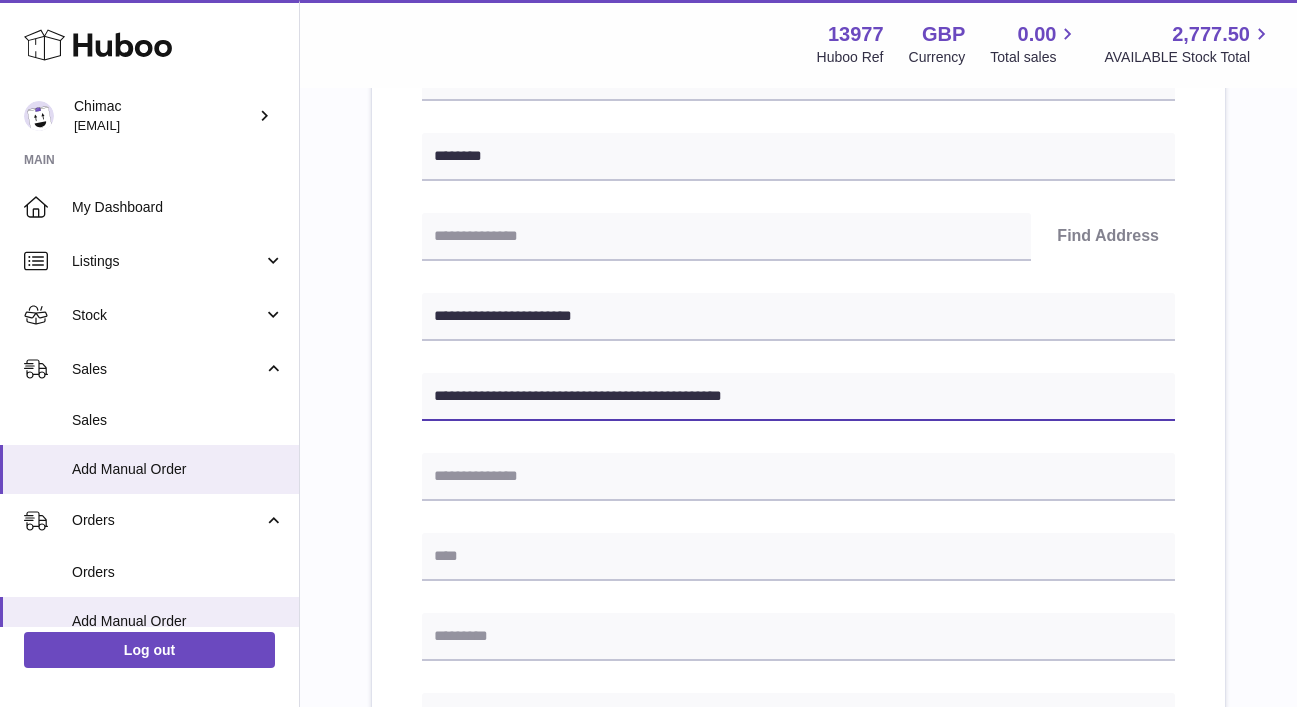drag, startPoint x: 522, startPoint y: 403, endPoint x: 1003, endPoint y: 476, distance: 486.50797 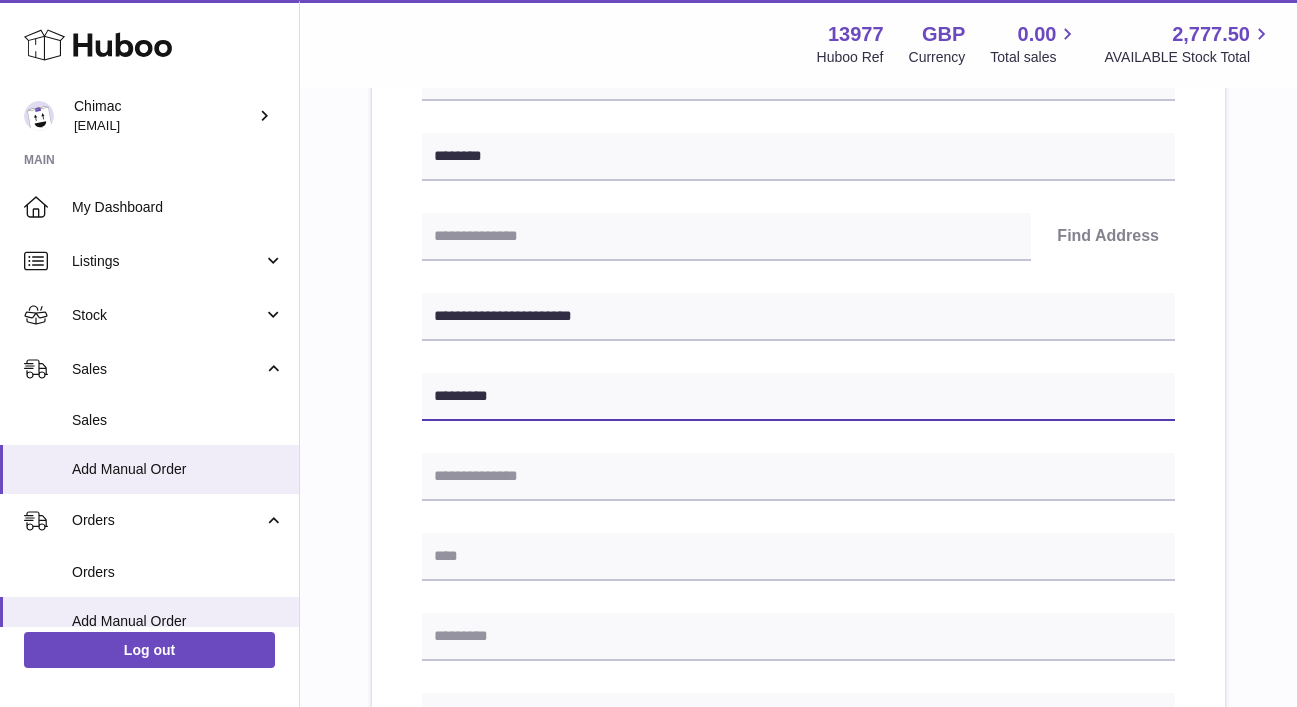 click on "*******" at bounding box center [798, 397] 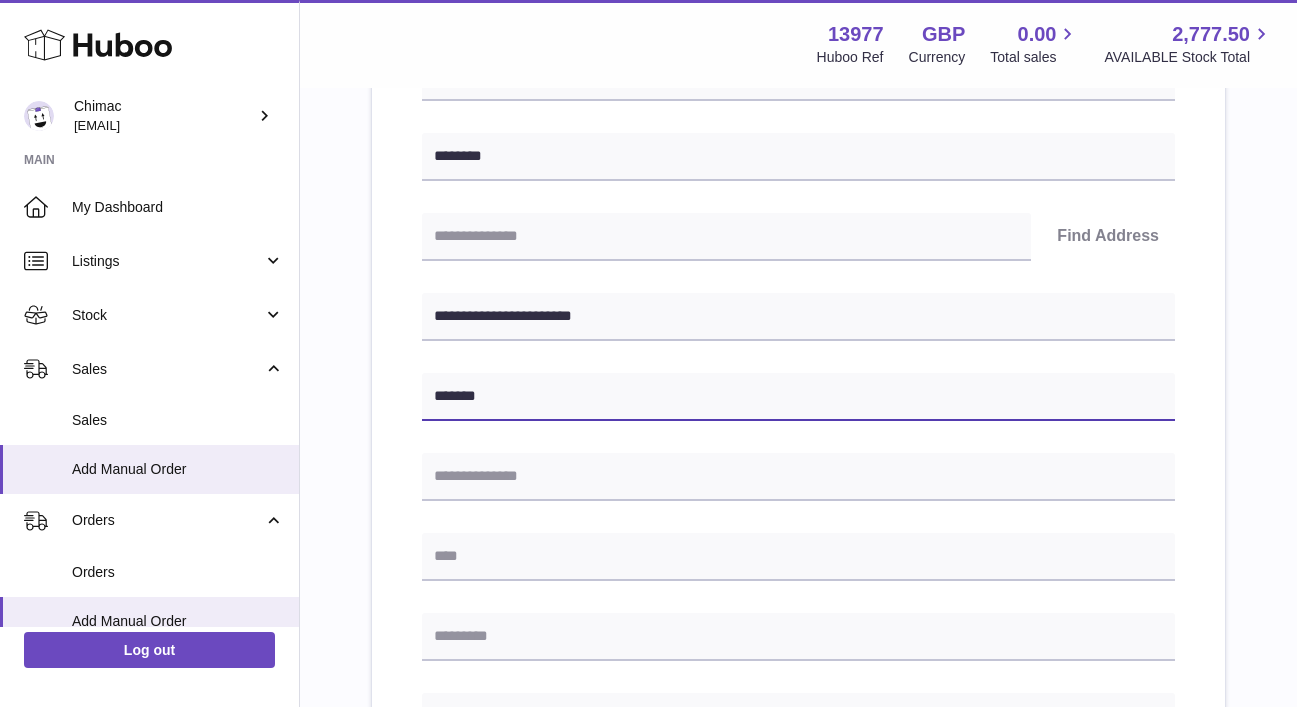 type on "*******" 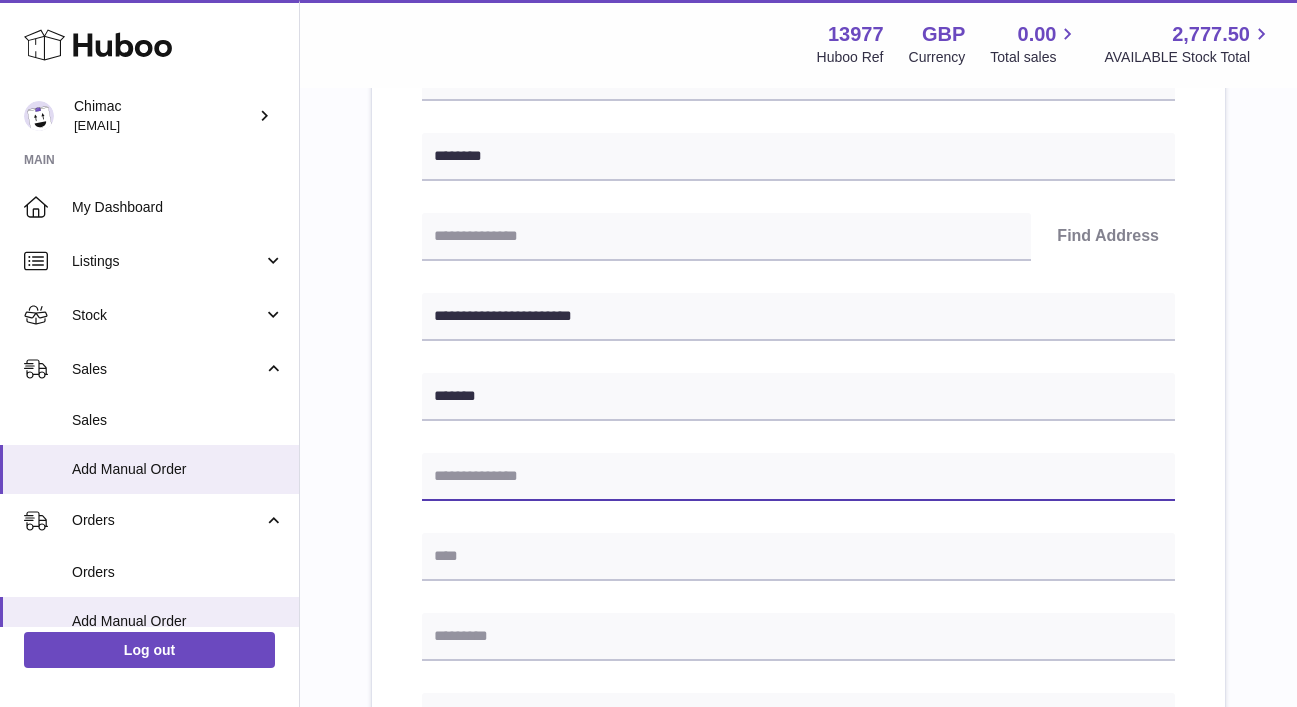 click at bounding box center (798, 477) 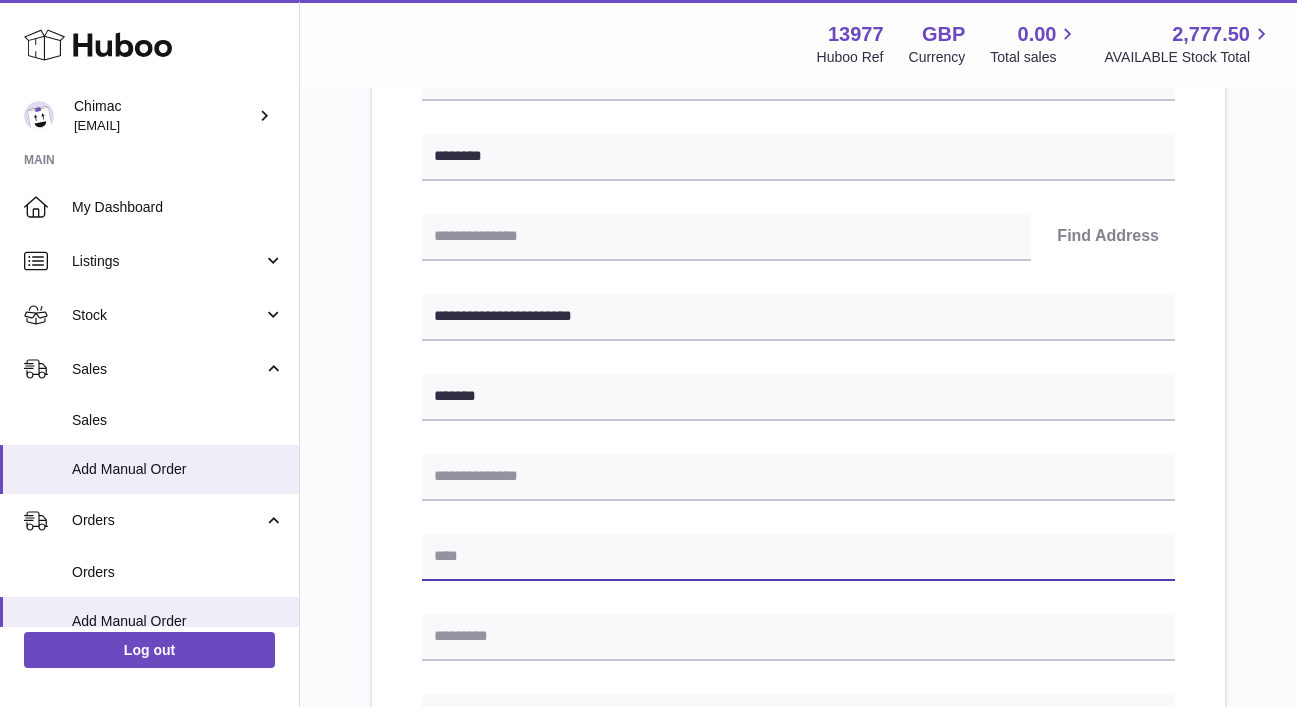 click at bounding box center [798, 557] 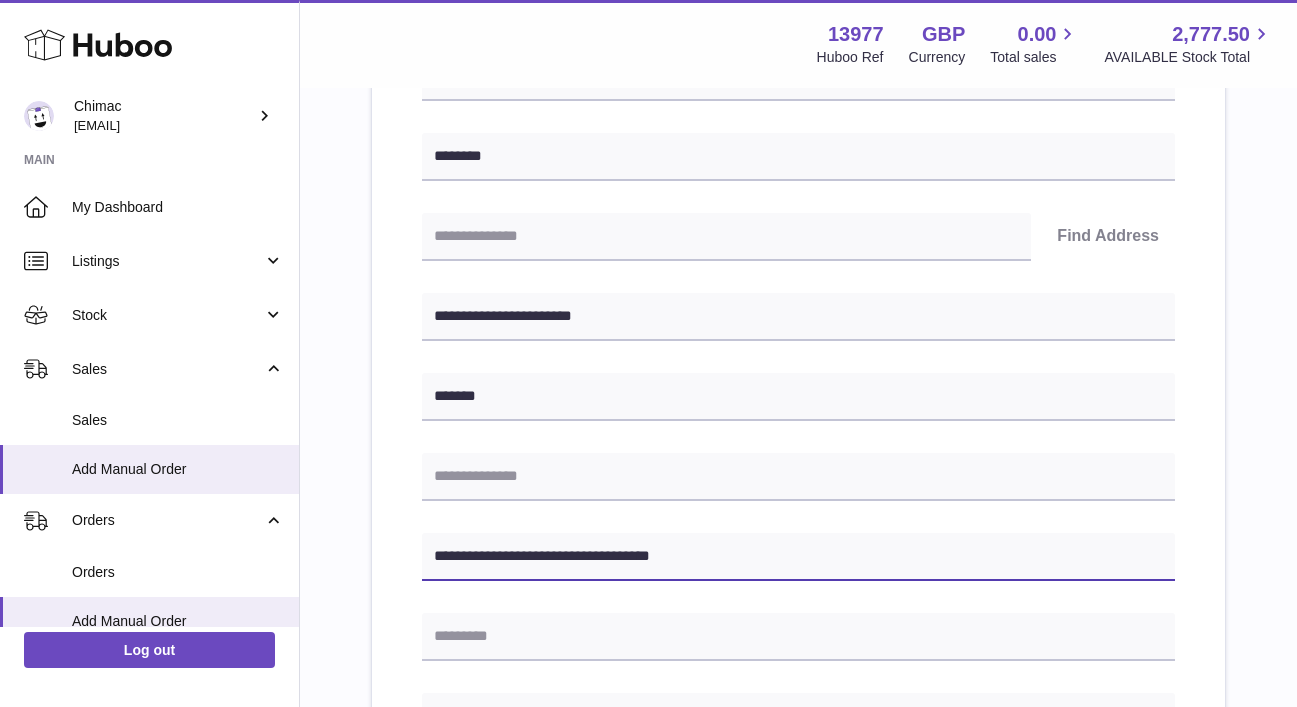 drag, startPoint x: 483, startPoint y: 558, endPoint x: 801, endPoint y: 561, distance: 318.01416 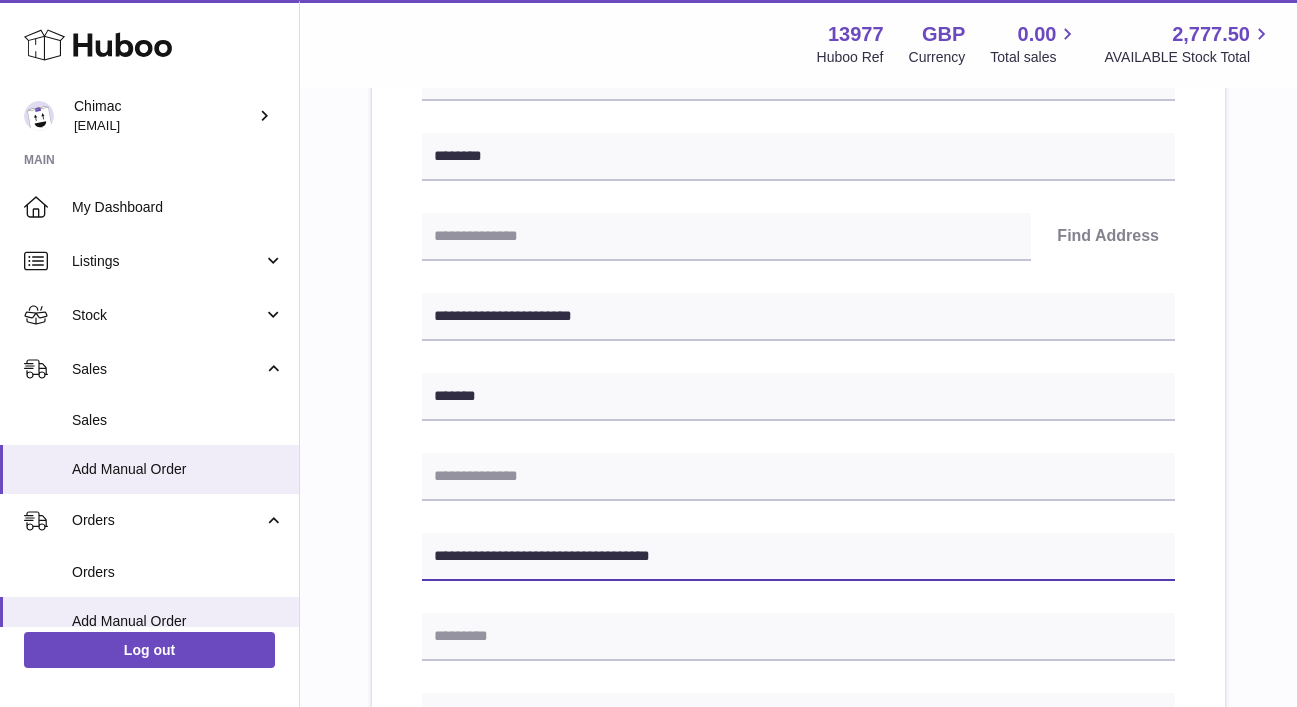 click on "**********" at bounding box center (798, 557) 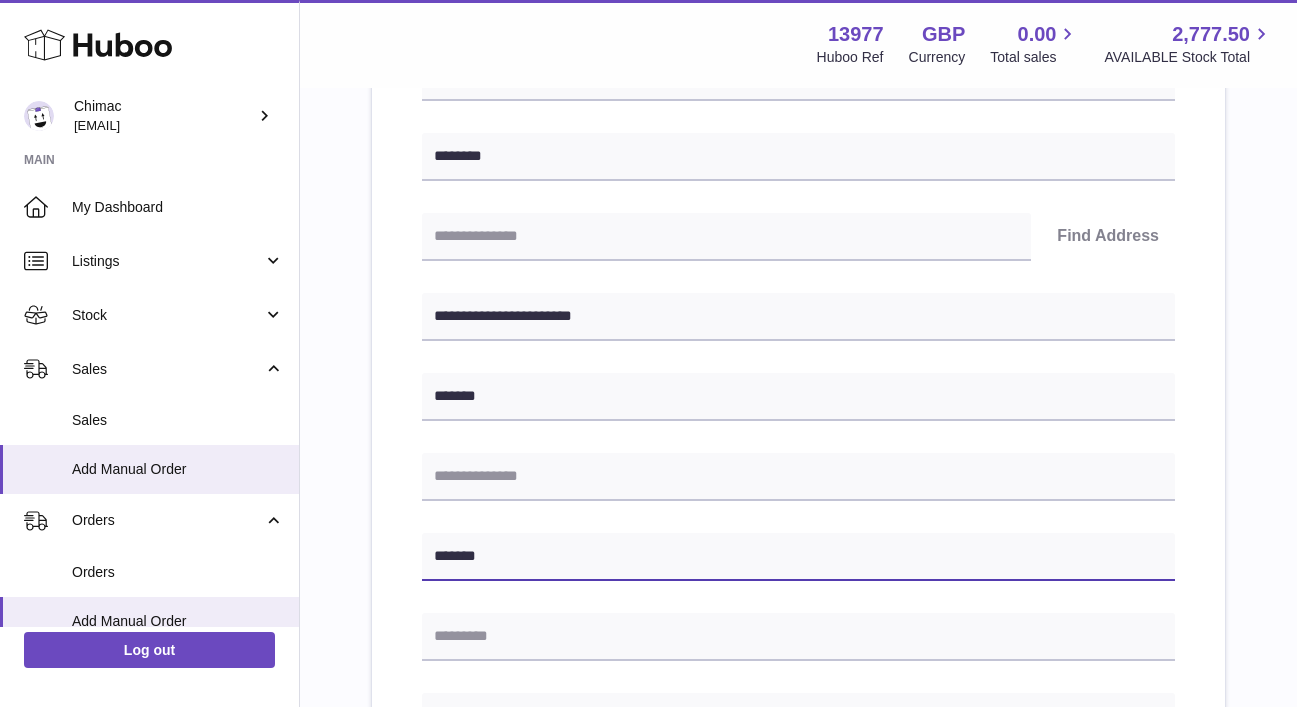 type on "******" 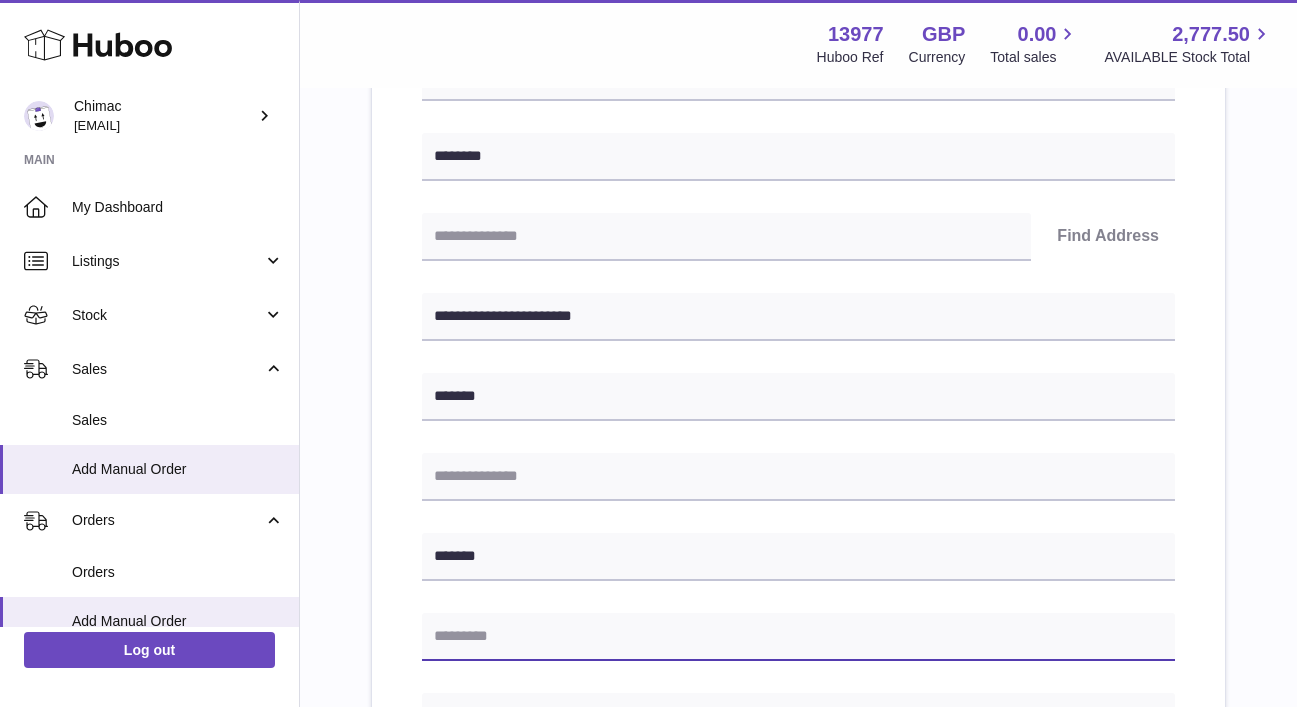 click at bounding box center (798, 637) 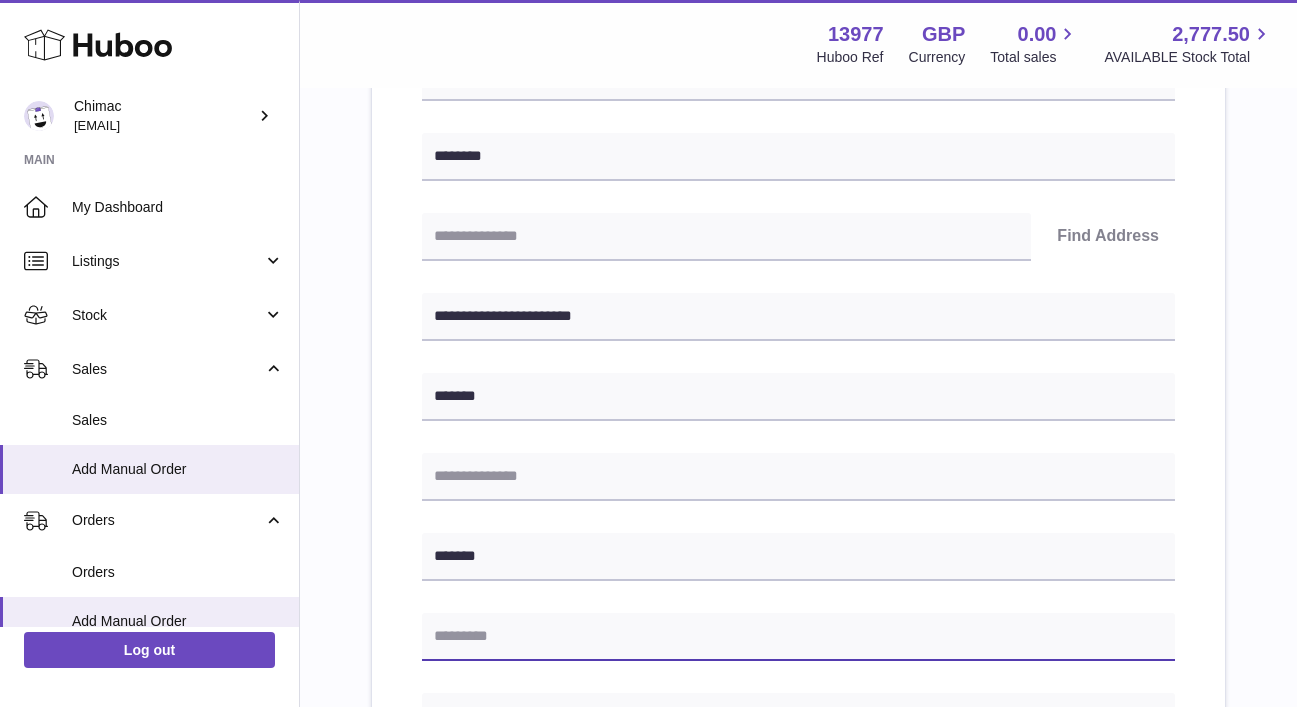 paste on "**********" 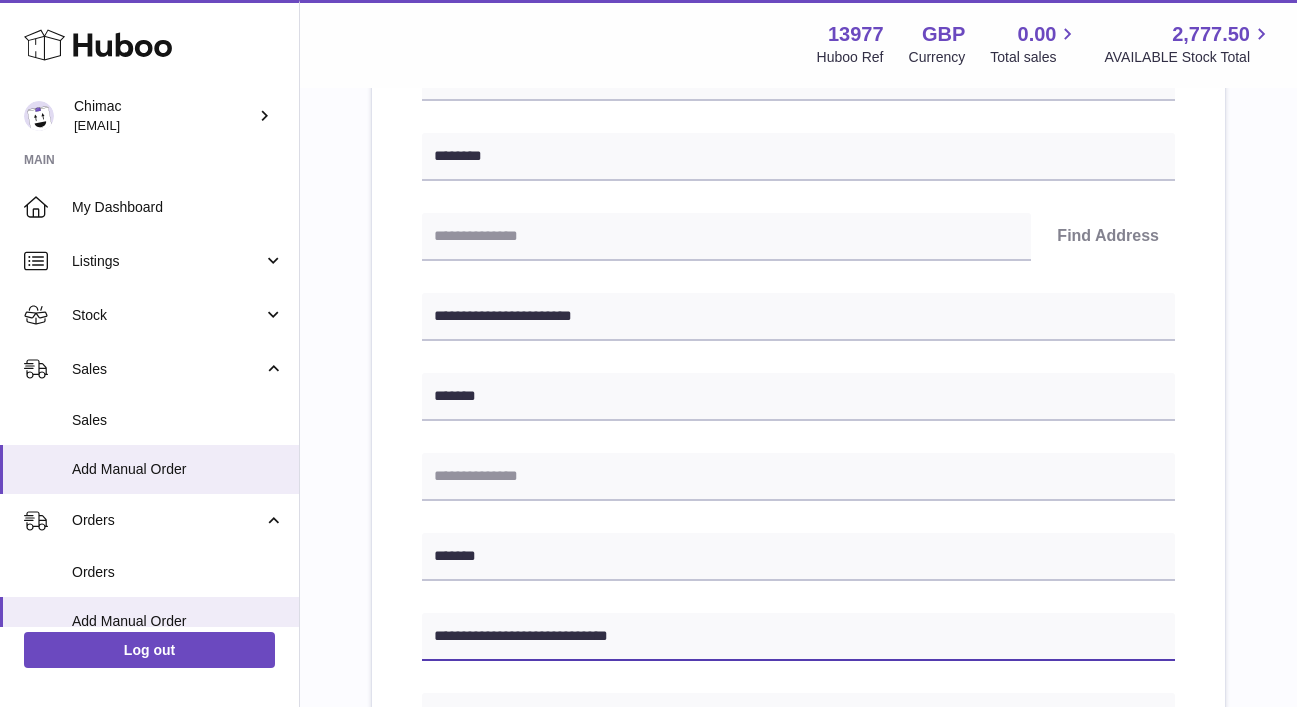 drag, startPoint x: 509, startPoint y: 636, endPoint x: 900, endPoint y: 684, distance: 393.93527 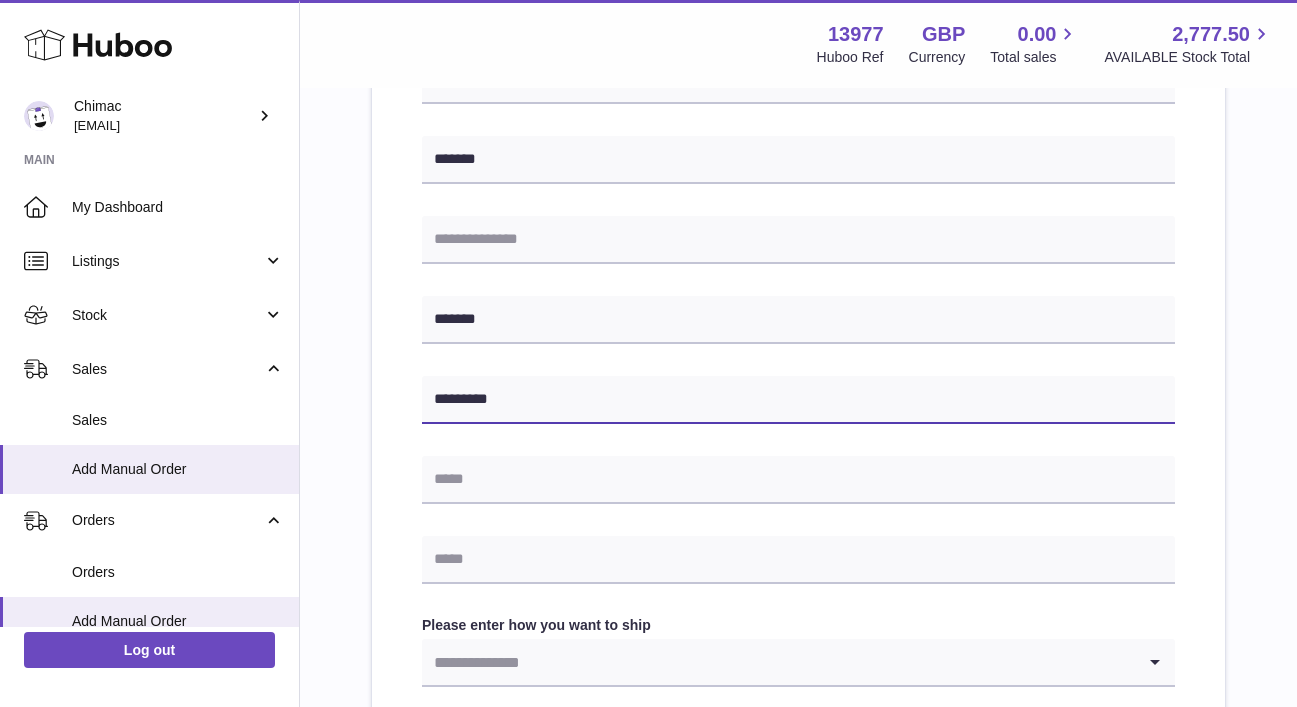 scroll, scrollTop: 573, scrollLeft: 0, axis: vertical 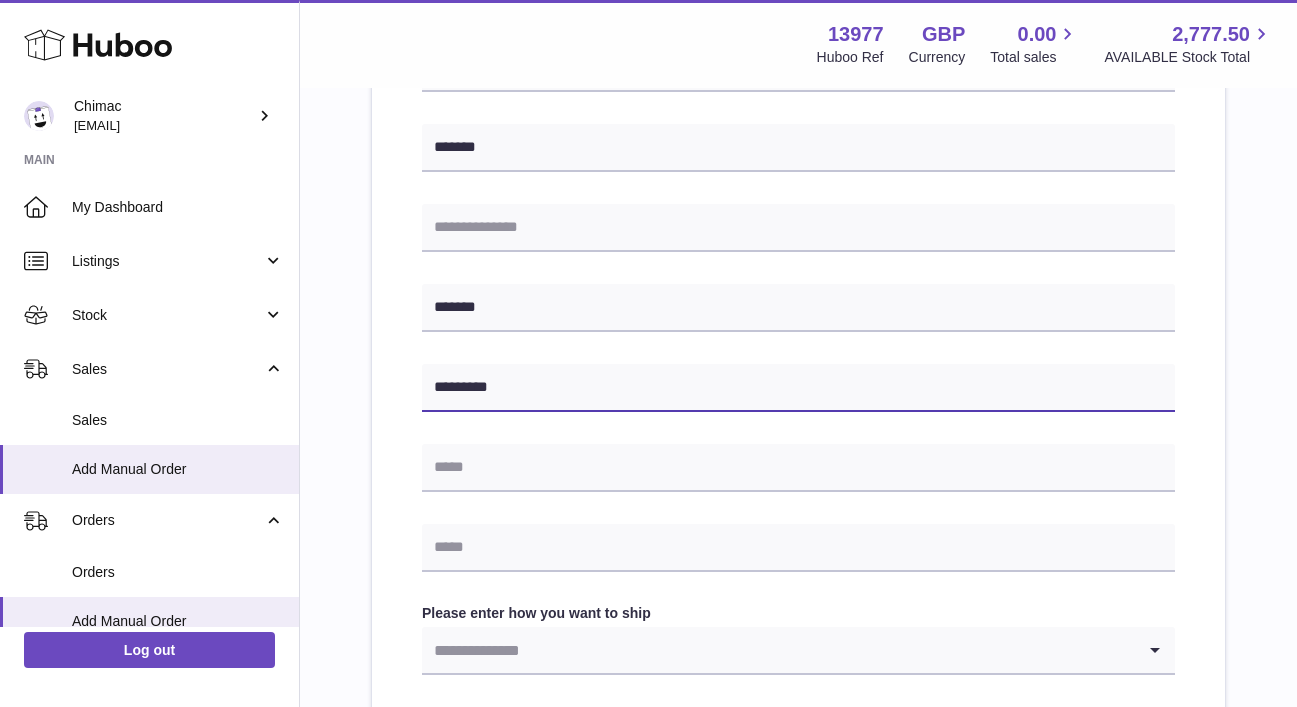 type on "********" 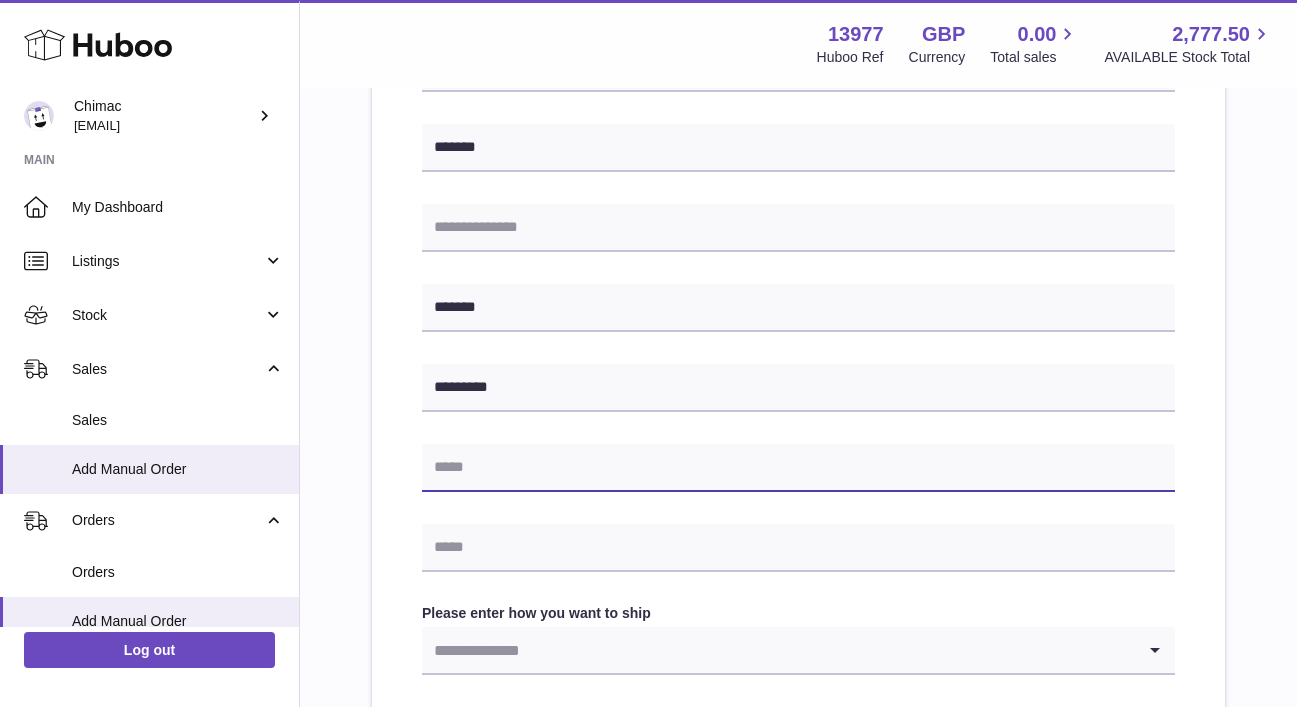 click at bounding box center [798, 468] 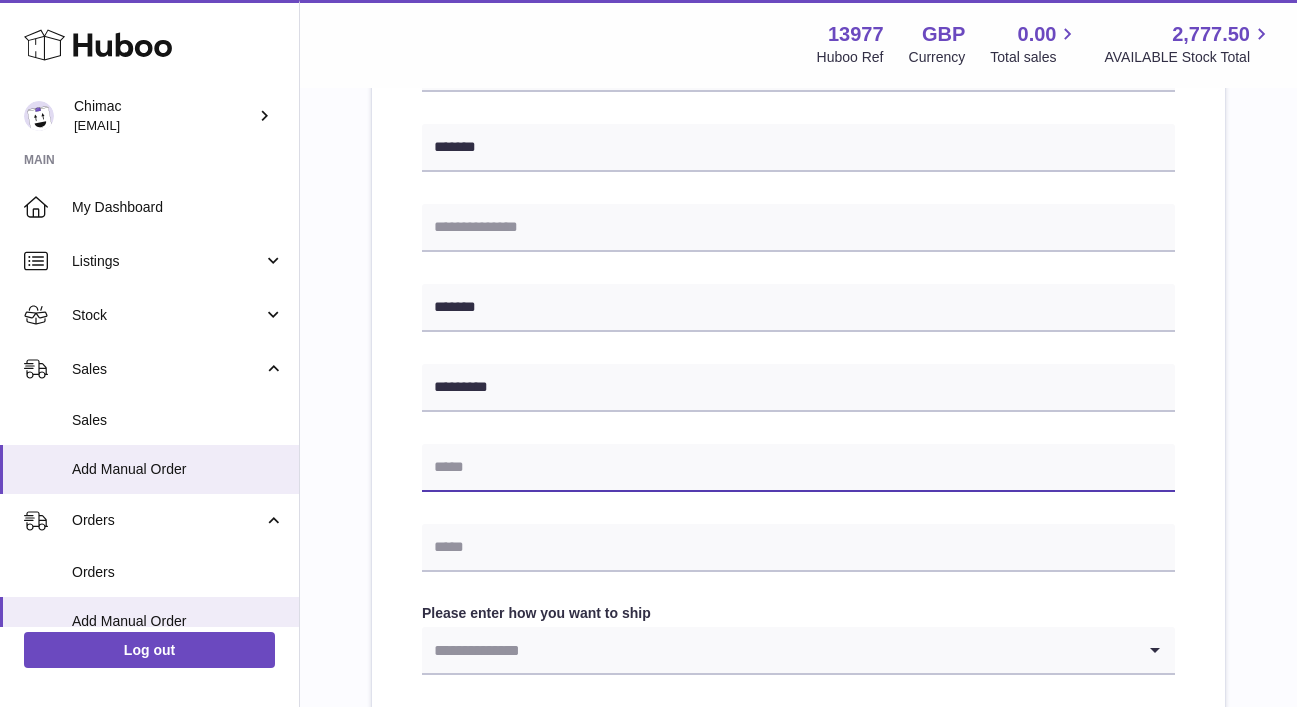 paste on "**********" 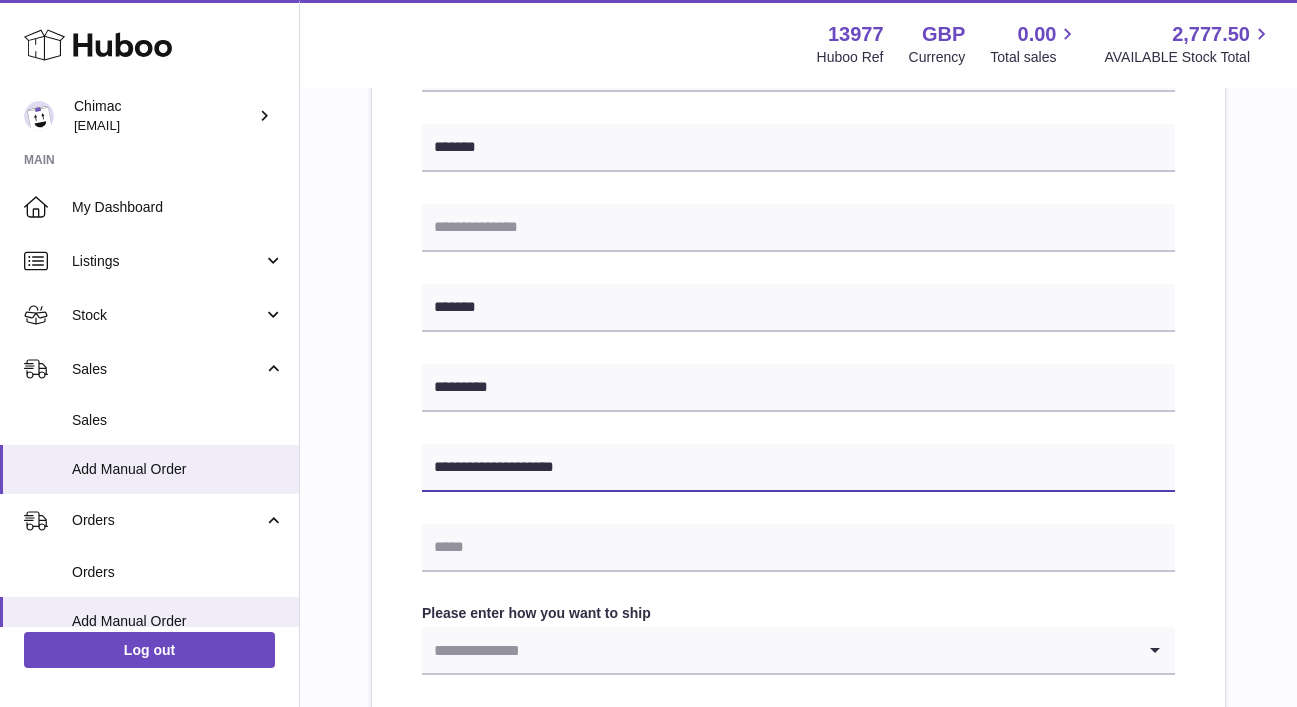 drag, startPoint x: 477, startPoint y: 470, endPoint x: 404, endPoint y: 470, distance: 73 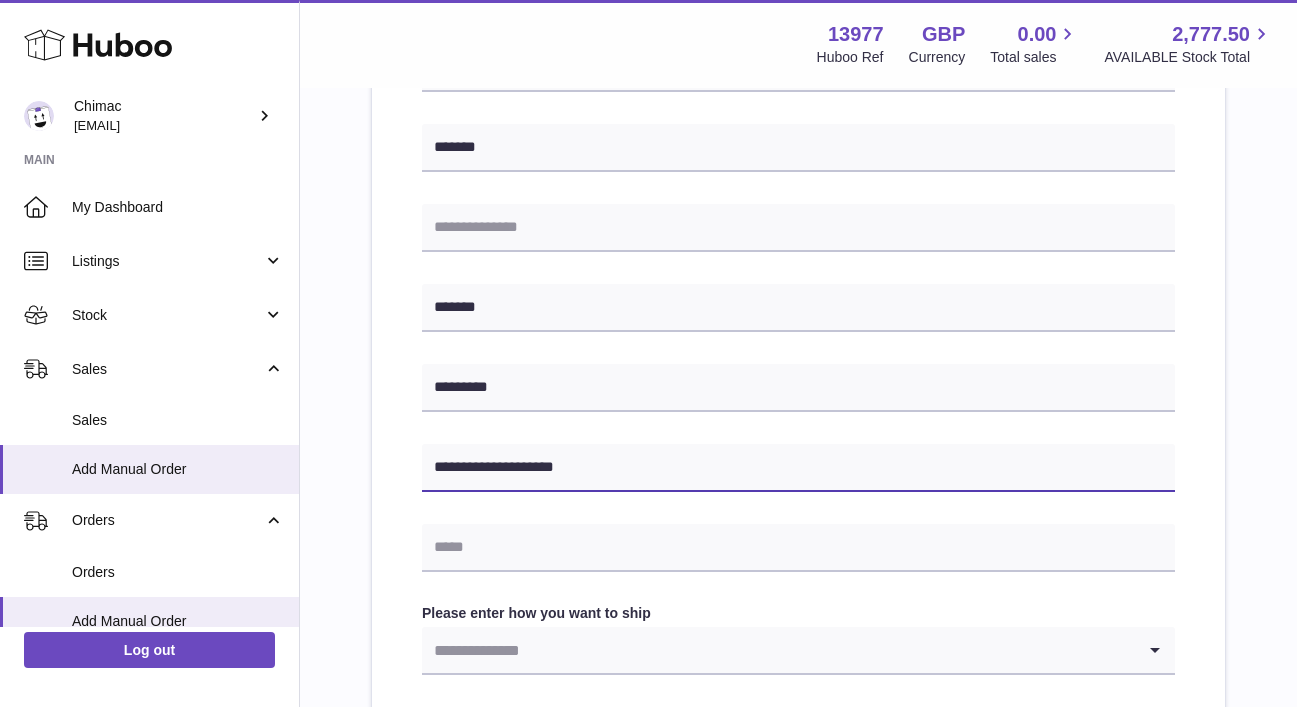 click on "**********" at bounding box center [798, 385] 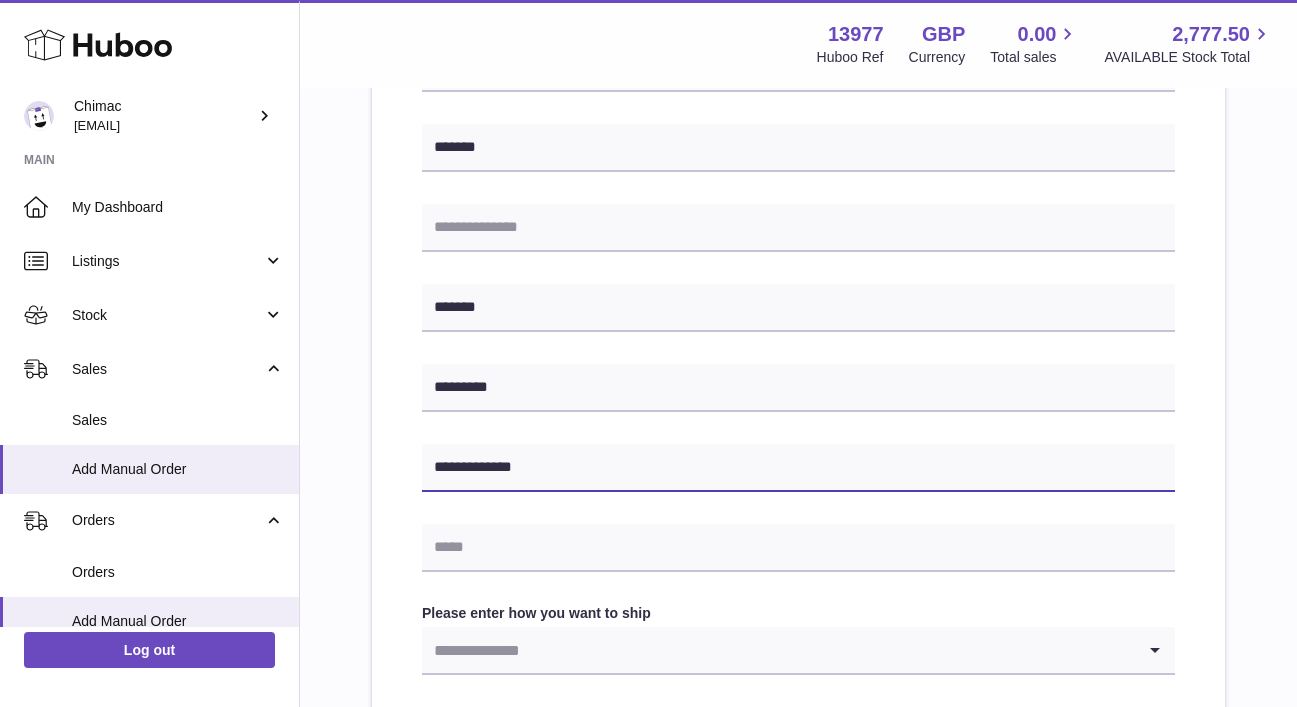 type on "**********" 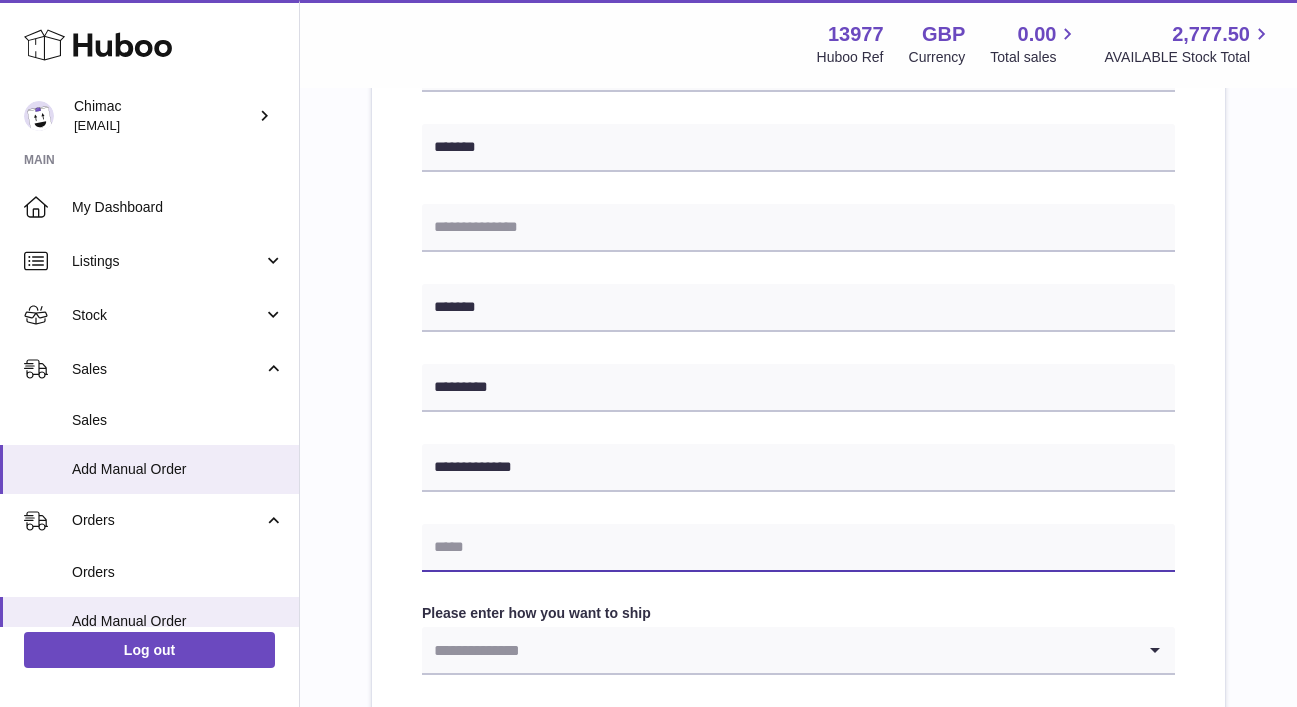 click at bounding box center (798, 548) 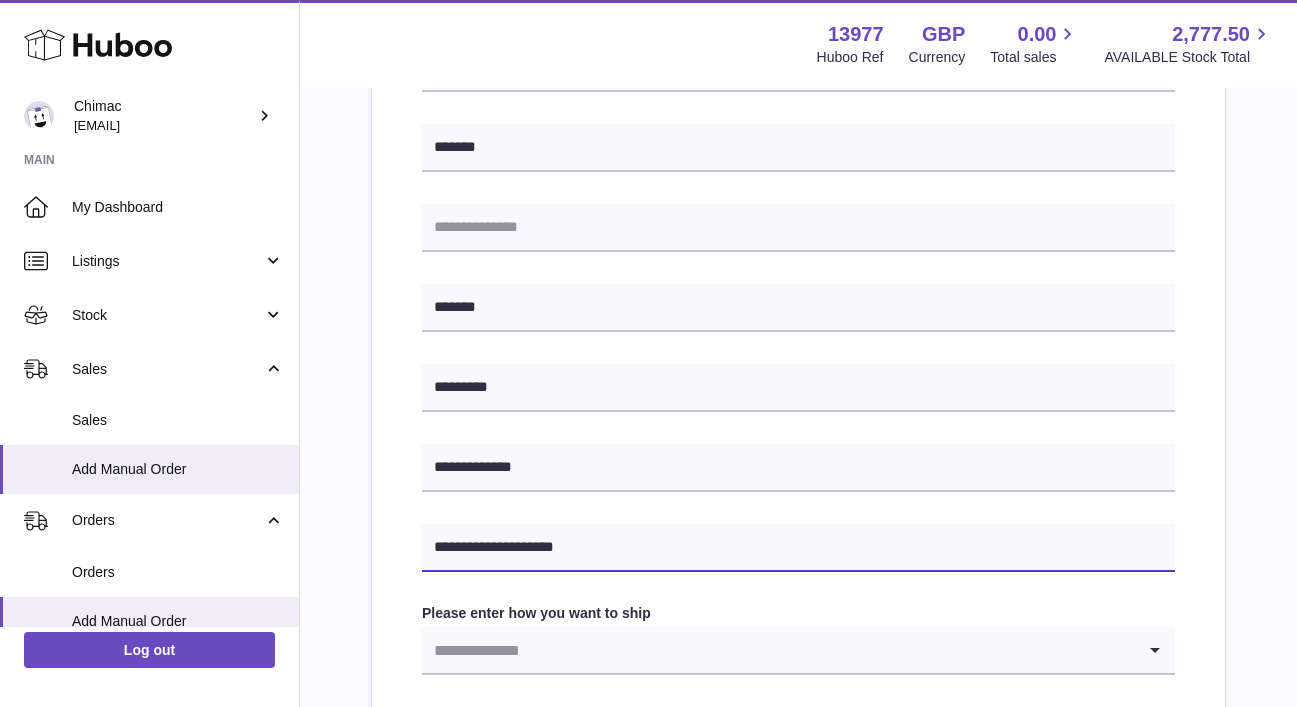 type on "**********" 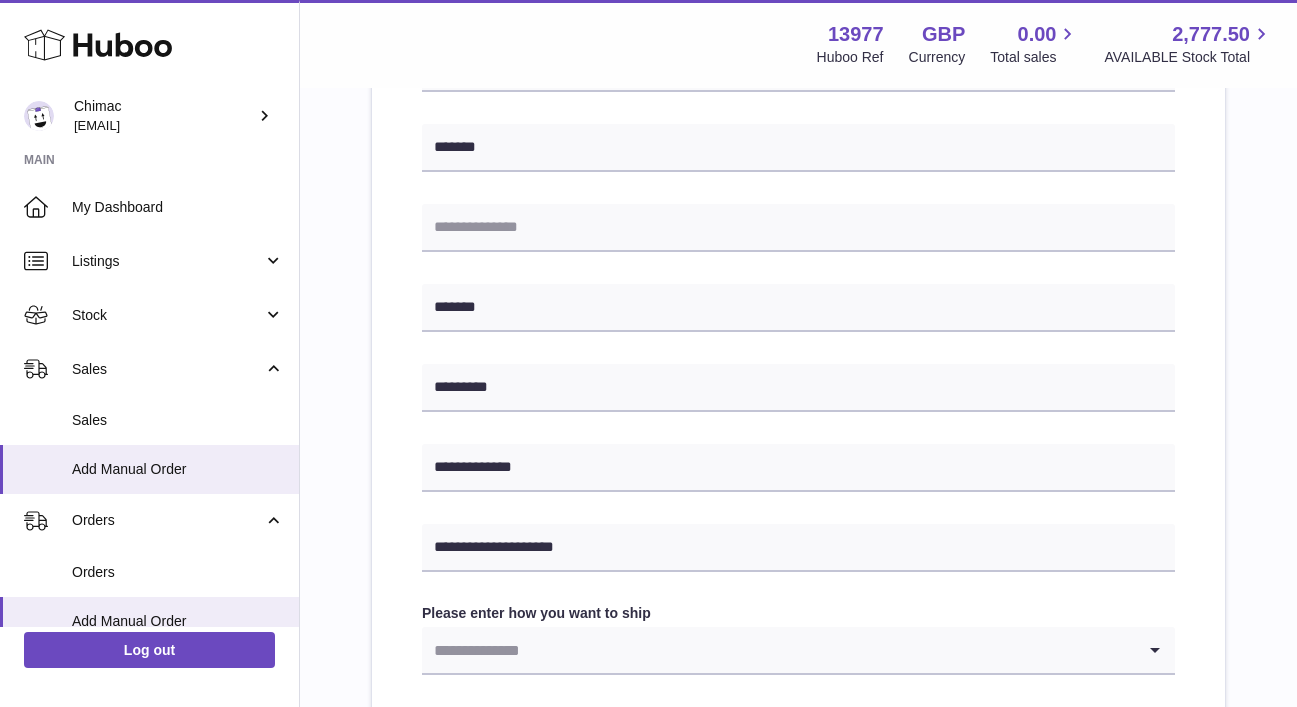click at bounding box center (778, 650) 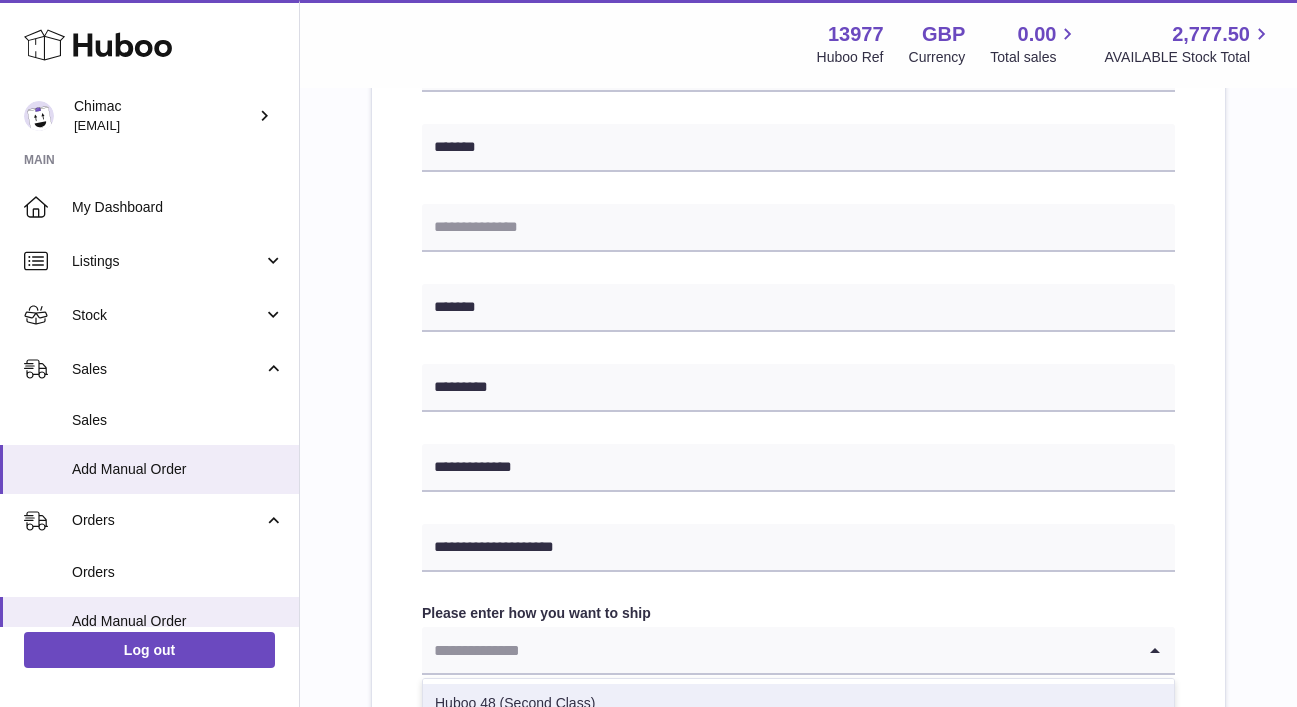click on "Huboo 48 (Second Class)" at bounding box center (798, 704) 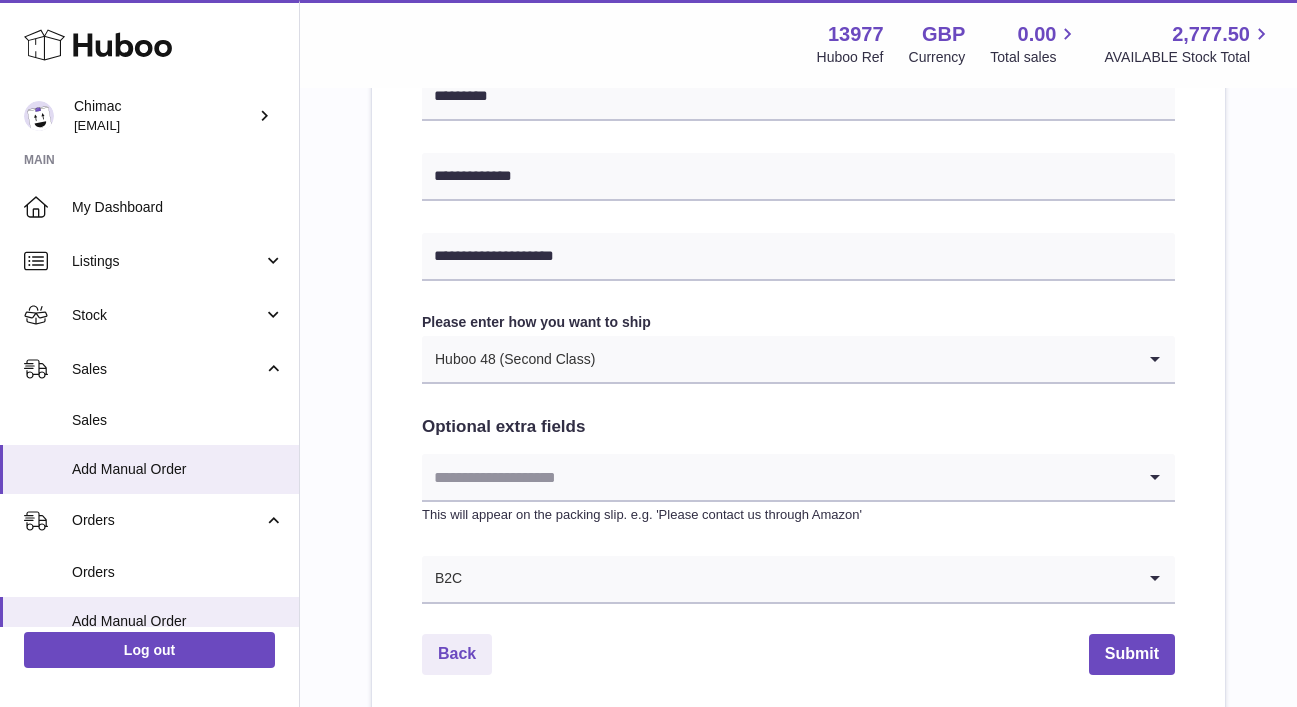 scroll, scrollTop: 924, scrollLeft: 0, axis: vertical 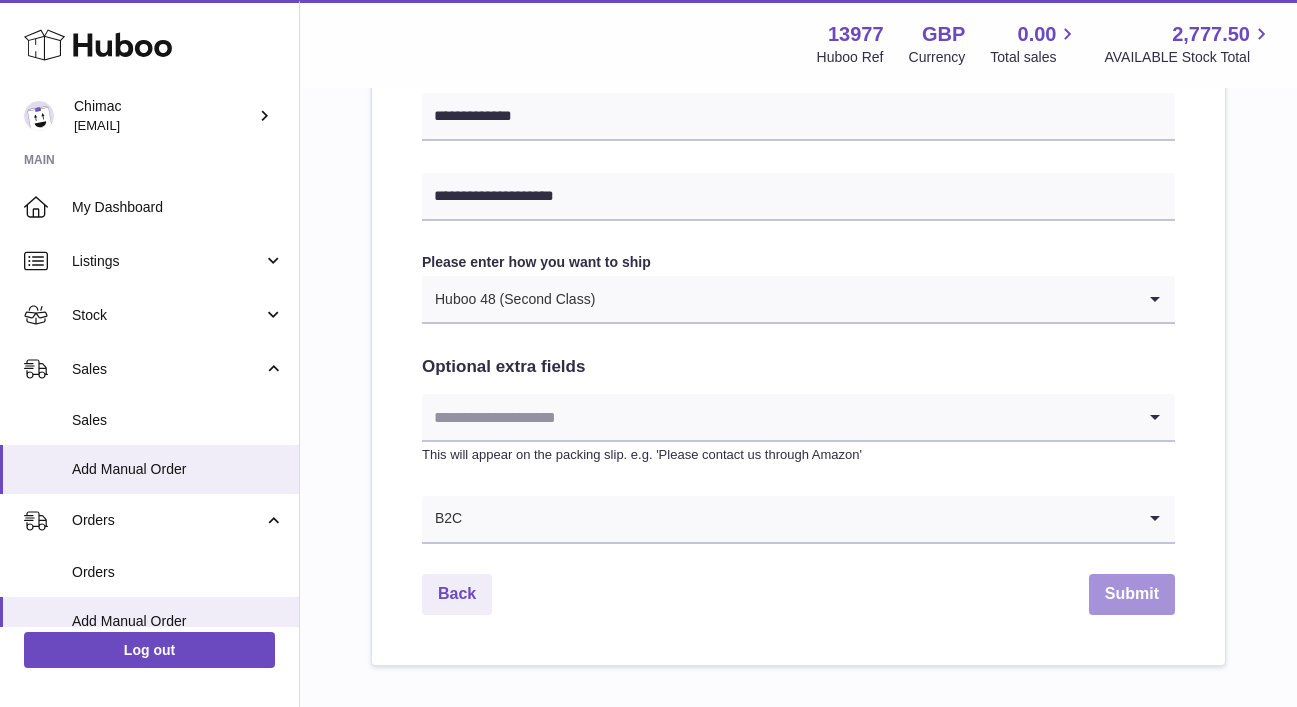 click on "Submit" at bounding box center (1132, 594) 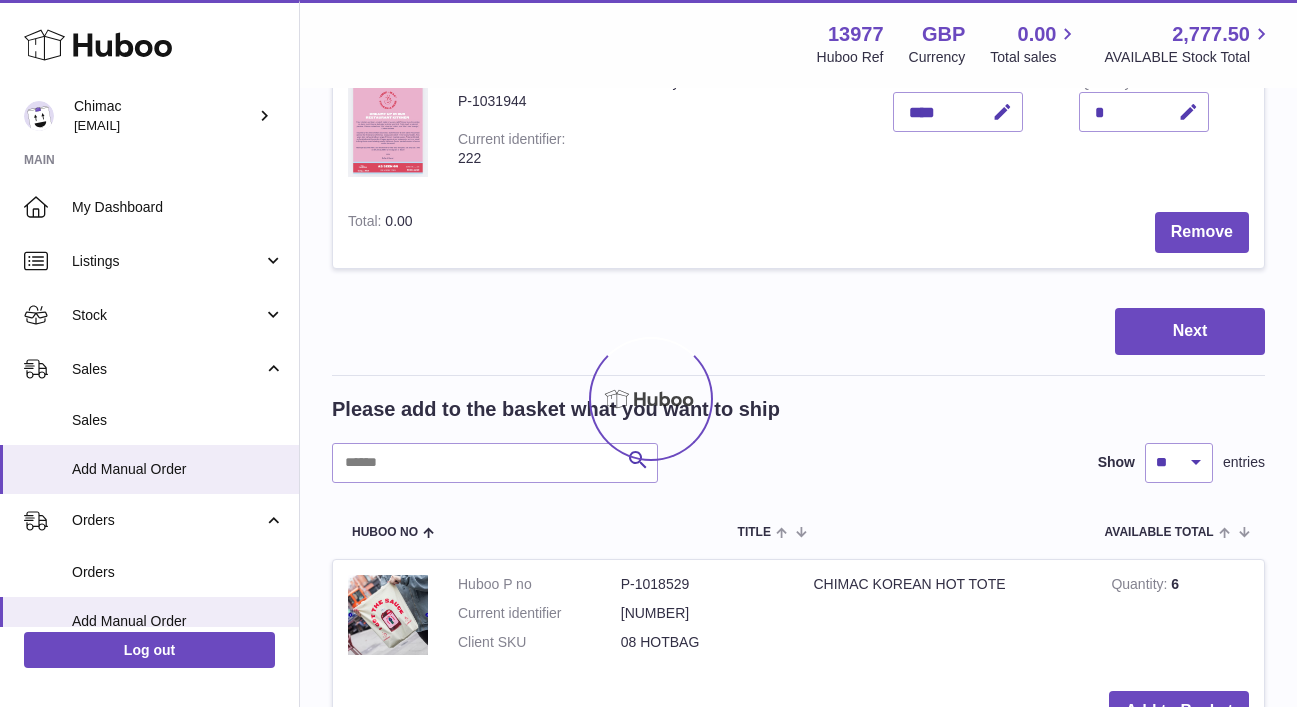 scroll, scrollTop: 0, scrollLeft: 0, axis: both 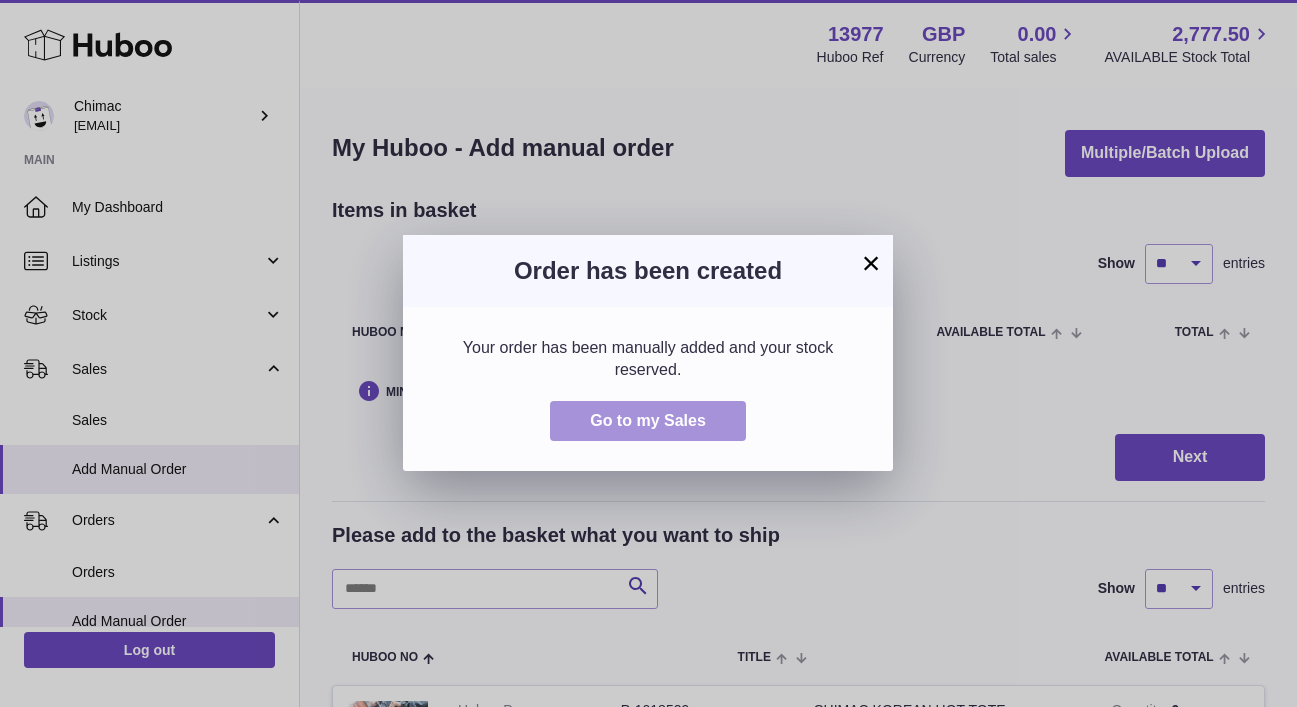 click on "Go to my Sales" at bounding box center [648, 420] 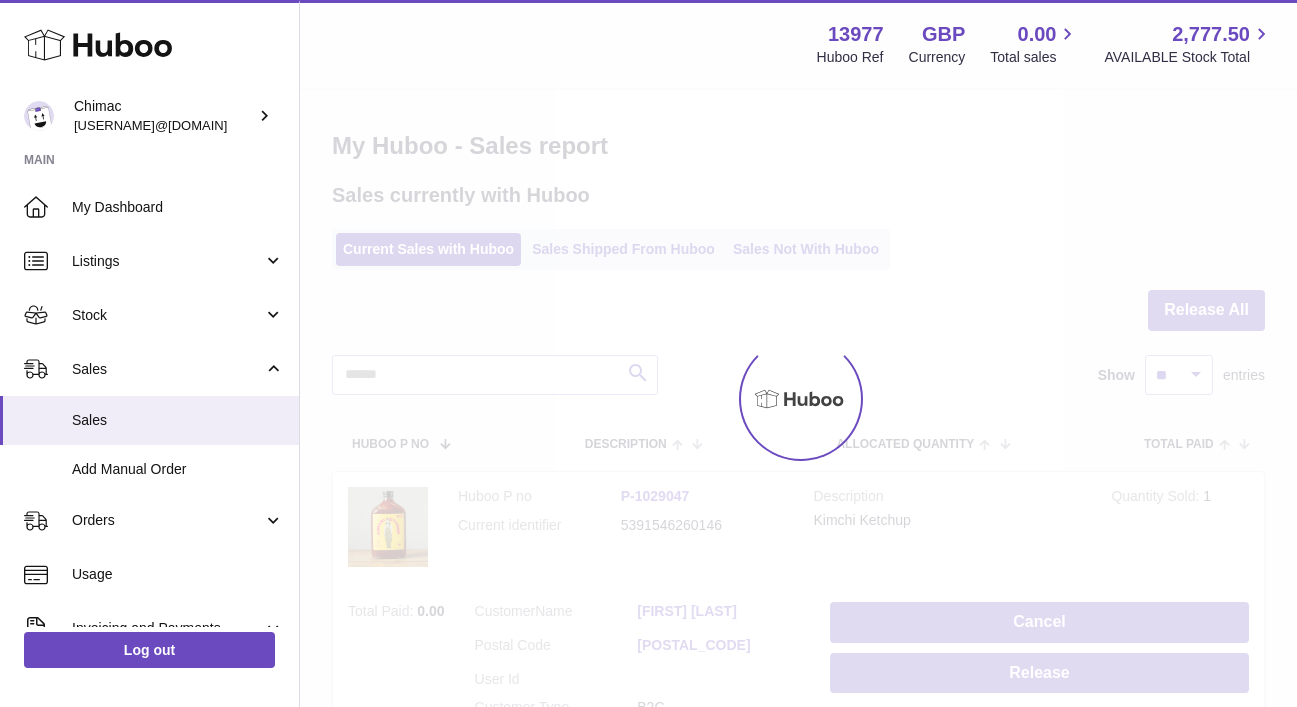 scroll, scrollTop: 0, scrollLeft: 0, axis: both 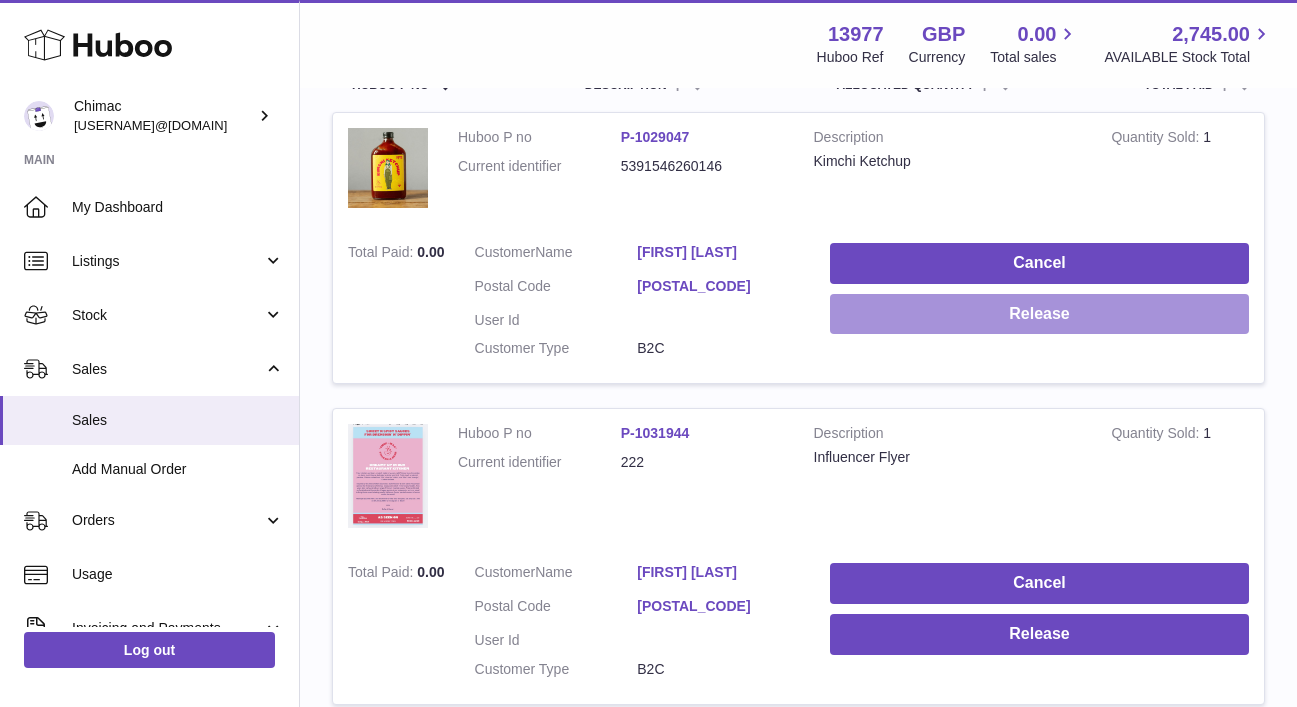click on "Release" at bounding box center (1039, 314) 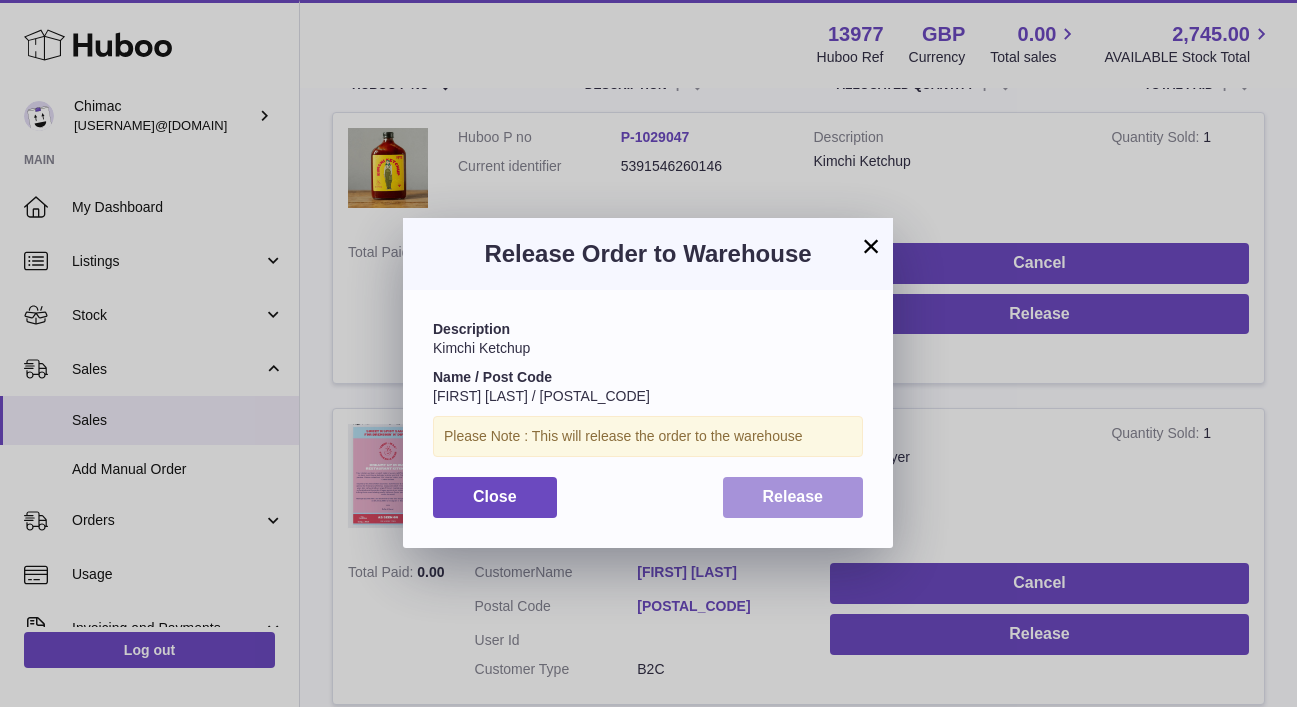 click on "Release" at bounding box center [793, 497] 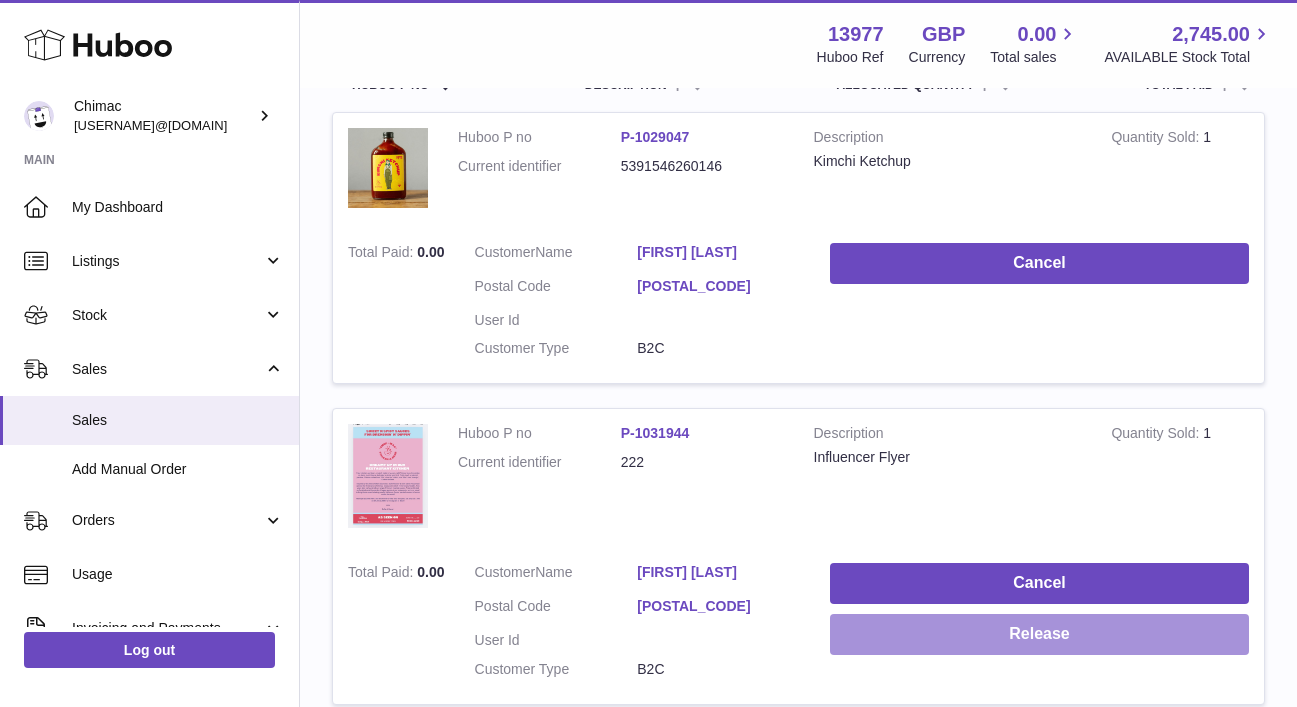 click on "Release" at bounding box center (1039, 634) 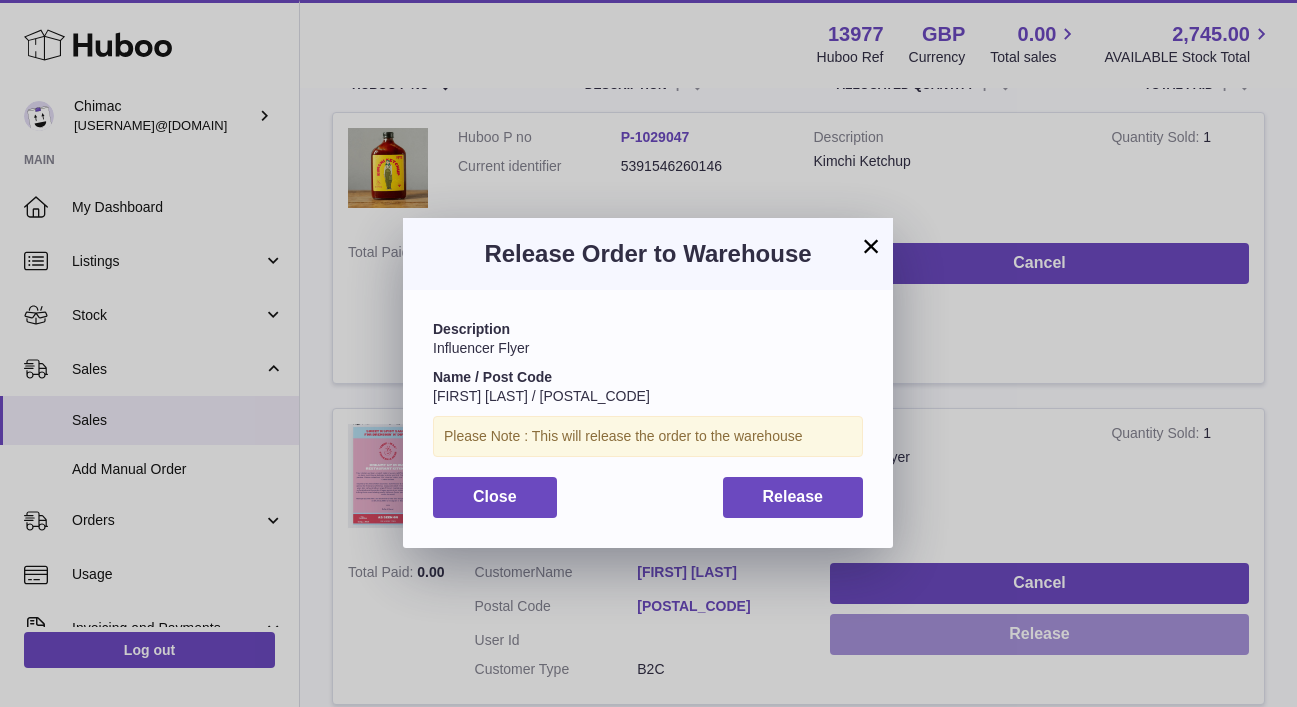 scroll, scrollTop: 30, scrollLeft: 0, axis: vertical 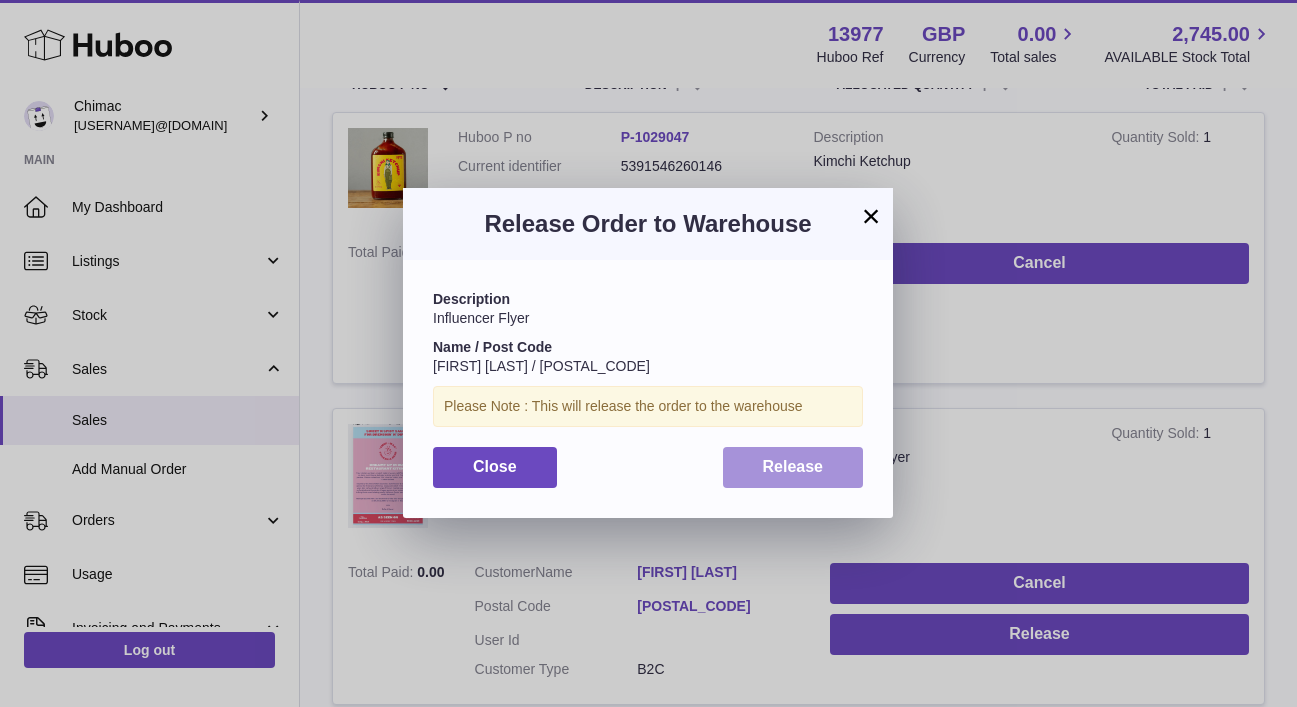 click on "Release" at bounding box center (793, 467) 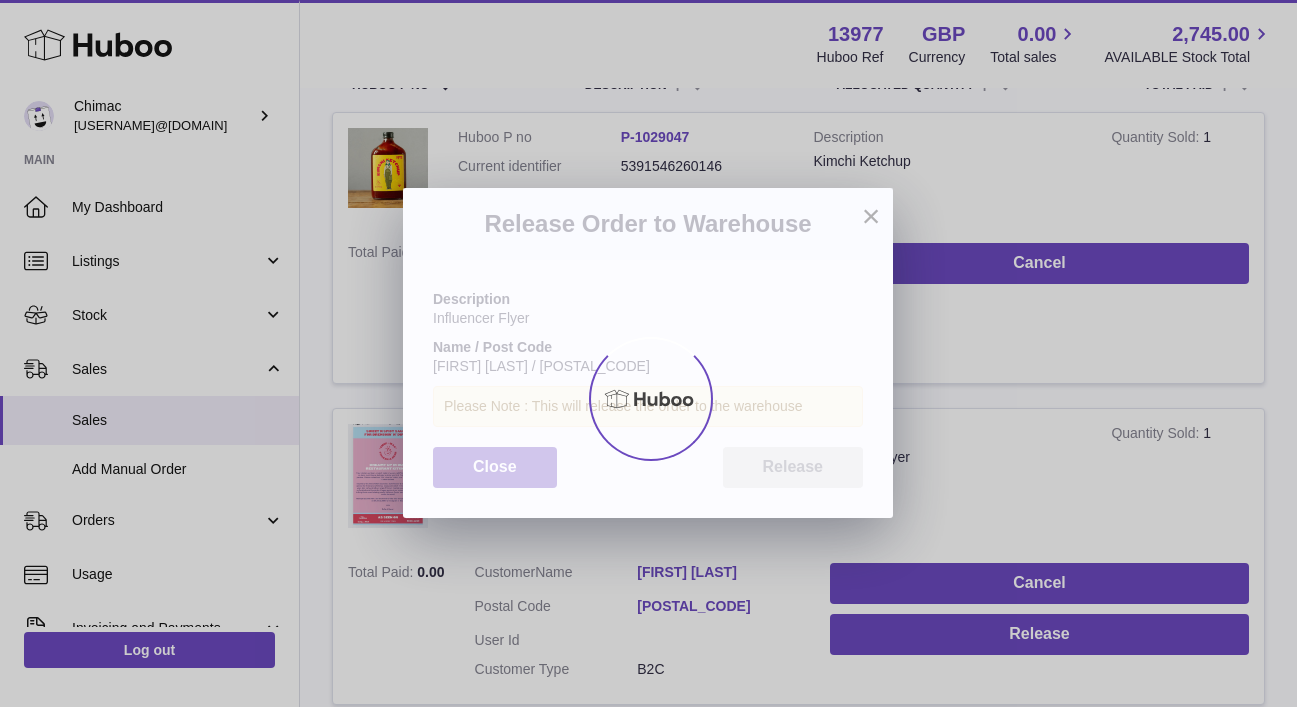 scroll, scrollTop: 373, scrollLeft: 0, axis: vertical 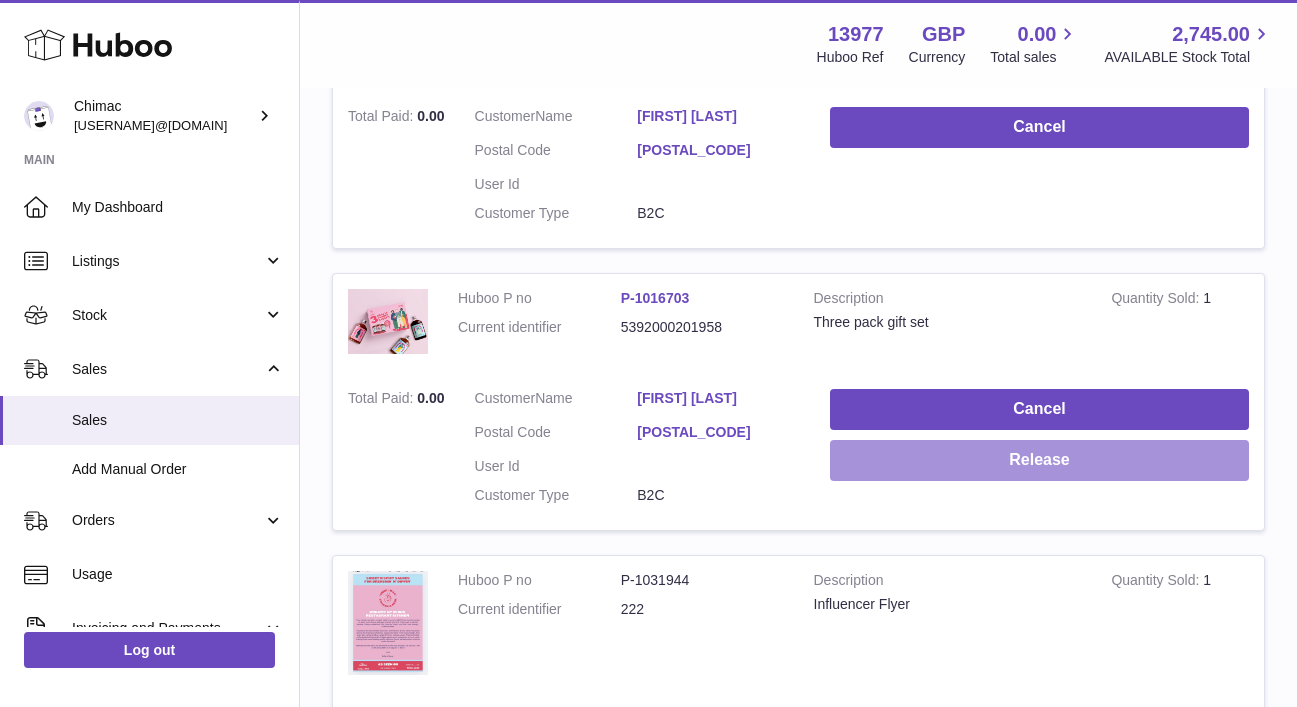 click on "Release" at bounding box center (1039, 460) 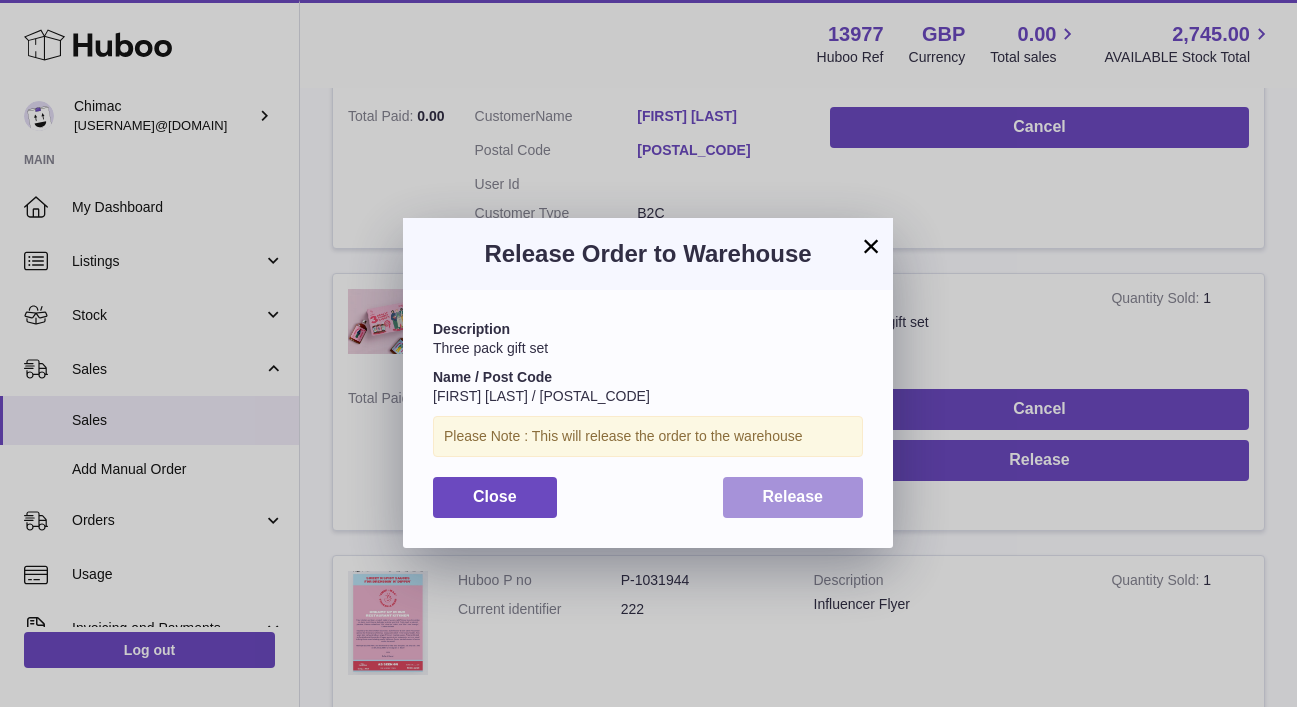 click on "Release" at bounding box center [793, 497] 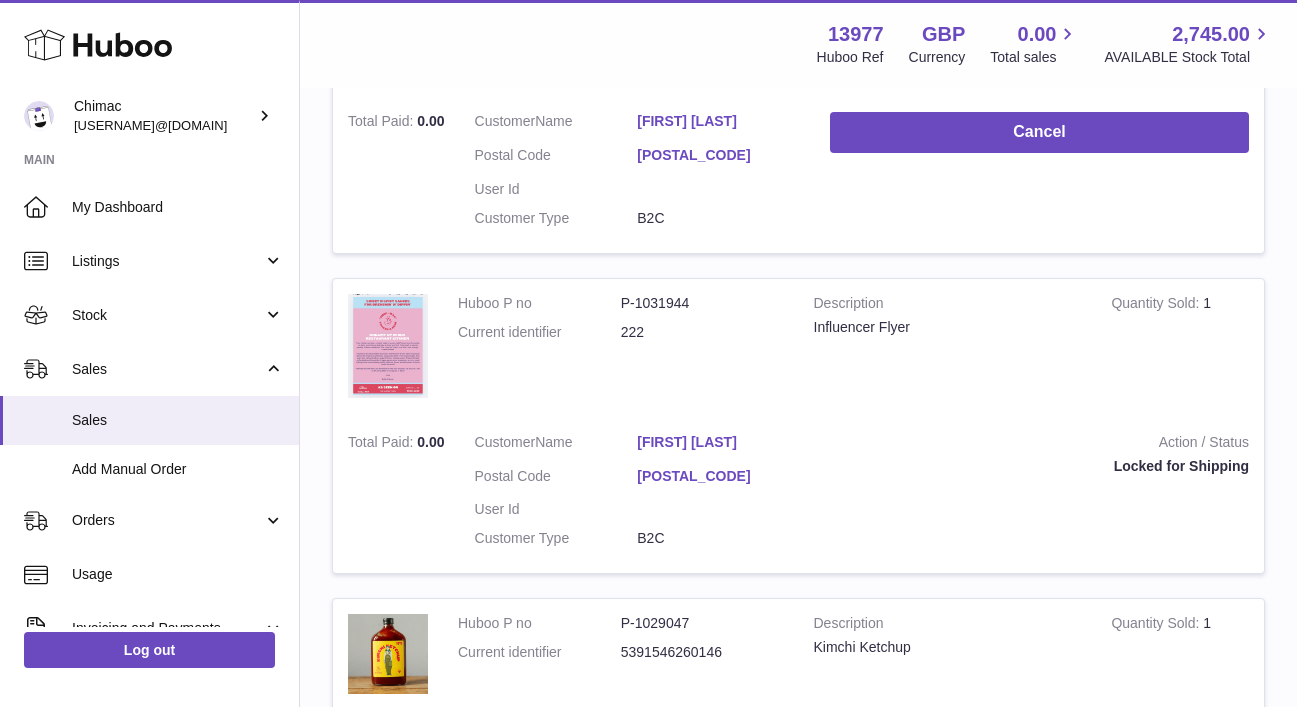 scroll, scrollTop: 1121, scrollLeft: 0, axis: vertical 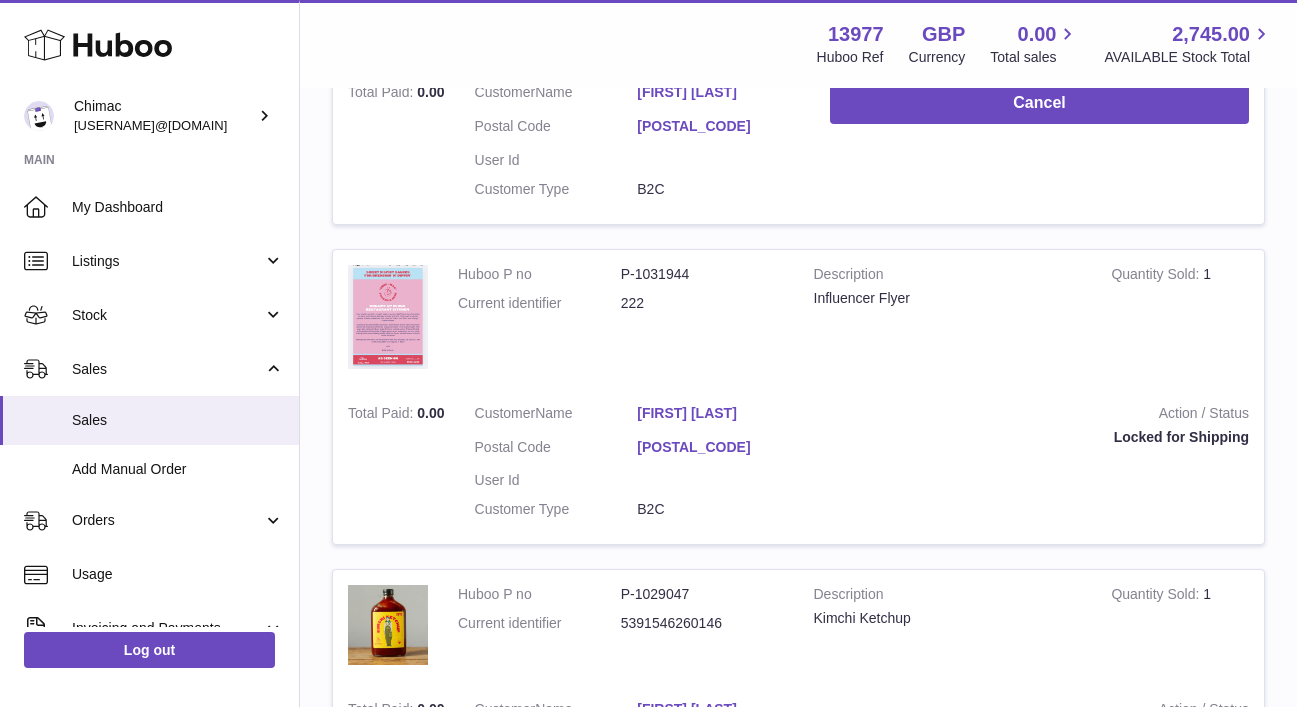 drag, startPoint x: 834, startPoint y: 527, endPoint x: 834, endPoint y: 540, distance: 13 